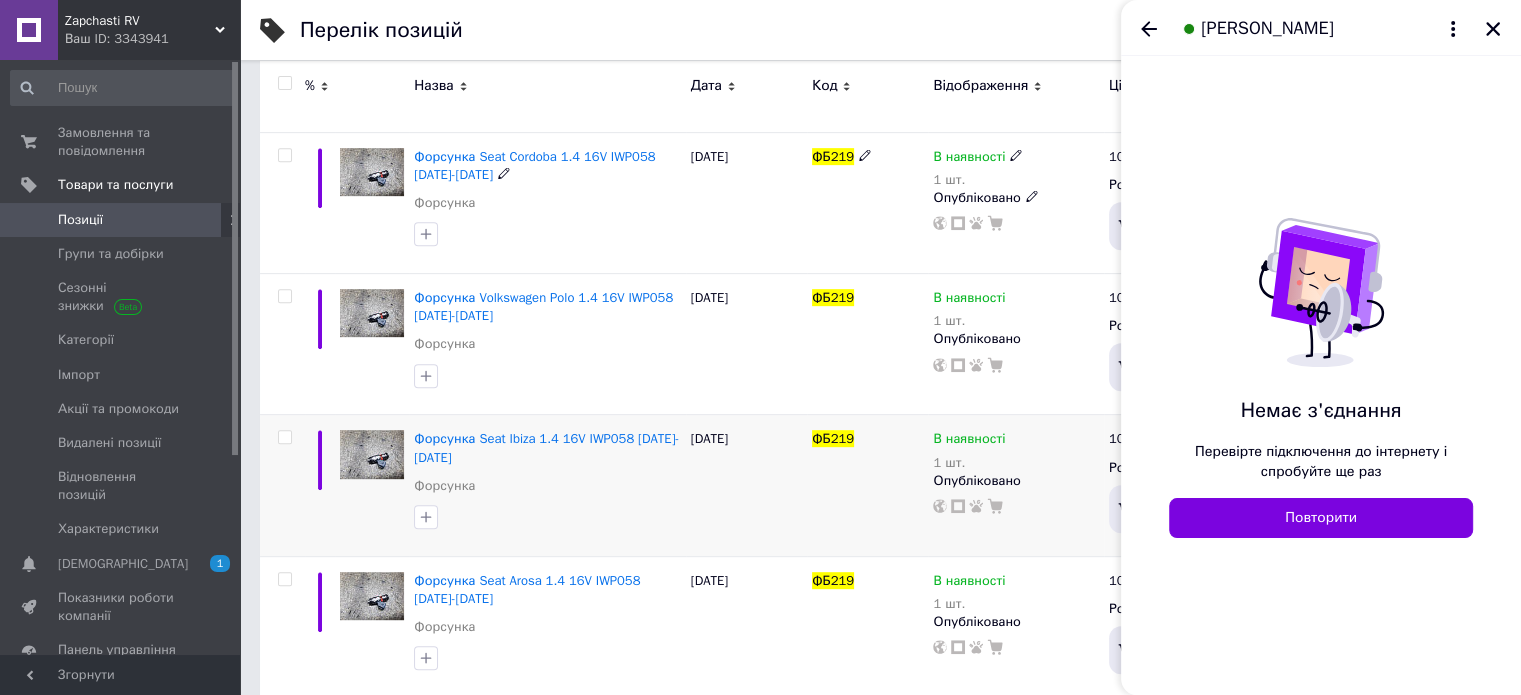scroll, scrollTop: 996, scrollLeft: 0, axis: vertical 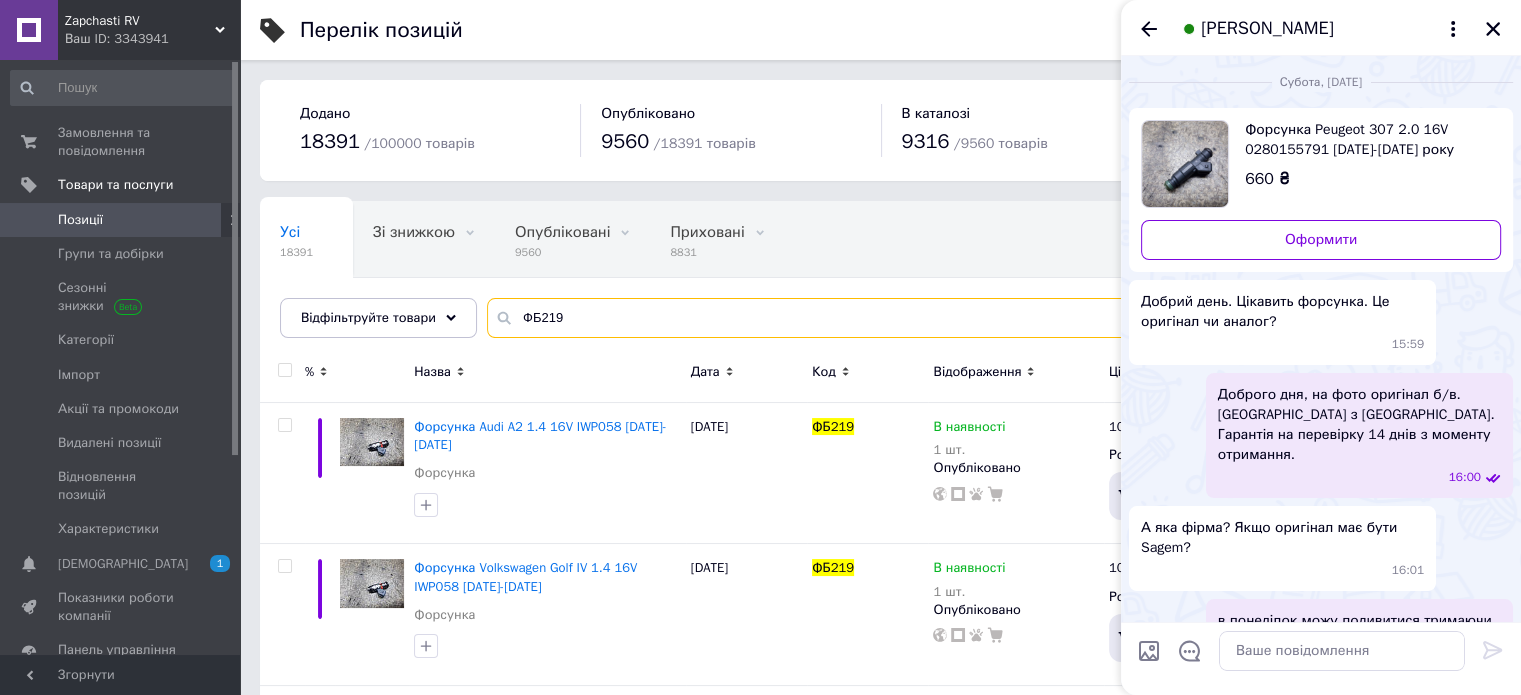 click on "ФБ219" at bounding box center (984, 318) 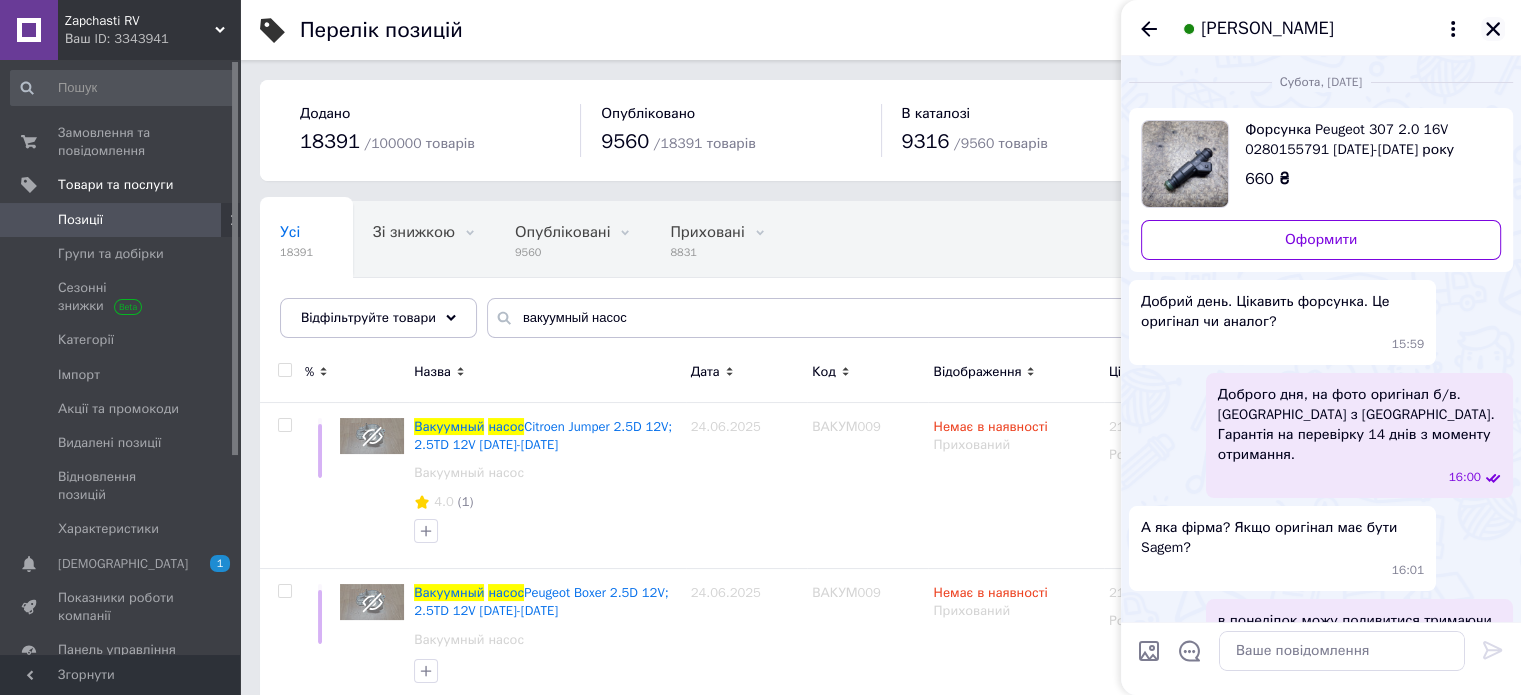 click at bounding box center (1493, 29) 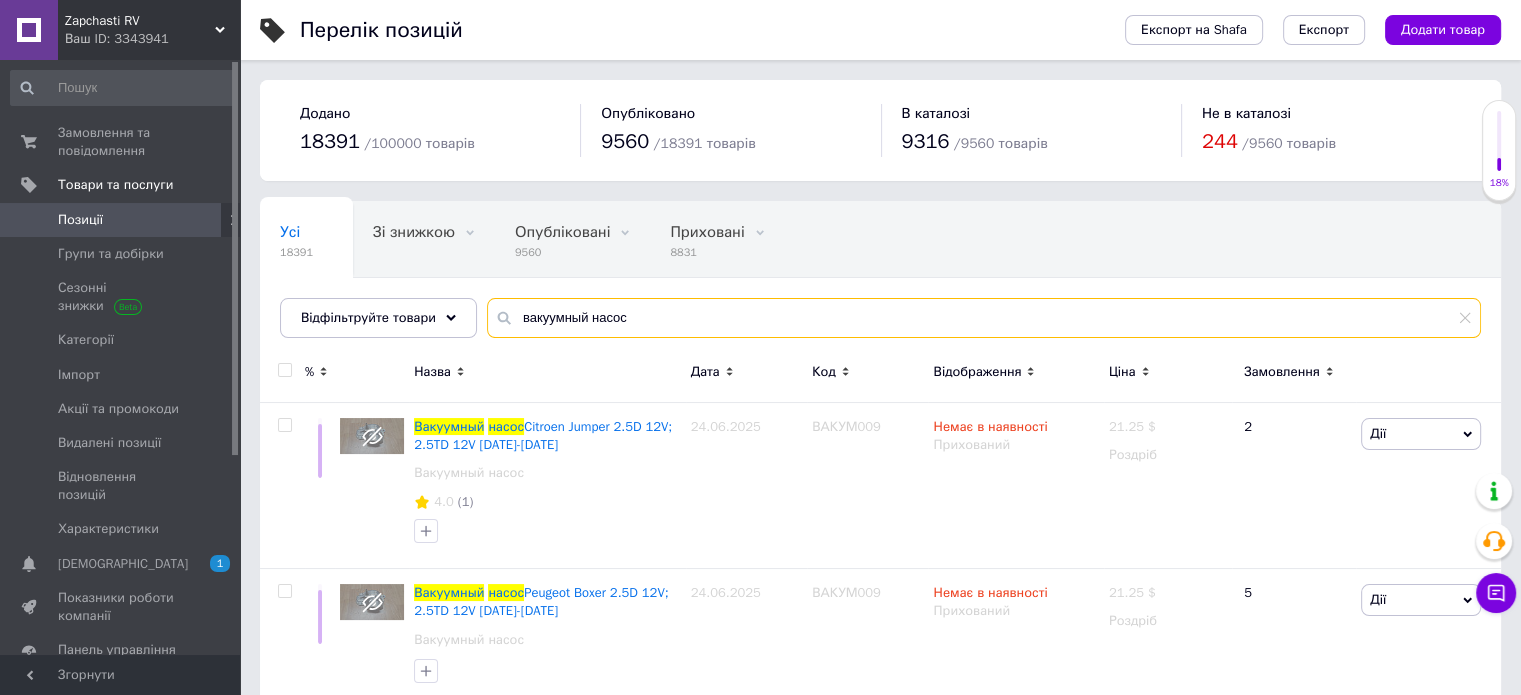 click on "вакуумный насос" at bounding box center [984, 318] 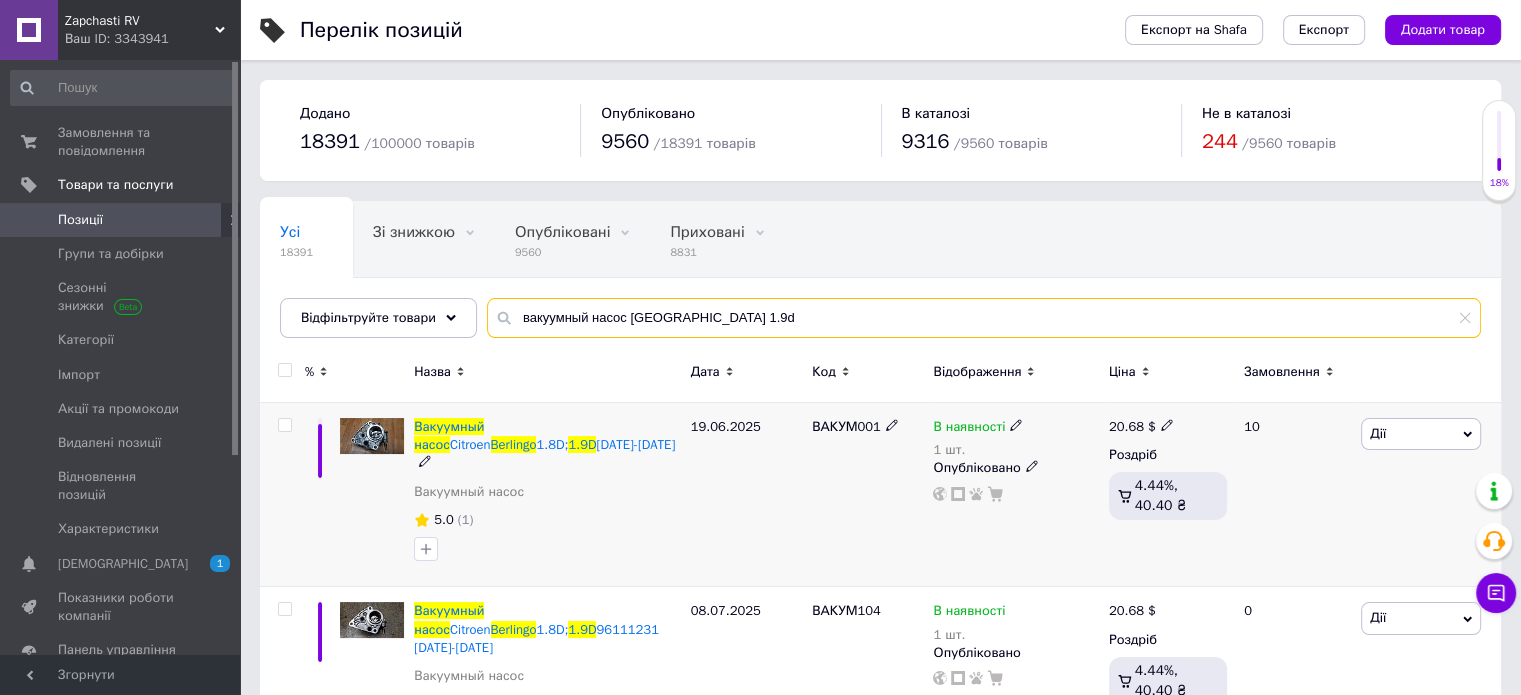 scroll, scrollTop: 100, scrollLeft: 0, axis: vertical 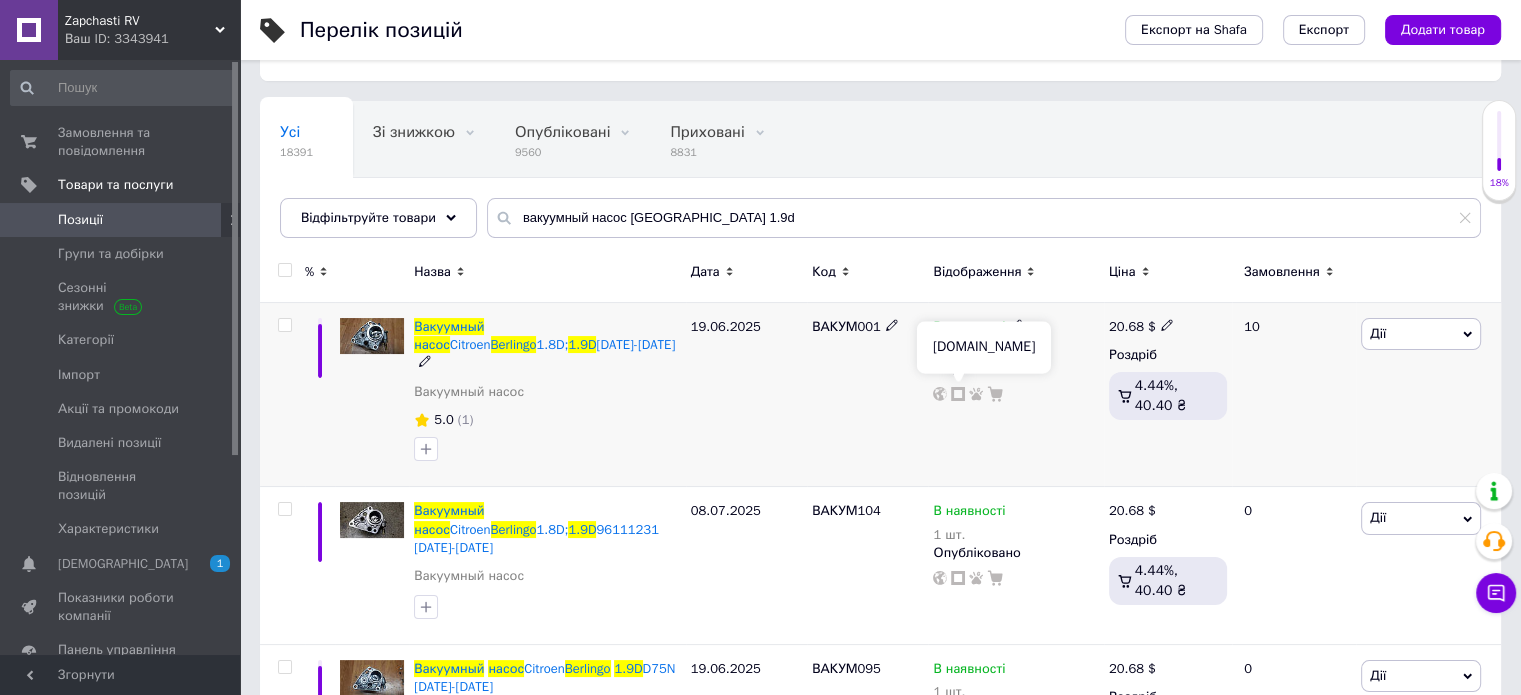 click 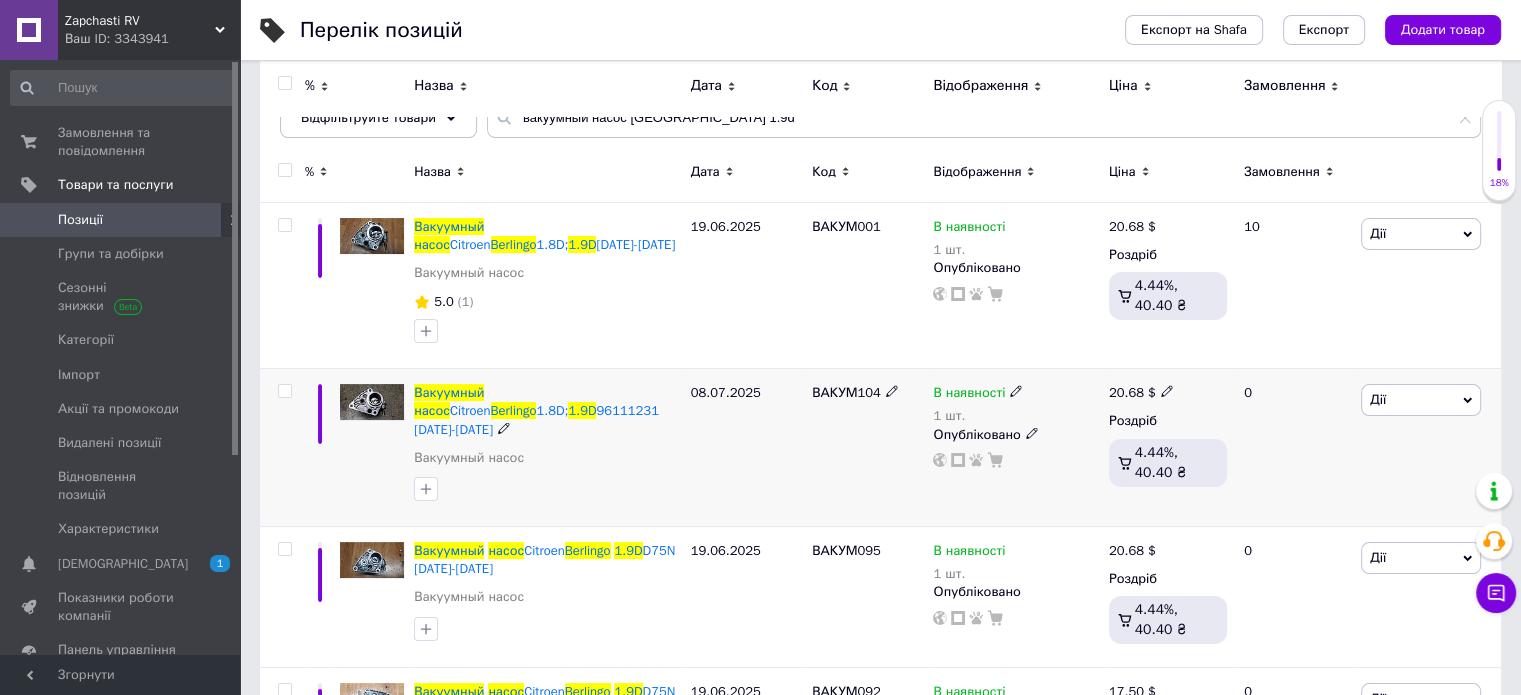 click 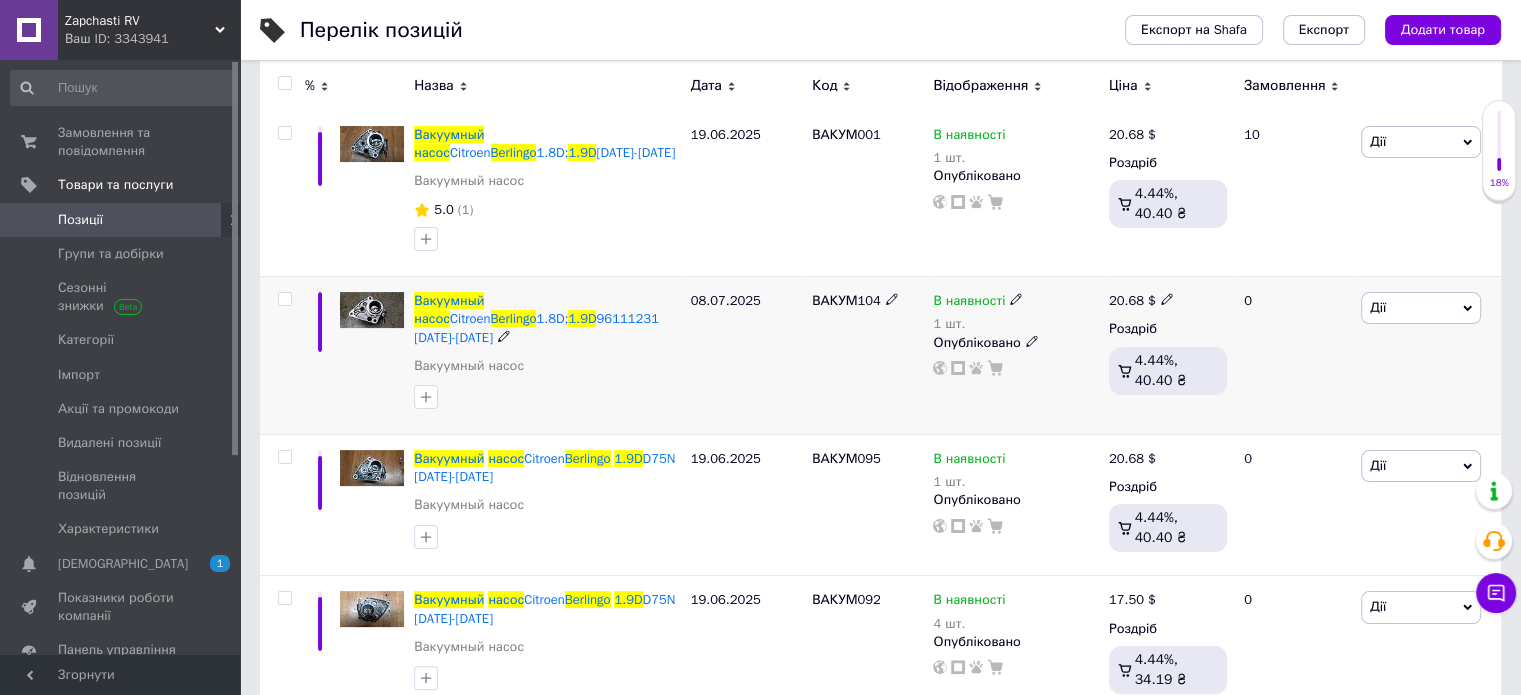 scroll, scrollTop: 316, scrollLeft: 0, axis: vertical 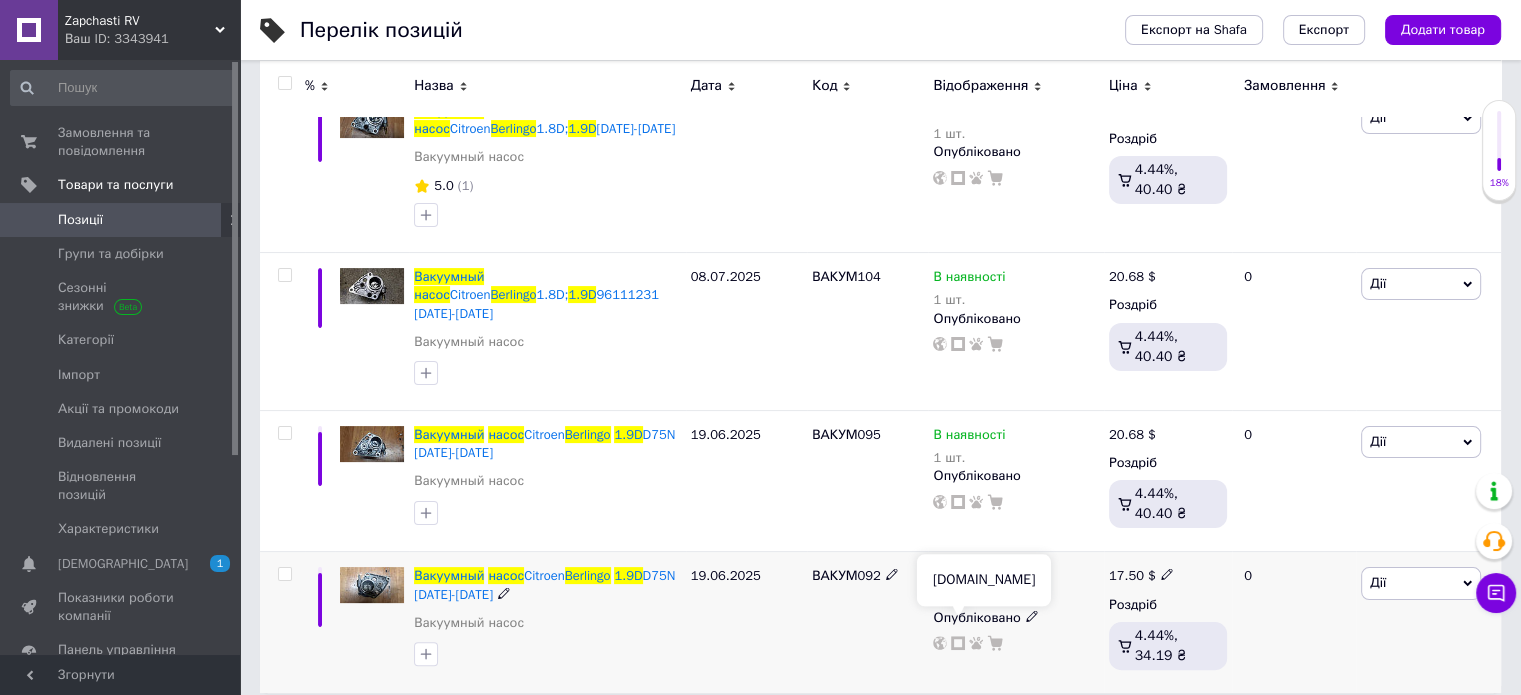 click 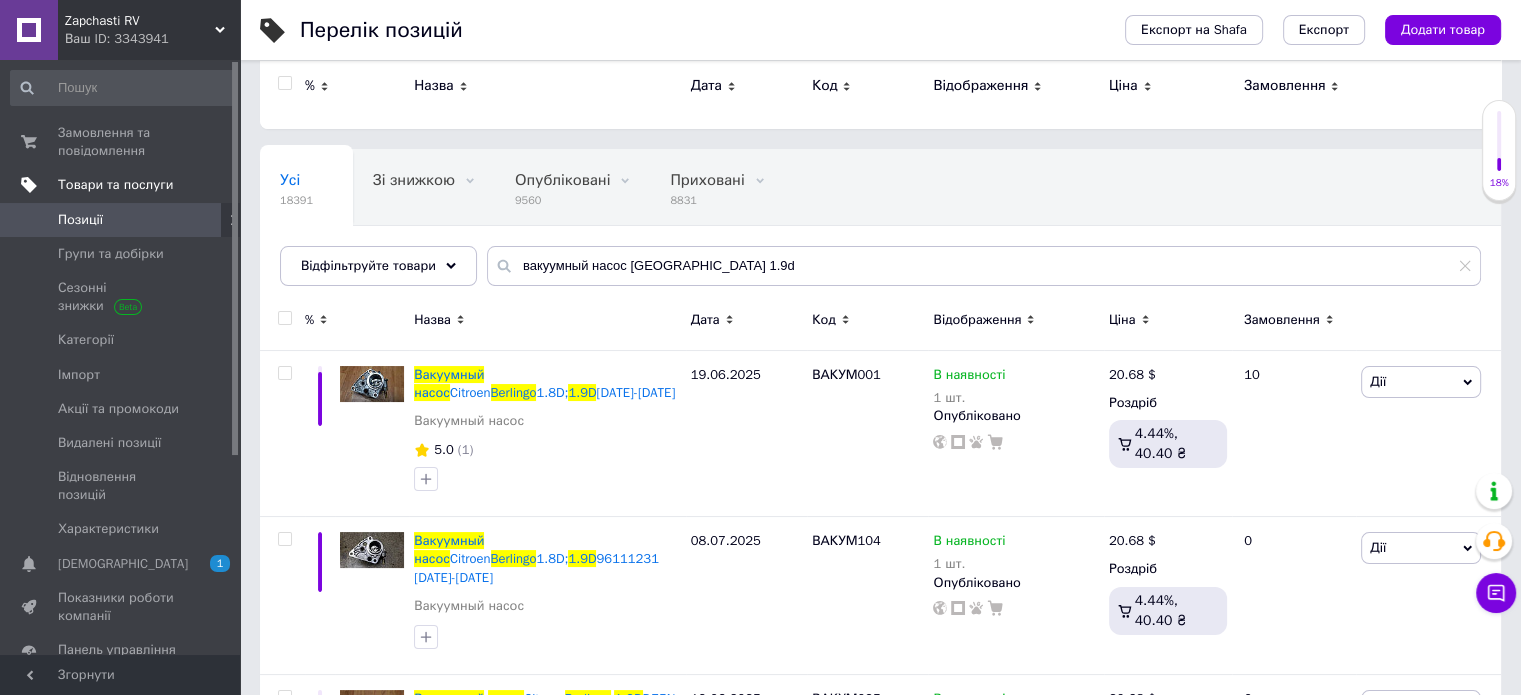 scroll, scrollTop: 0, scrollLeft: 0, axis: both 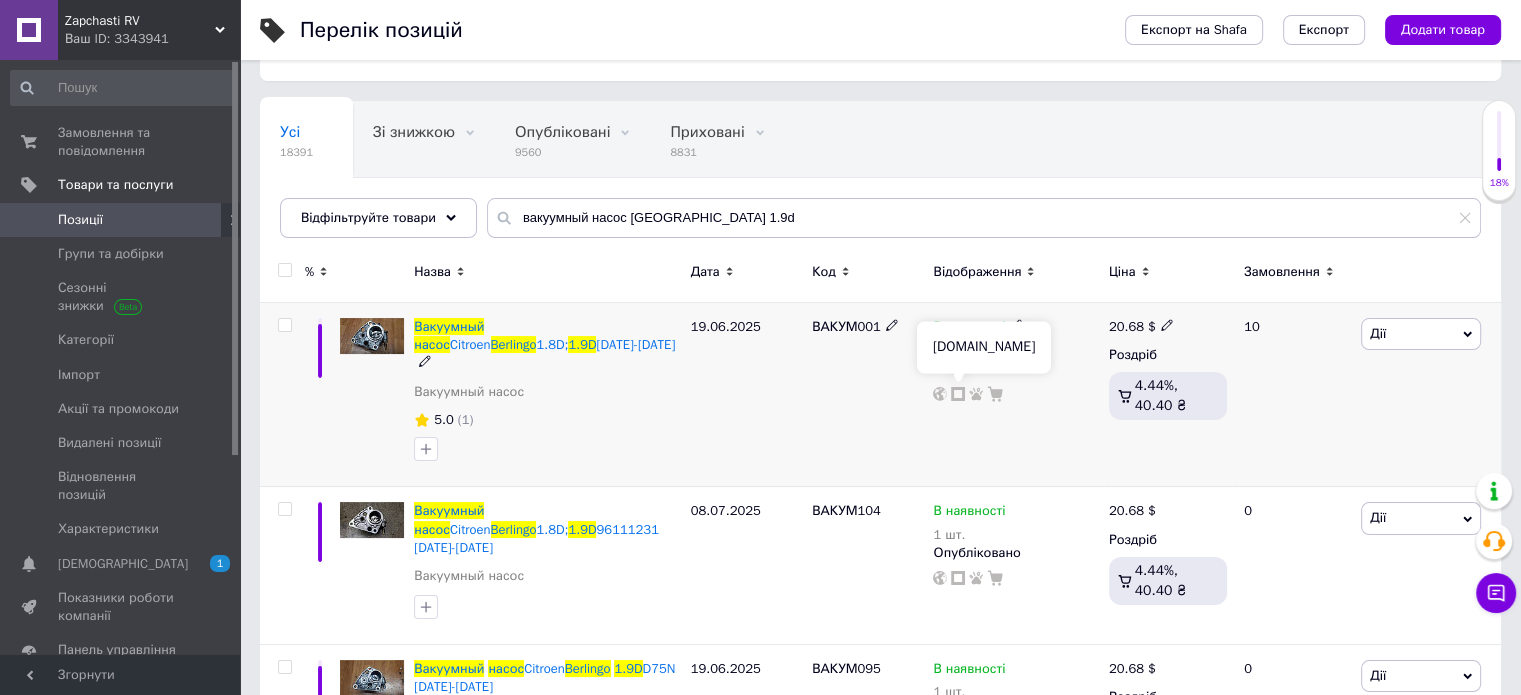 click 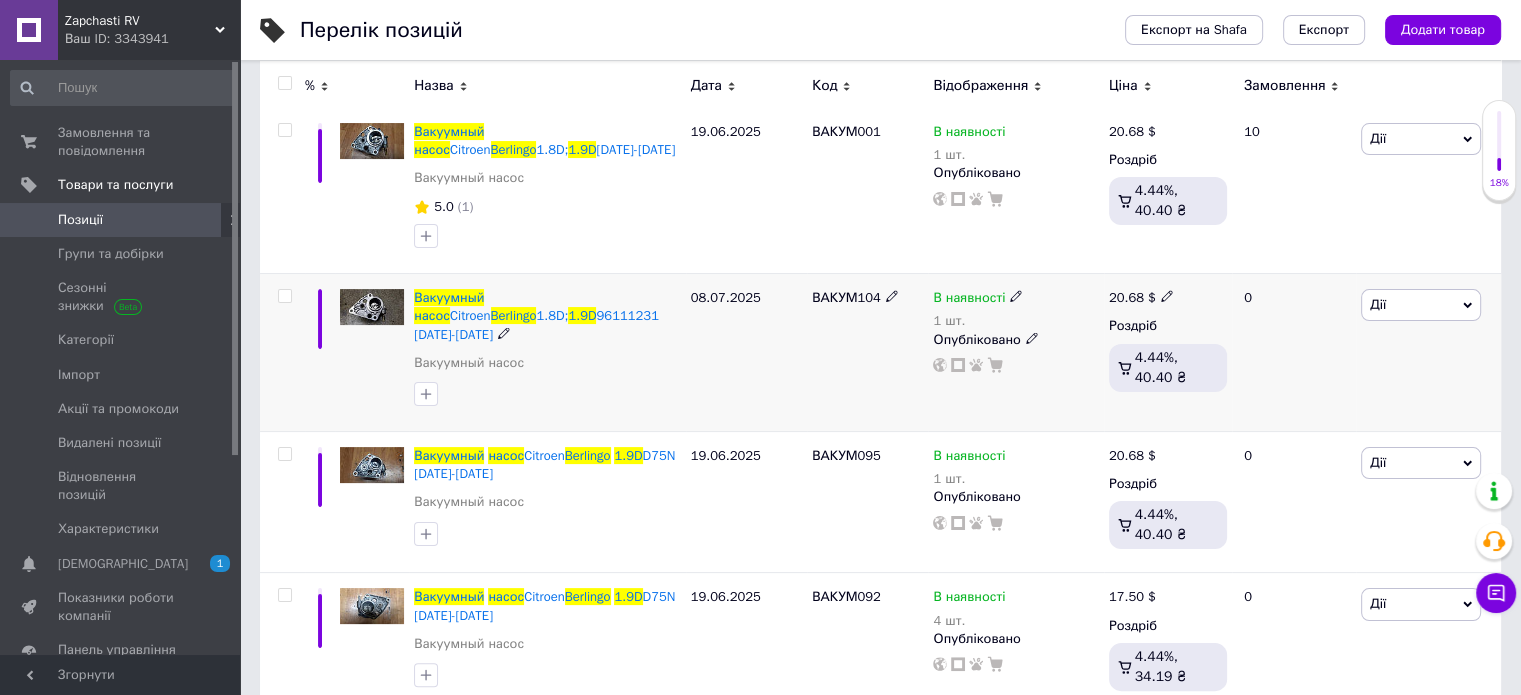 scroll, scrollTop: 300, scrollLeft: 0, axis: vertical 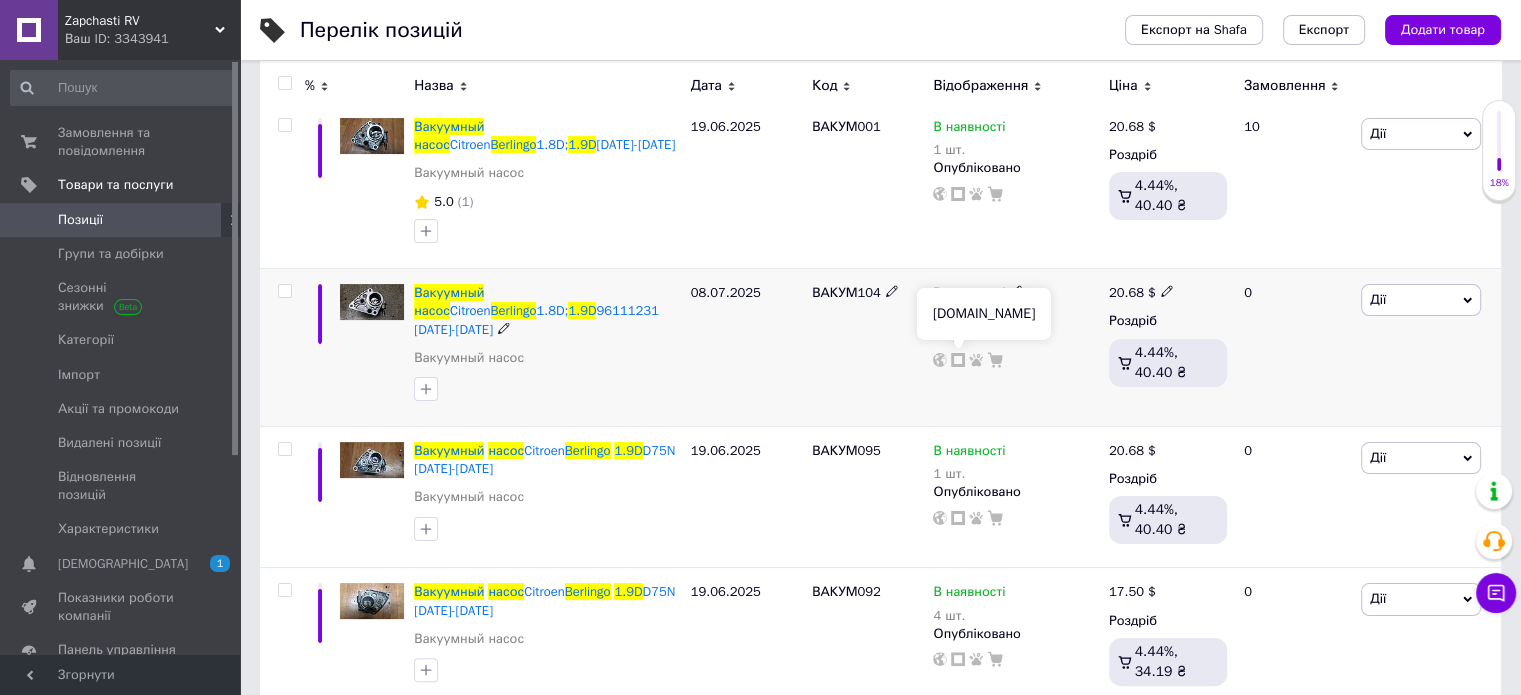 click 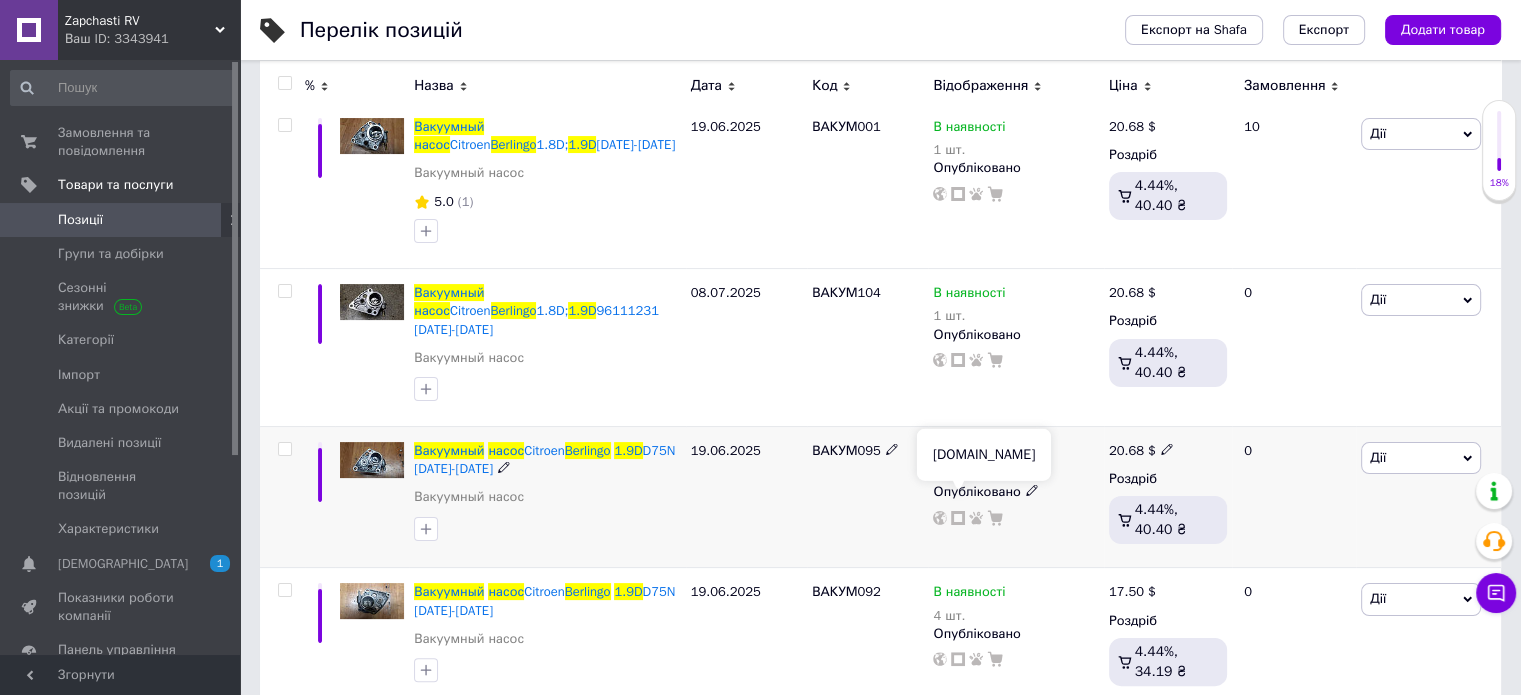 click 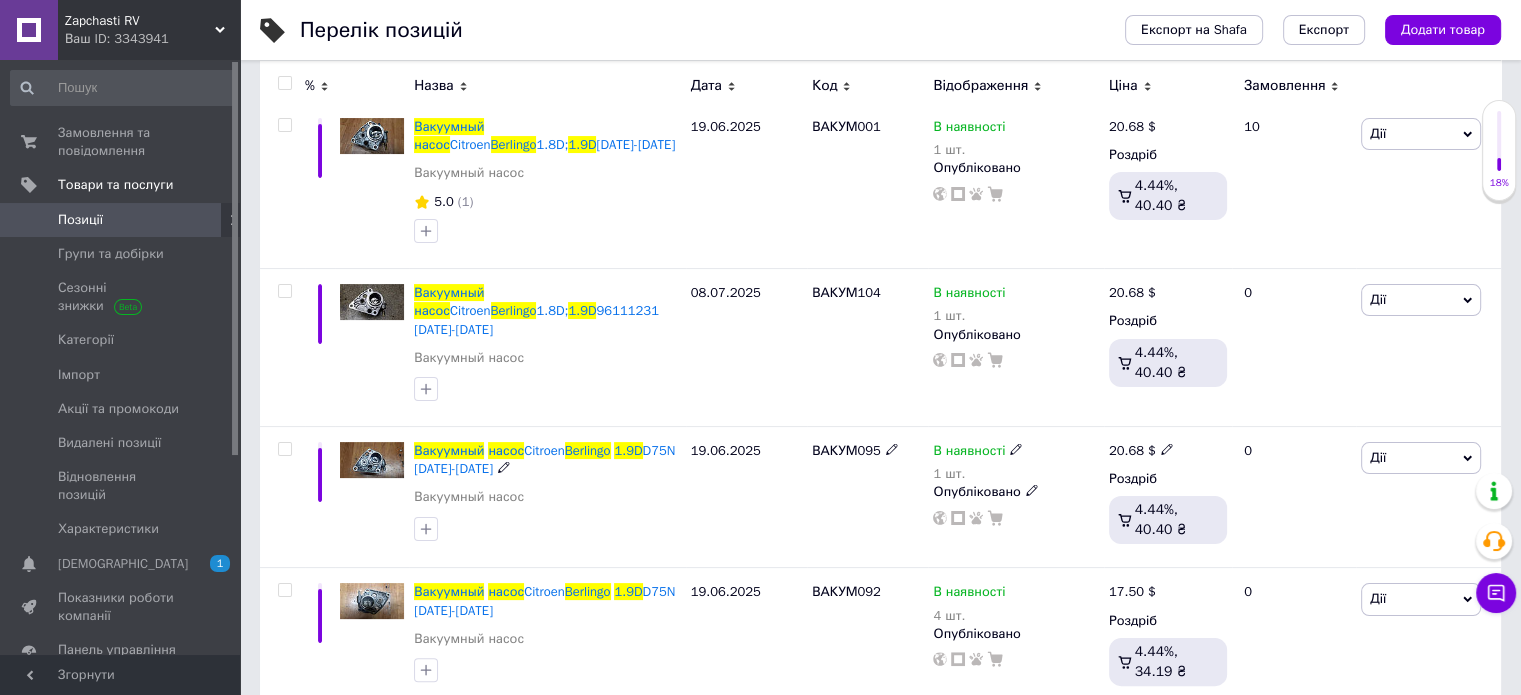 scroll, scrollTop: 316, scrollLeft: 0, axis: vertical 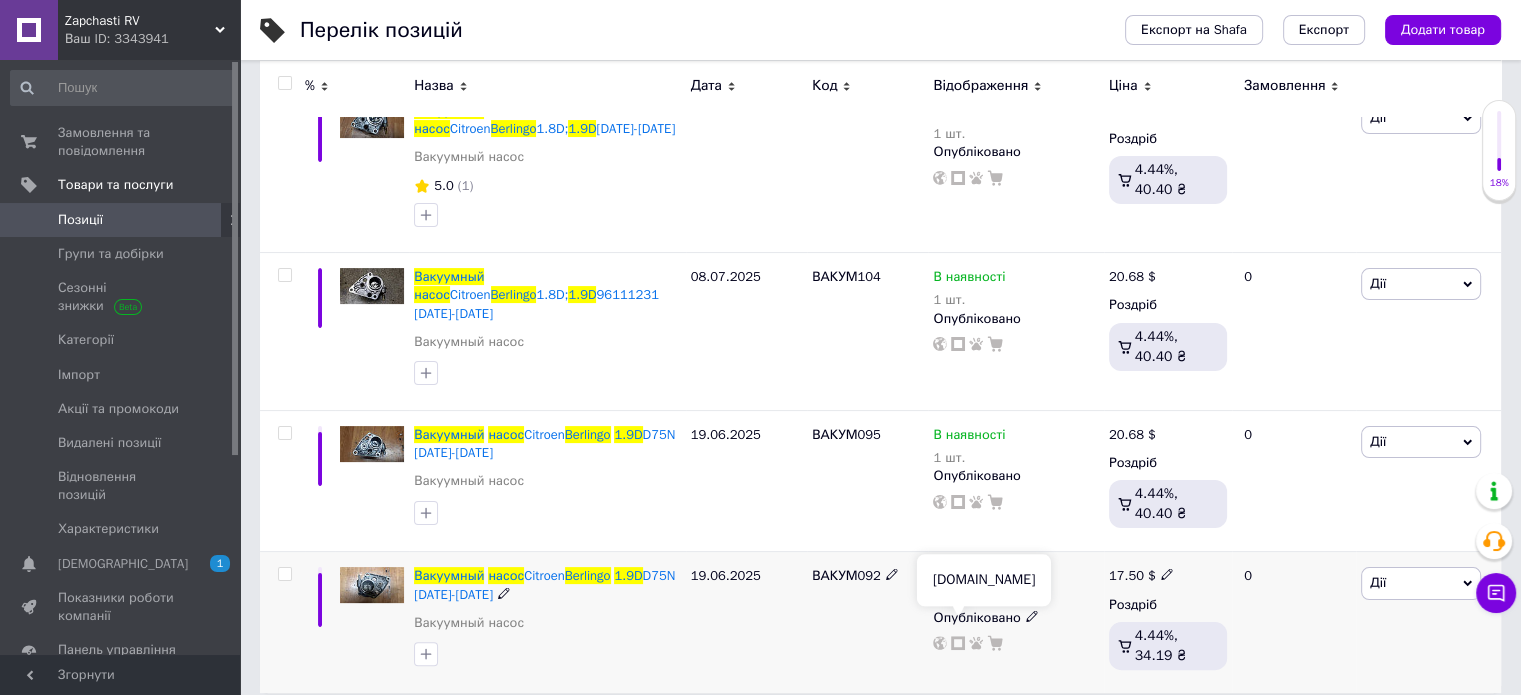 click 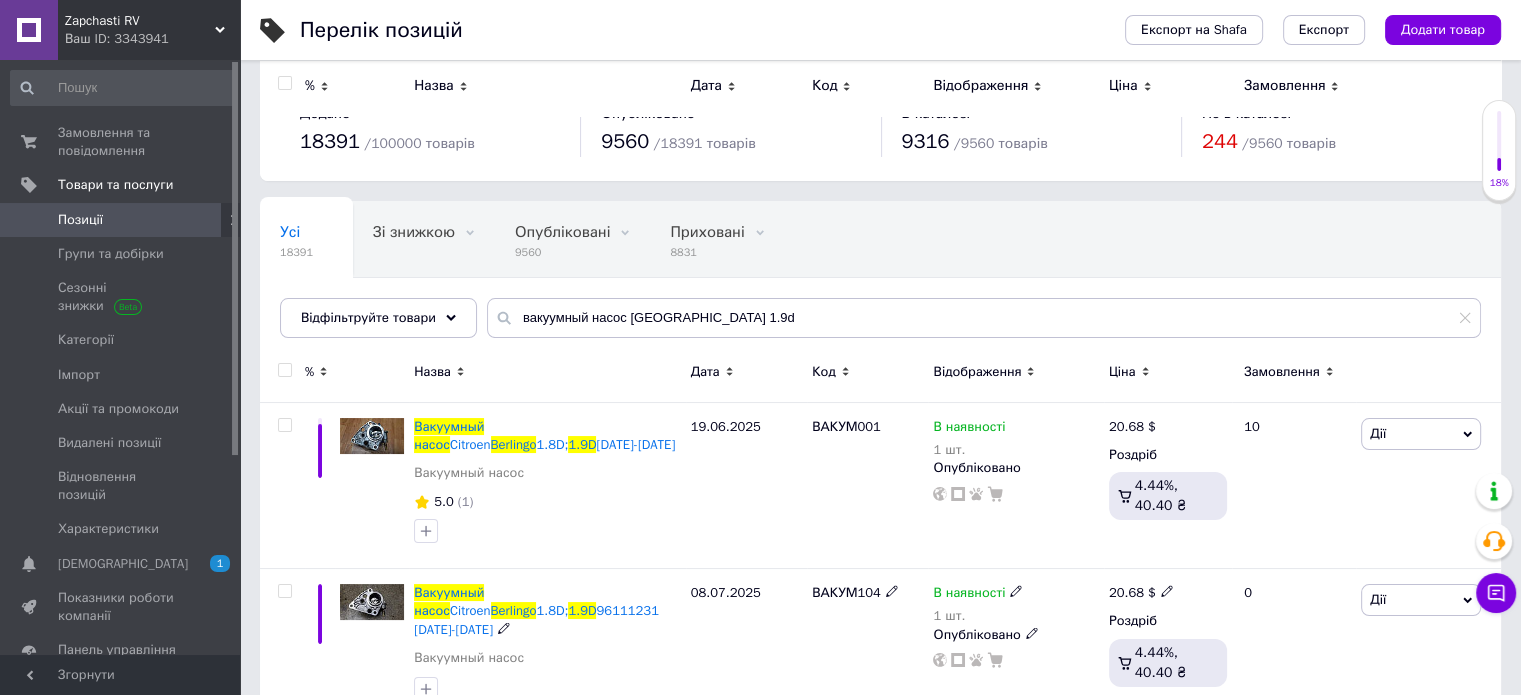 scroll, scrollTop: 0, scrollLeft: 0, axis: both 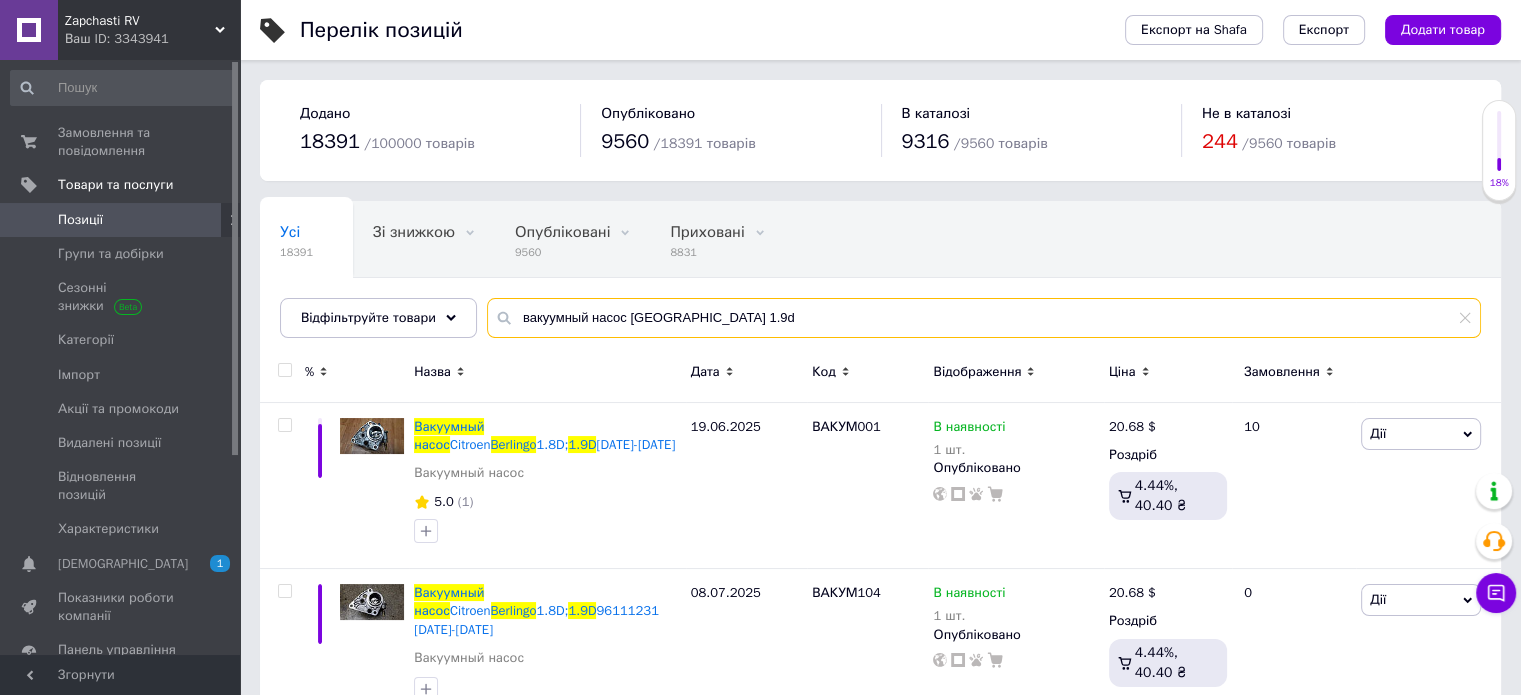 click on "вакуумный насос [GEOGRAPHIC_DATA] 1.9d" at bounding box center [984, 318] 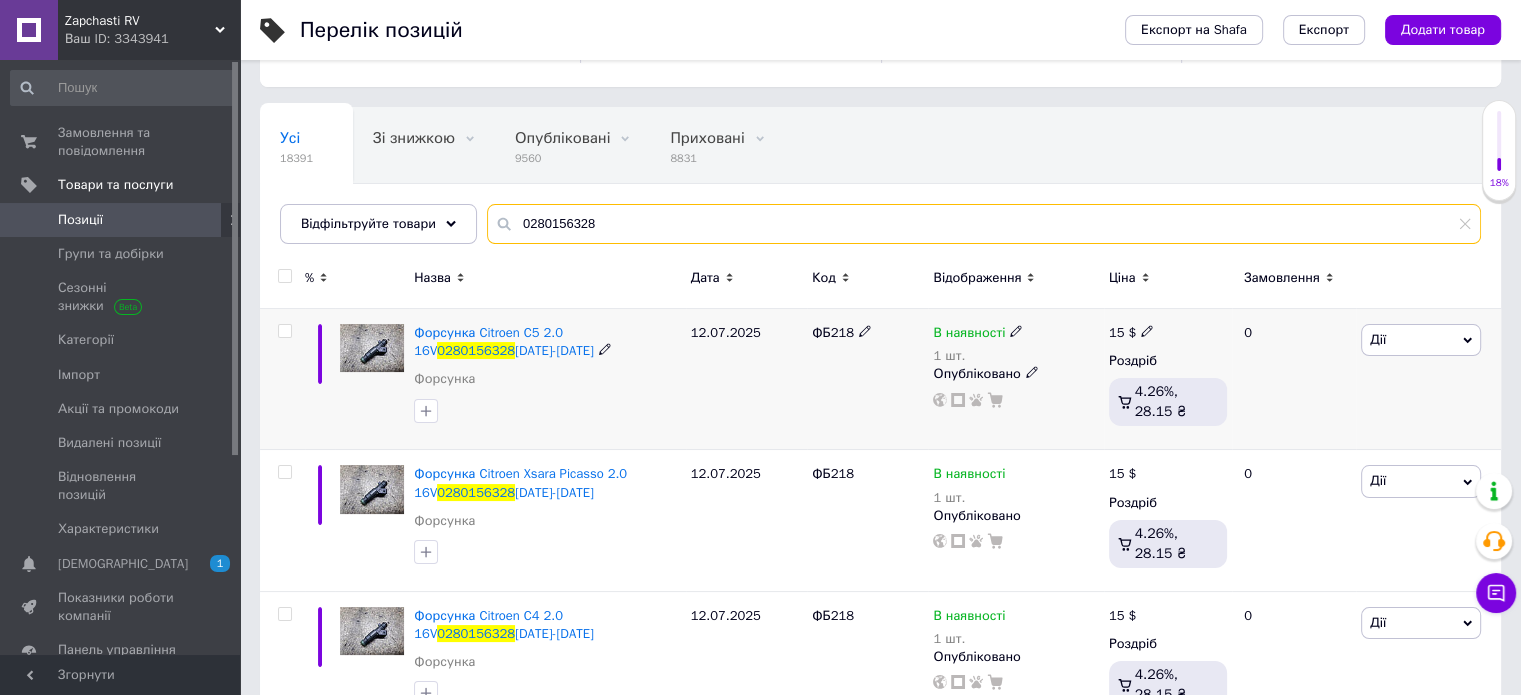 scroll, scrollTop: 100, scrollLeft: 0, axis: vertical 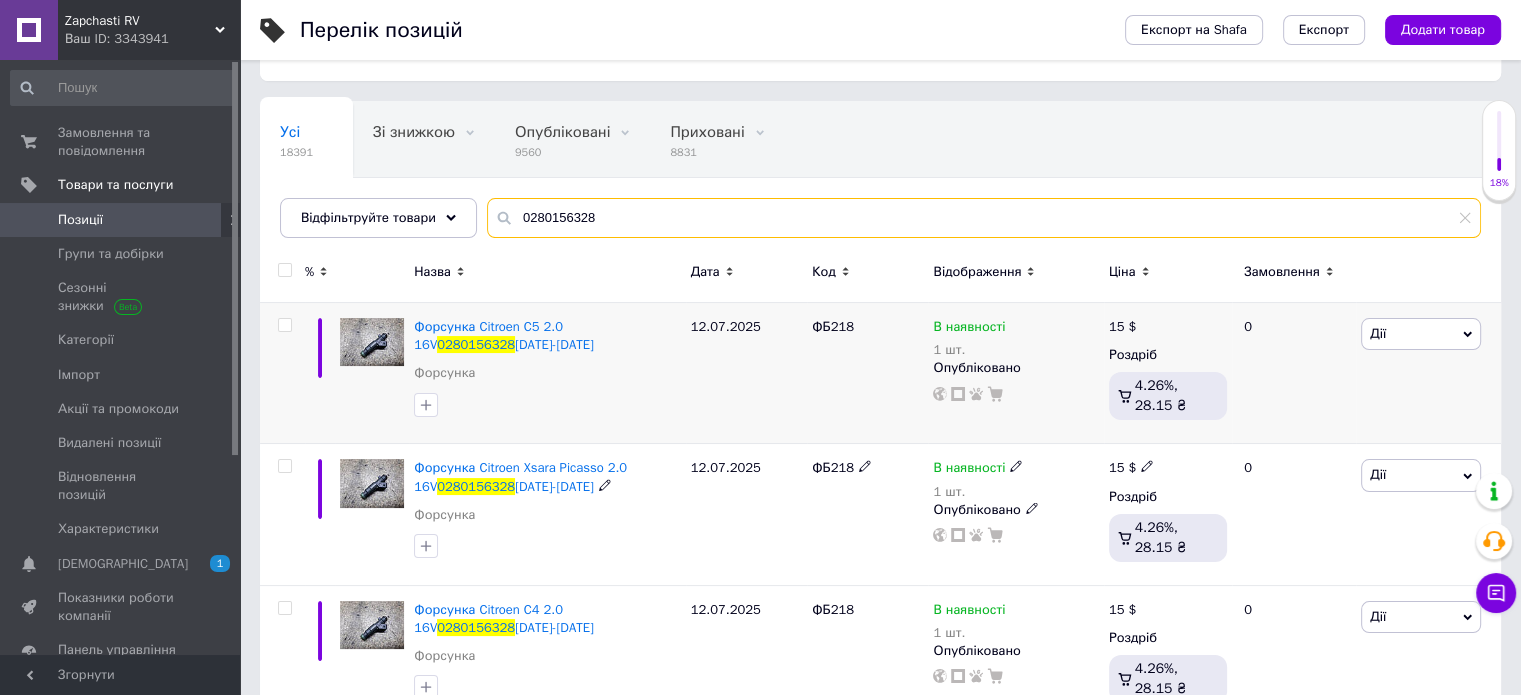 type on "0280156328" 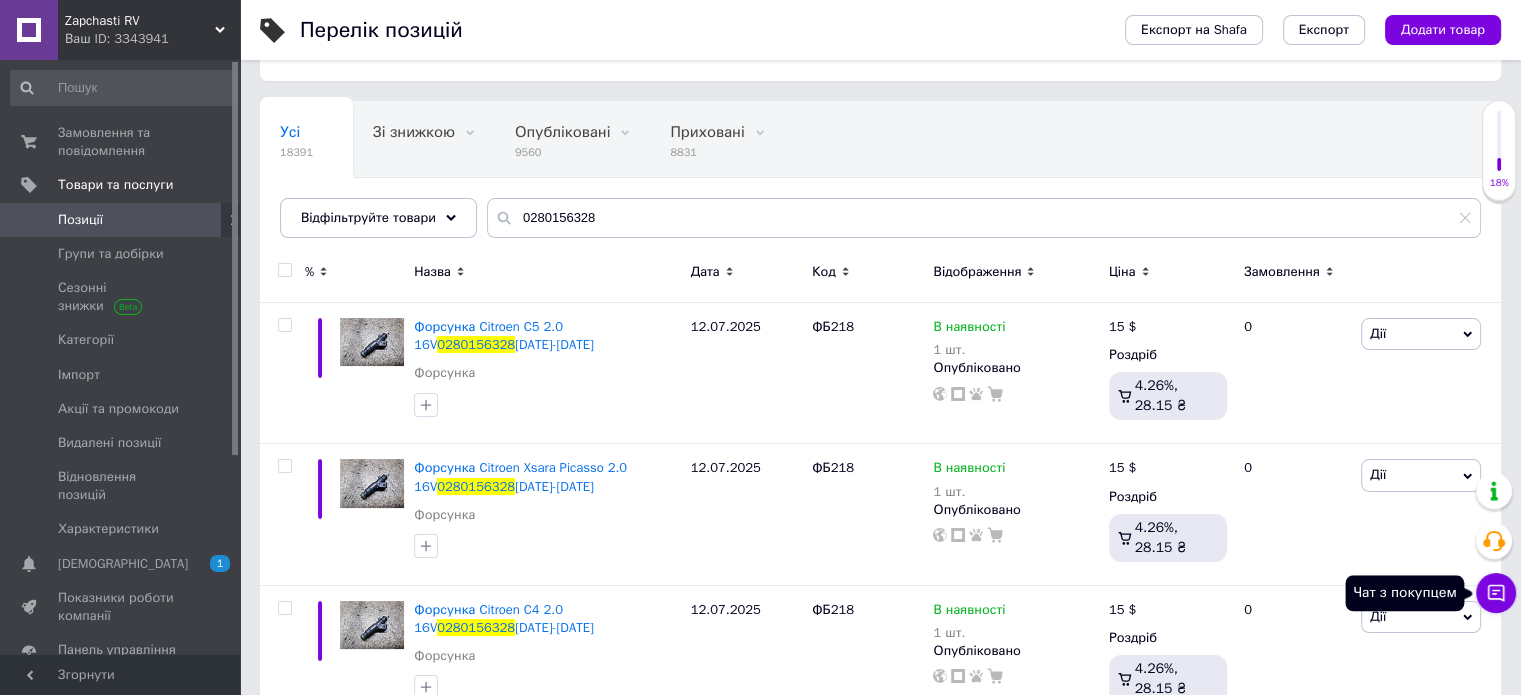 click on "Чат з покупцем" at bounding box center [1496, 593] 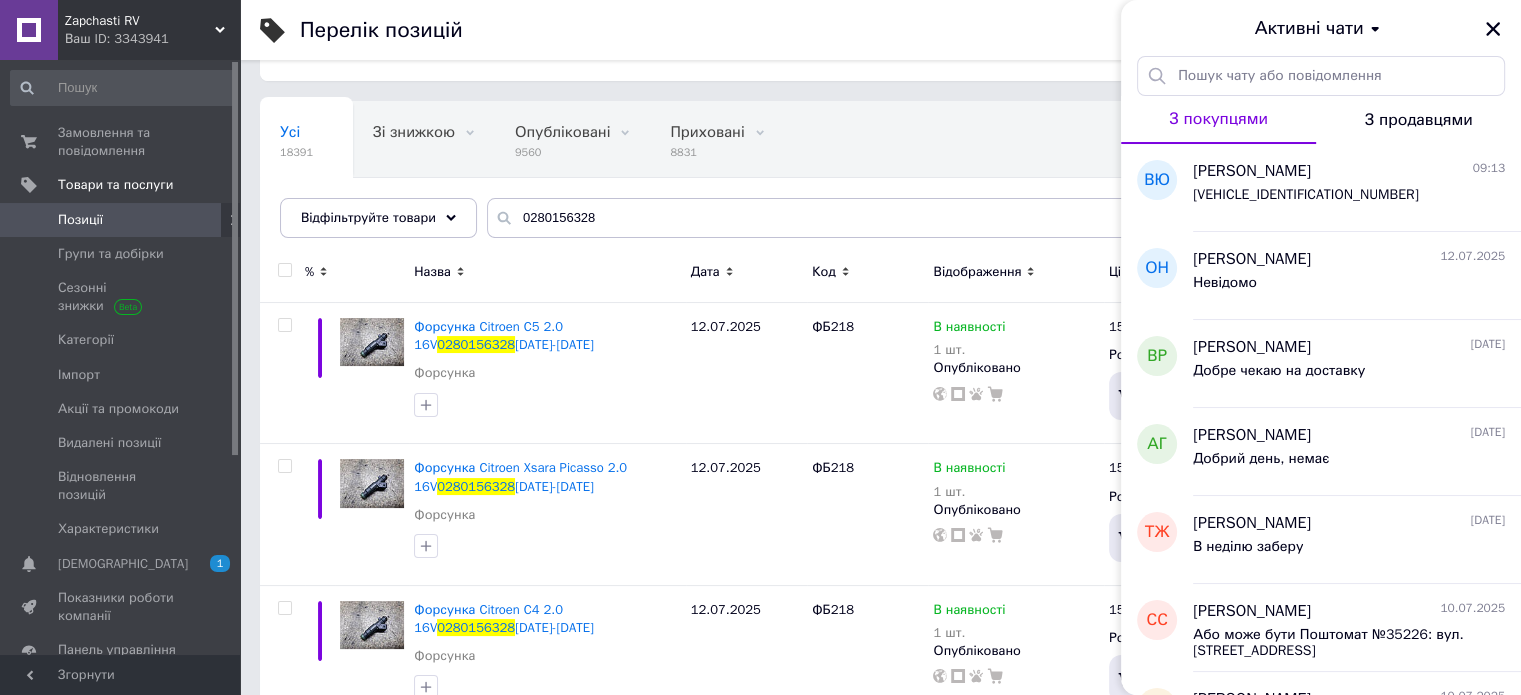 click on "З покупцями" at bounding box center (1218, 119) 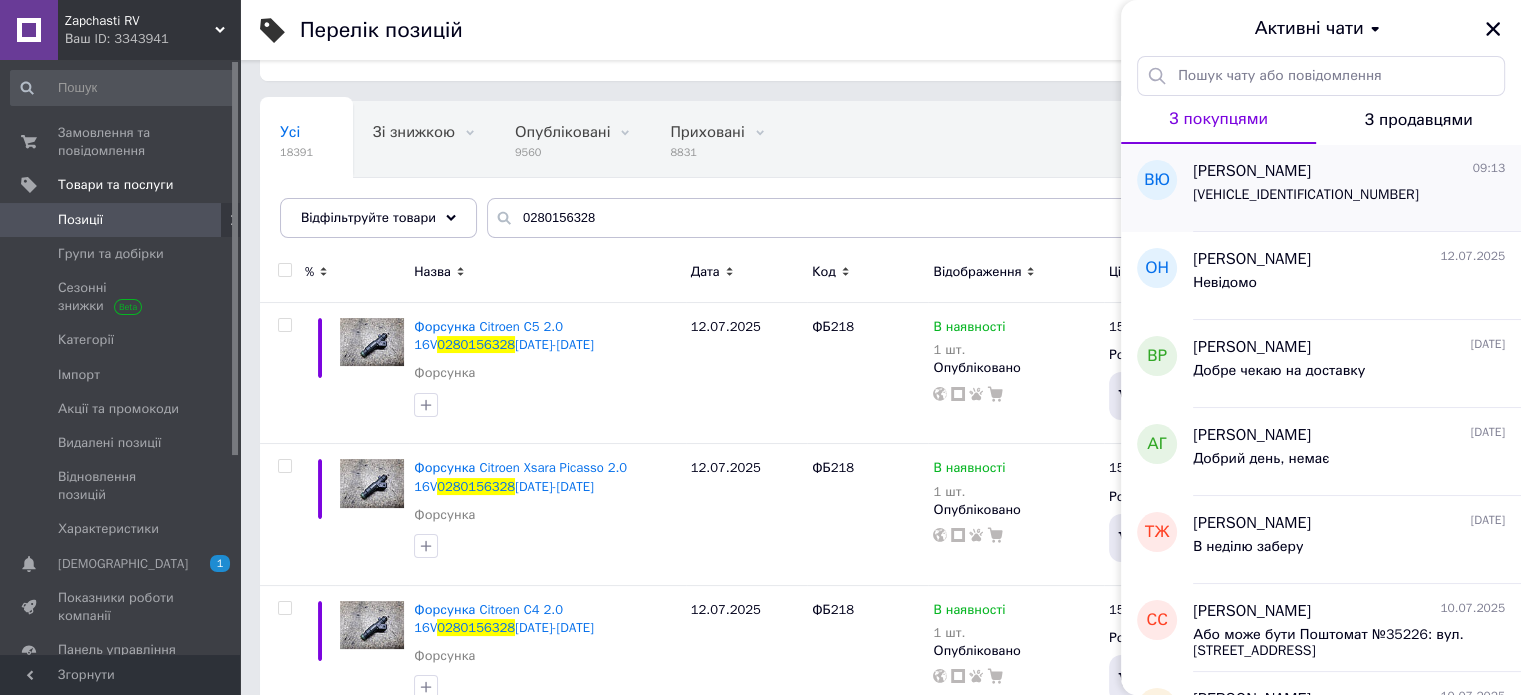 click on "[VEHICLE_IDENTIFICATION_NUMBER]" at bounding box center [1349, 199] 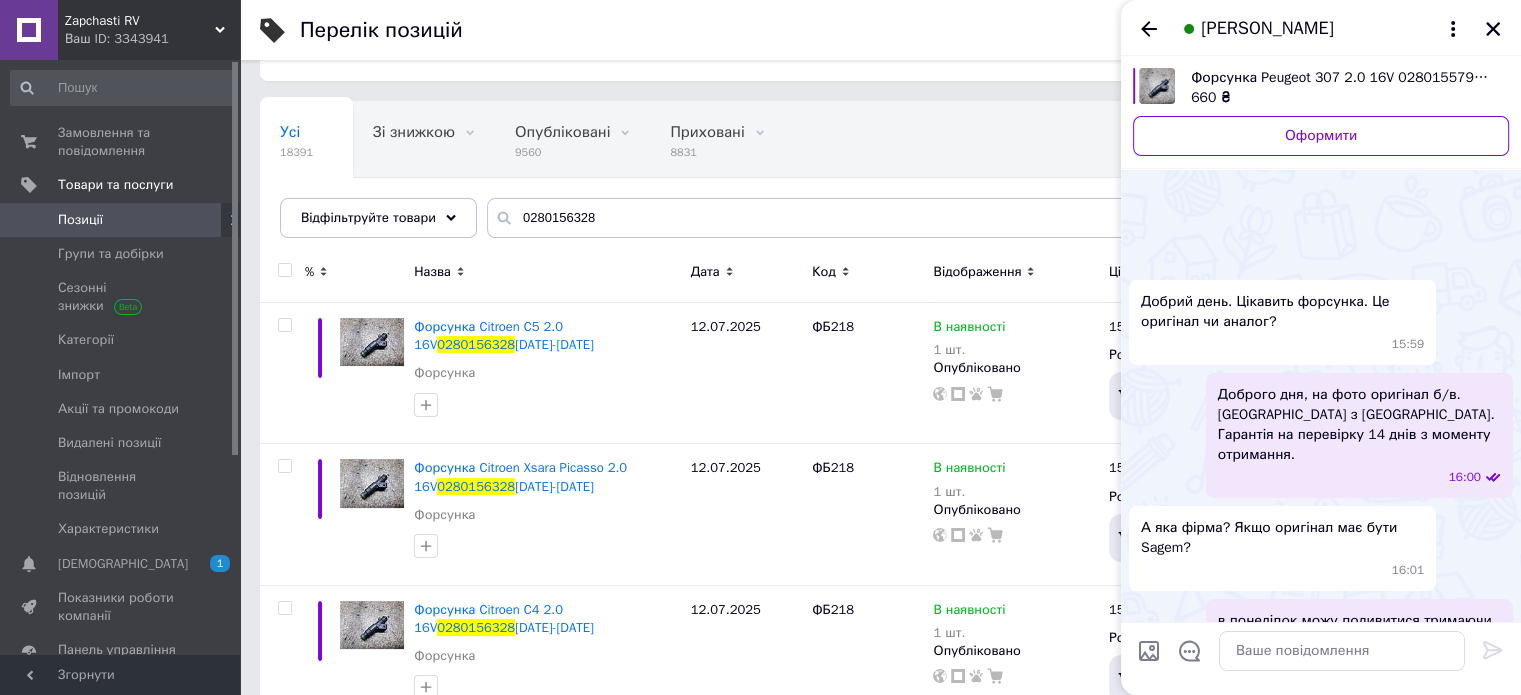 scroll, scrollTop: 501, scrollLeft: 0, axis: vertical 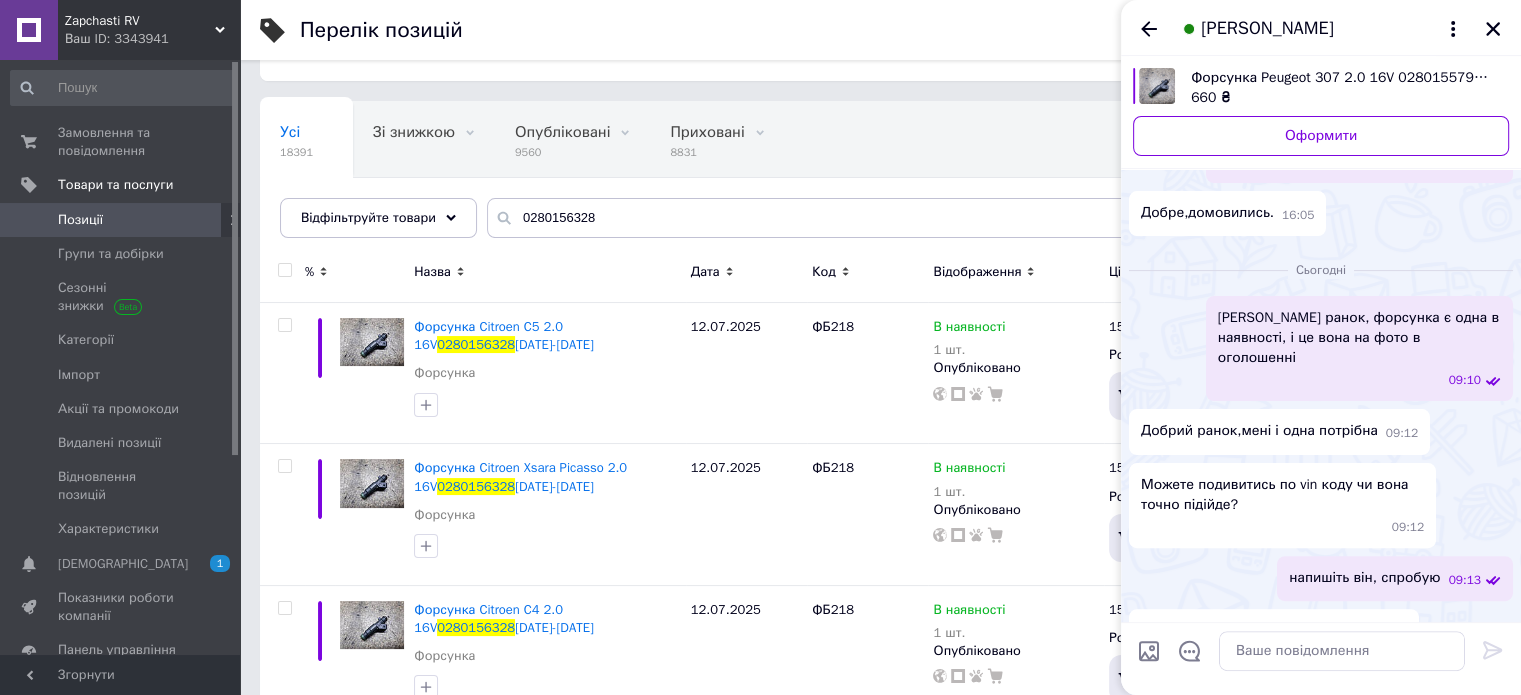 click on "Форсунка Peugeot 307 2.0 16V 0280155791 [DATE]-[DATE] року" at bounding box center (1342, 78) 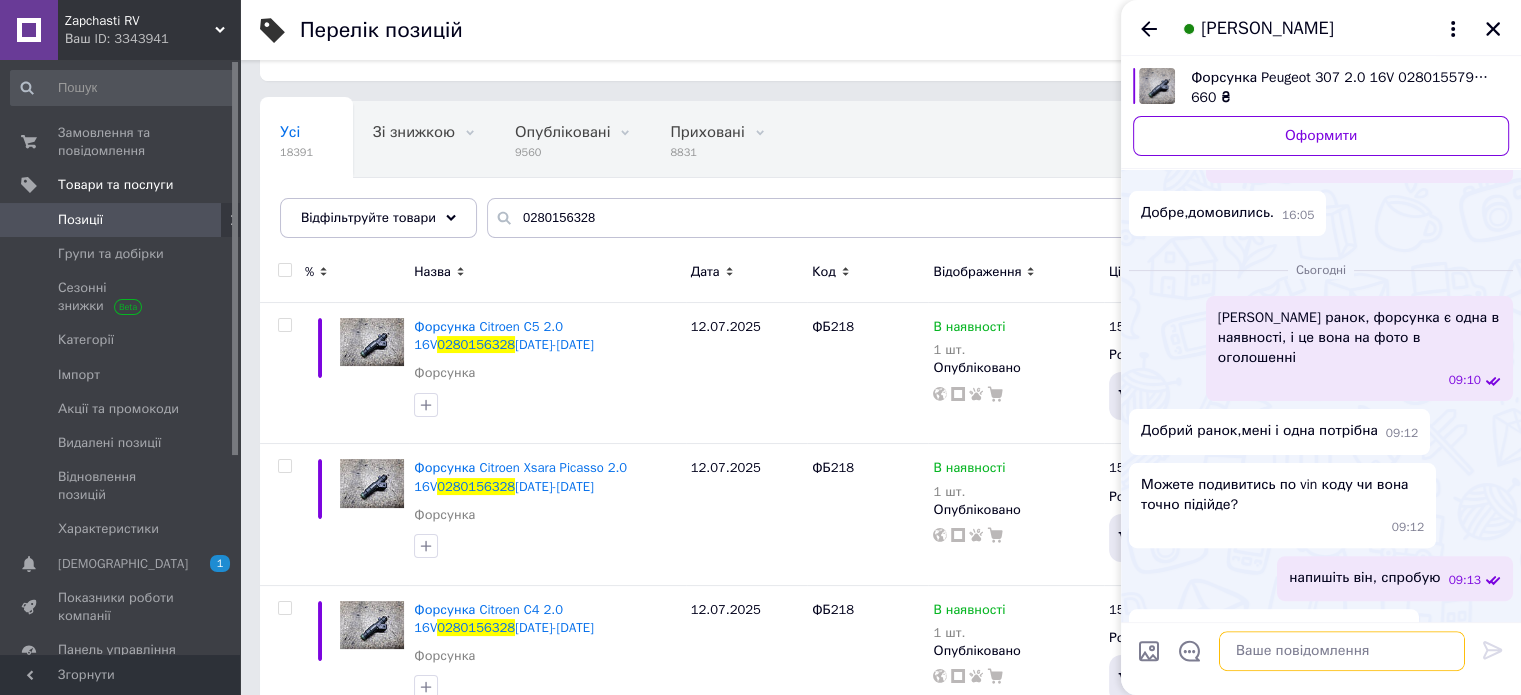 click at bounding box center (1342, 651) 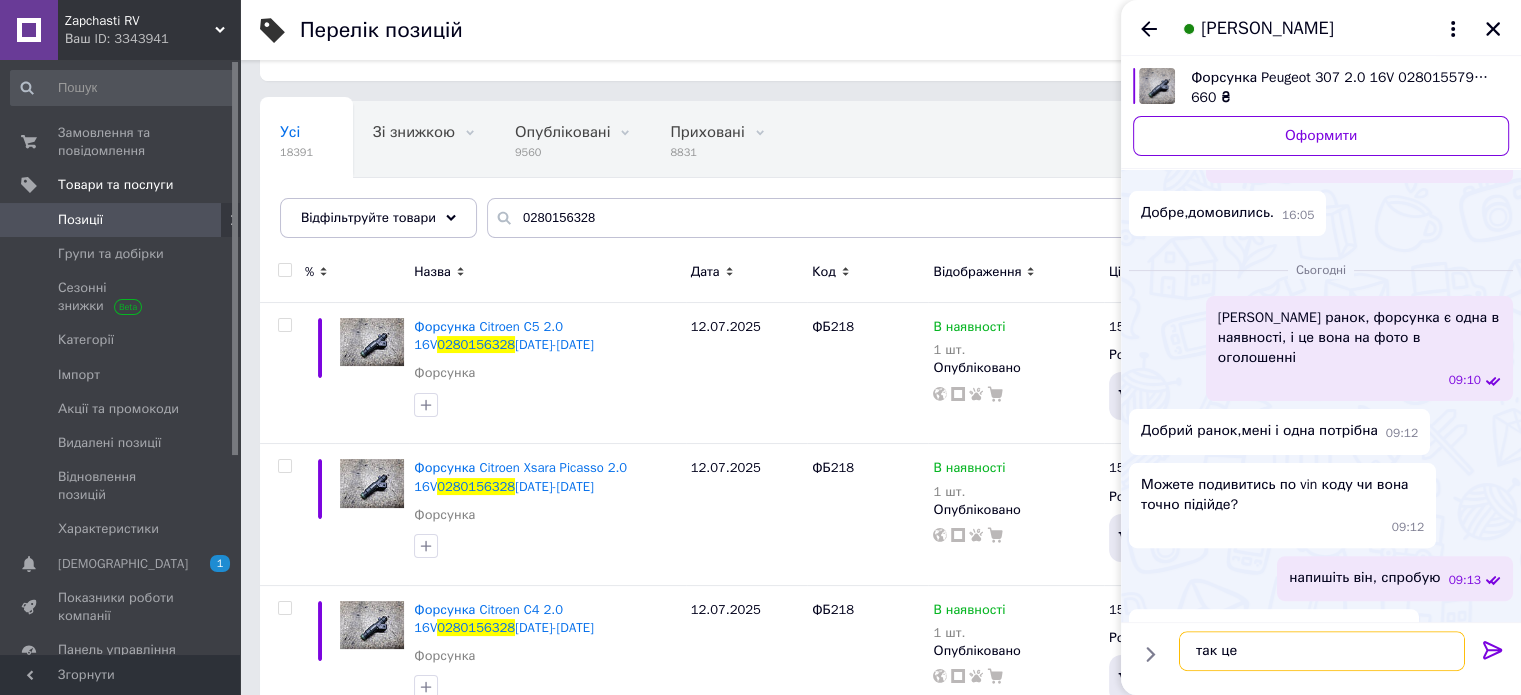type on "так" 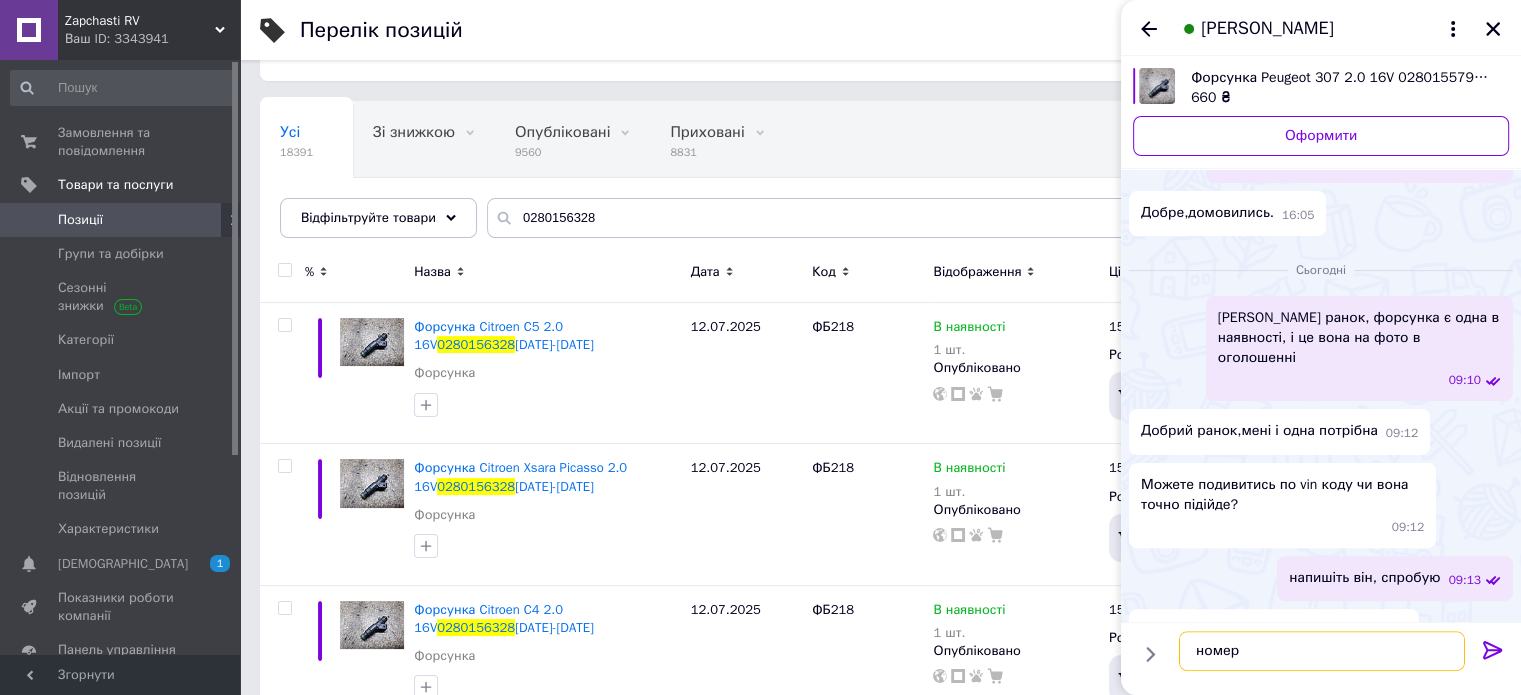 paste on "0280156328" 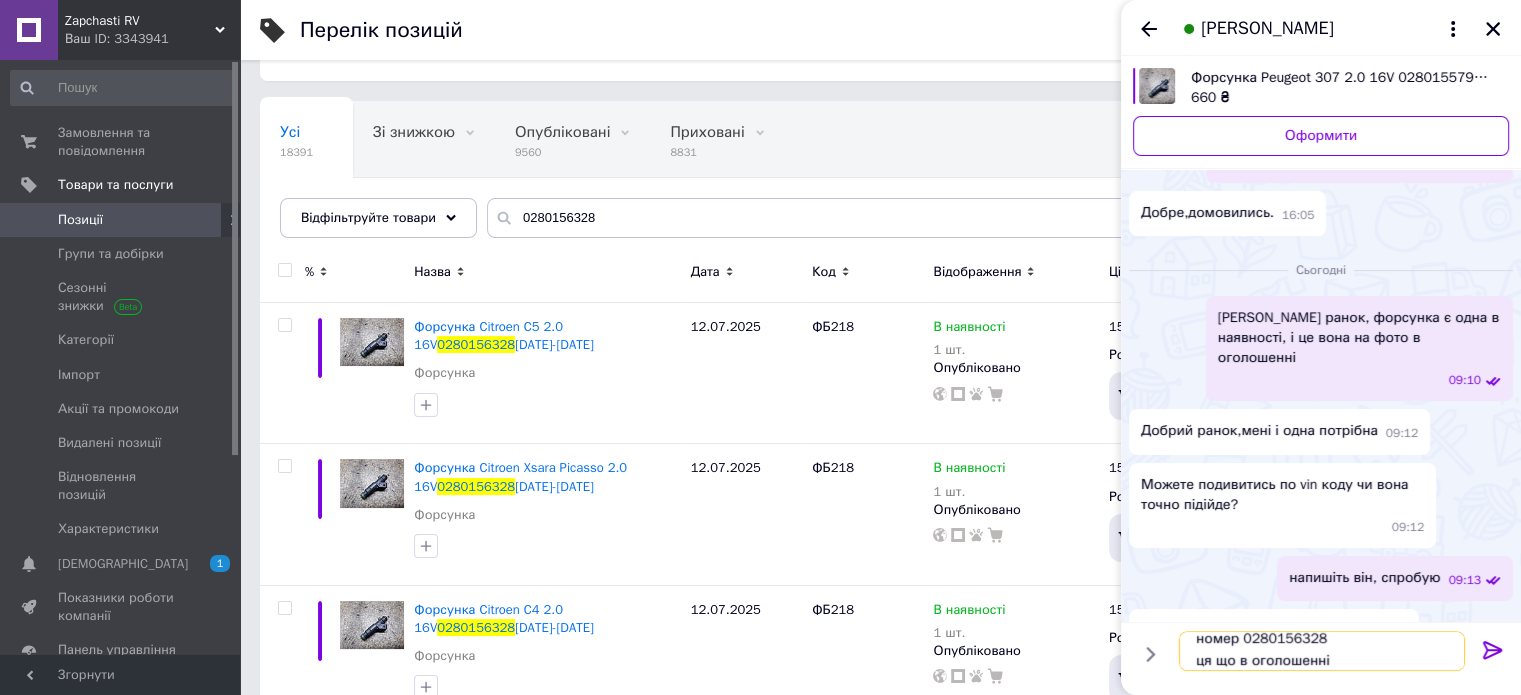 scroll, scrollTop: 1, scrollLeft: 0, axis: vertical 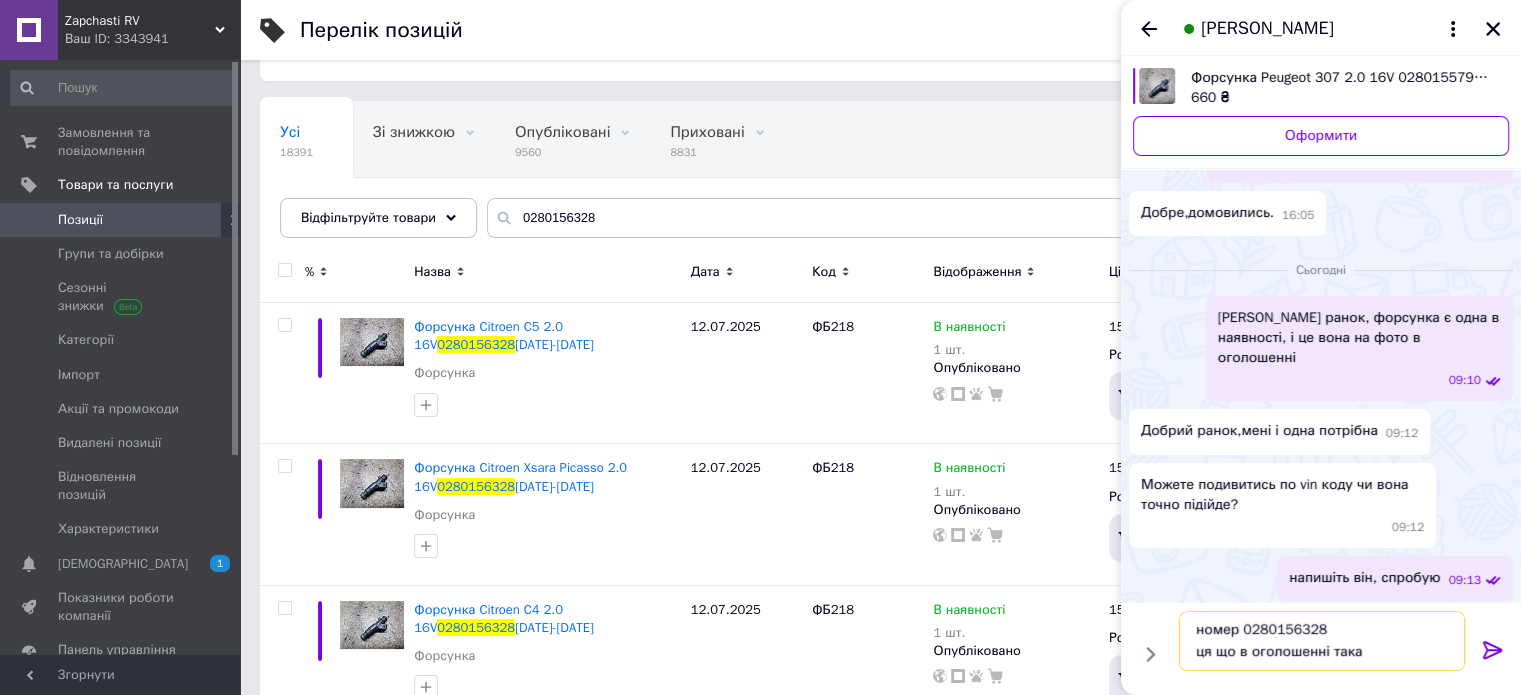 type on "номер 0280156328
ця що в оголошенні така ж" 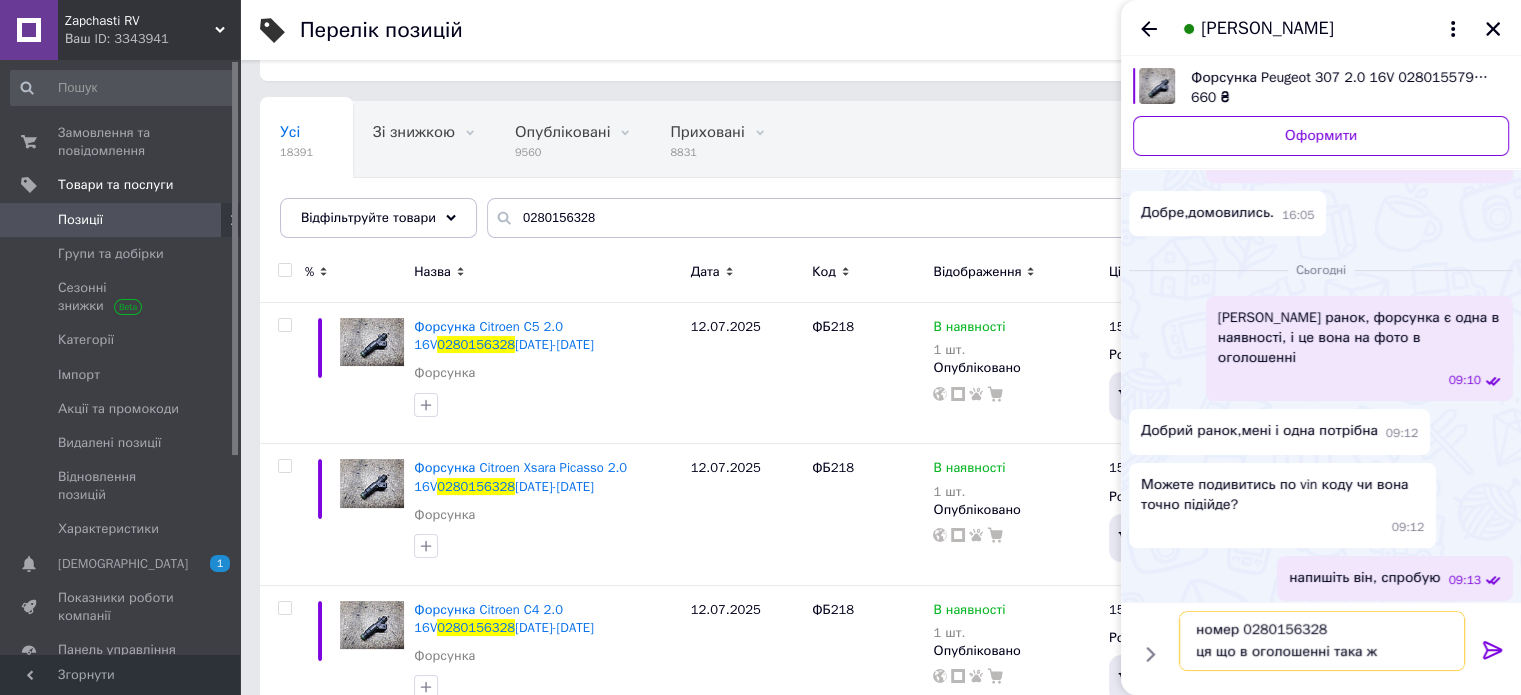 type 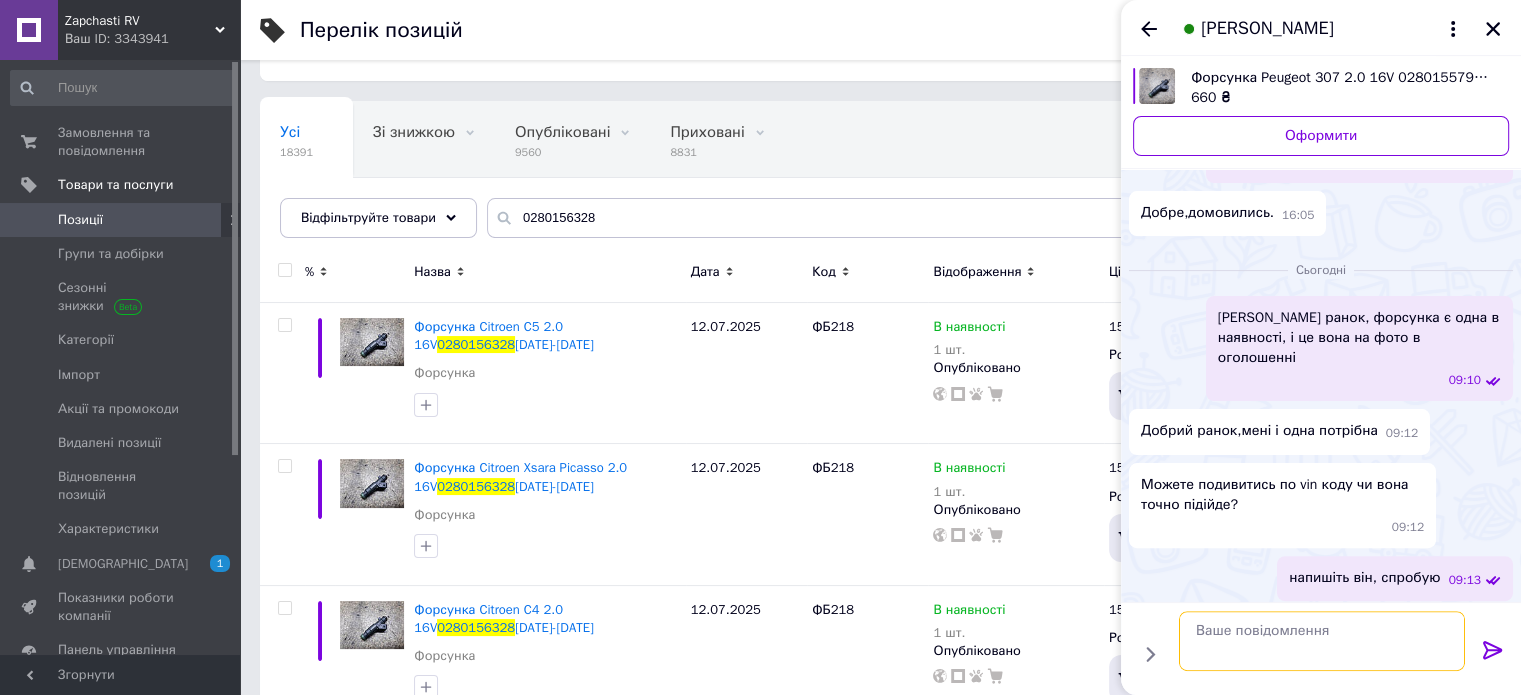 scroll, scrollTop: 0, scrollLeft: 0, axis: both 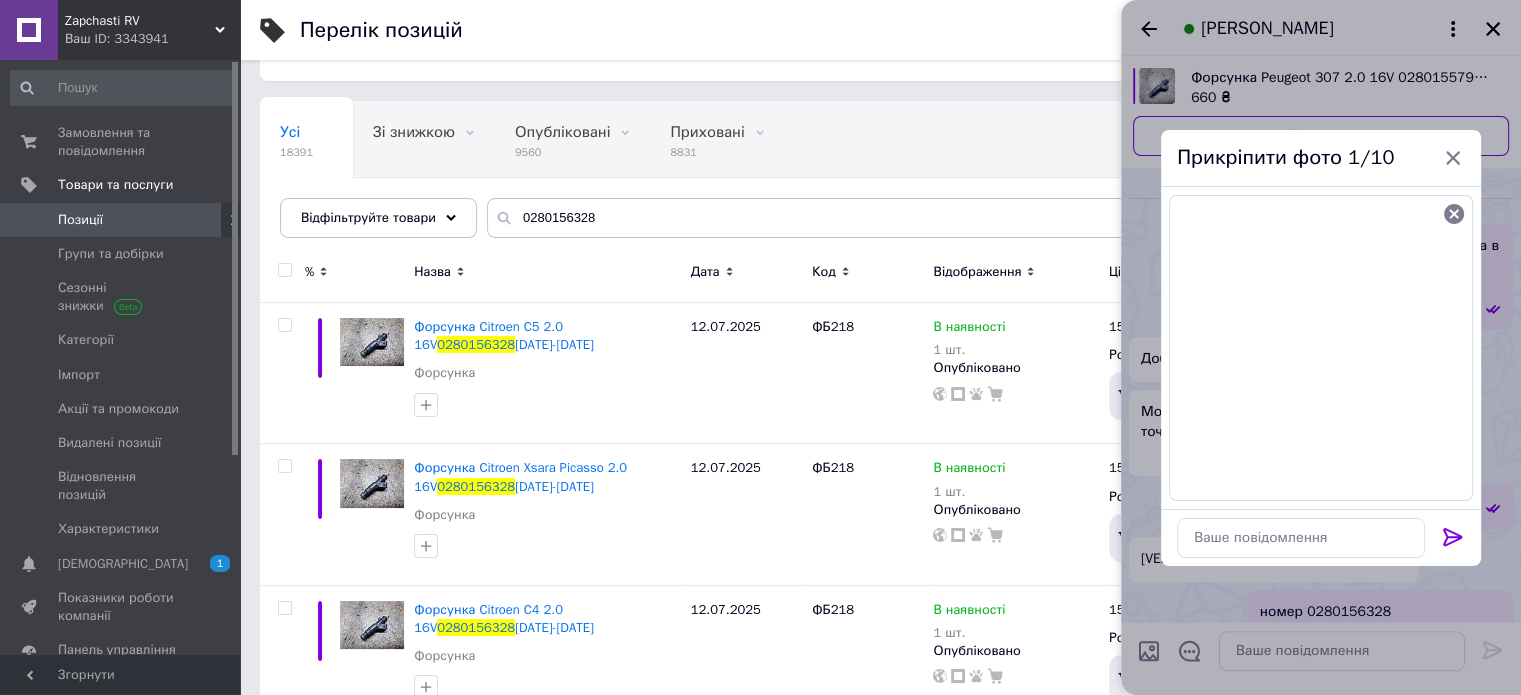 click 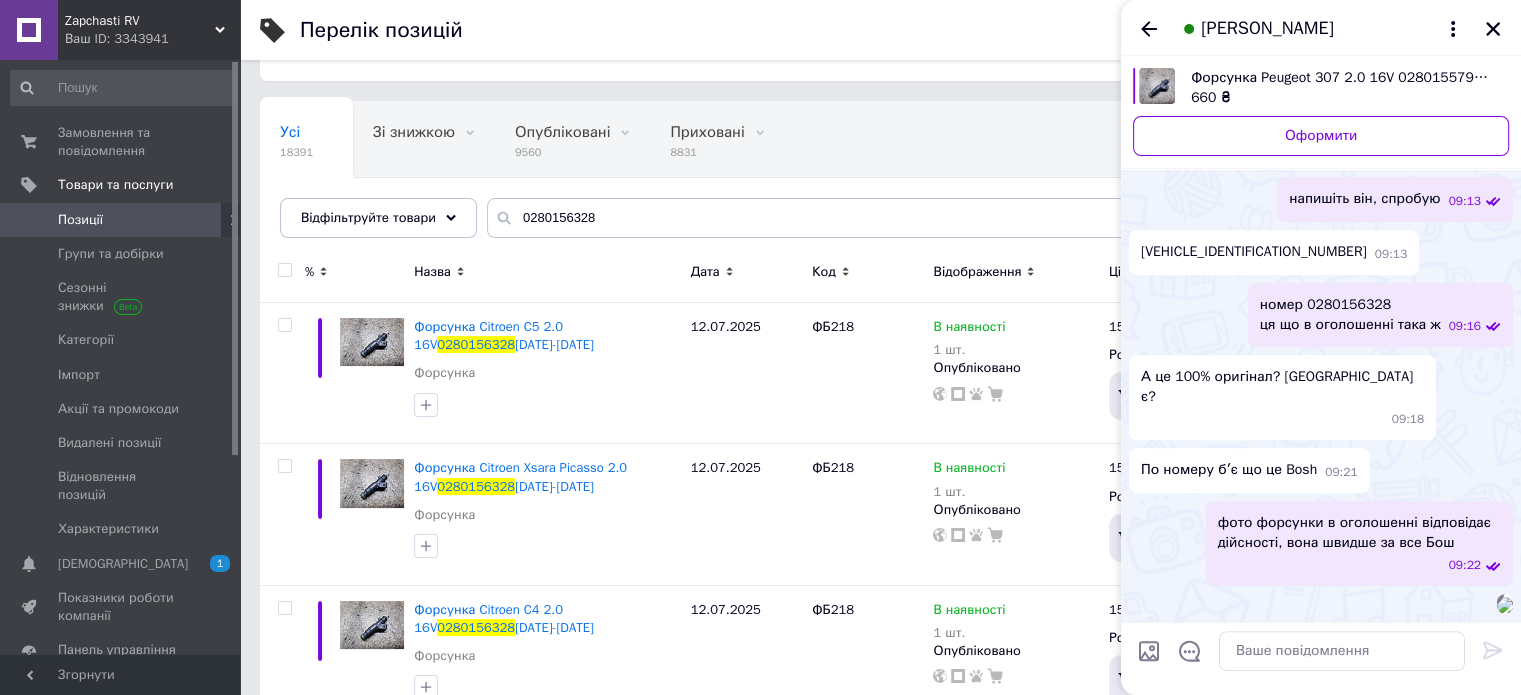 scroll, scrollTop: 948, scrollLeft: 0, axis: vertical 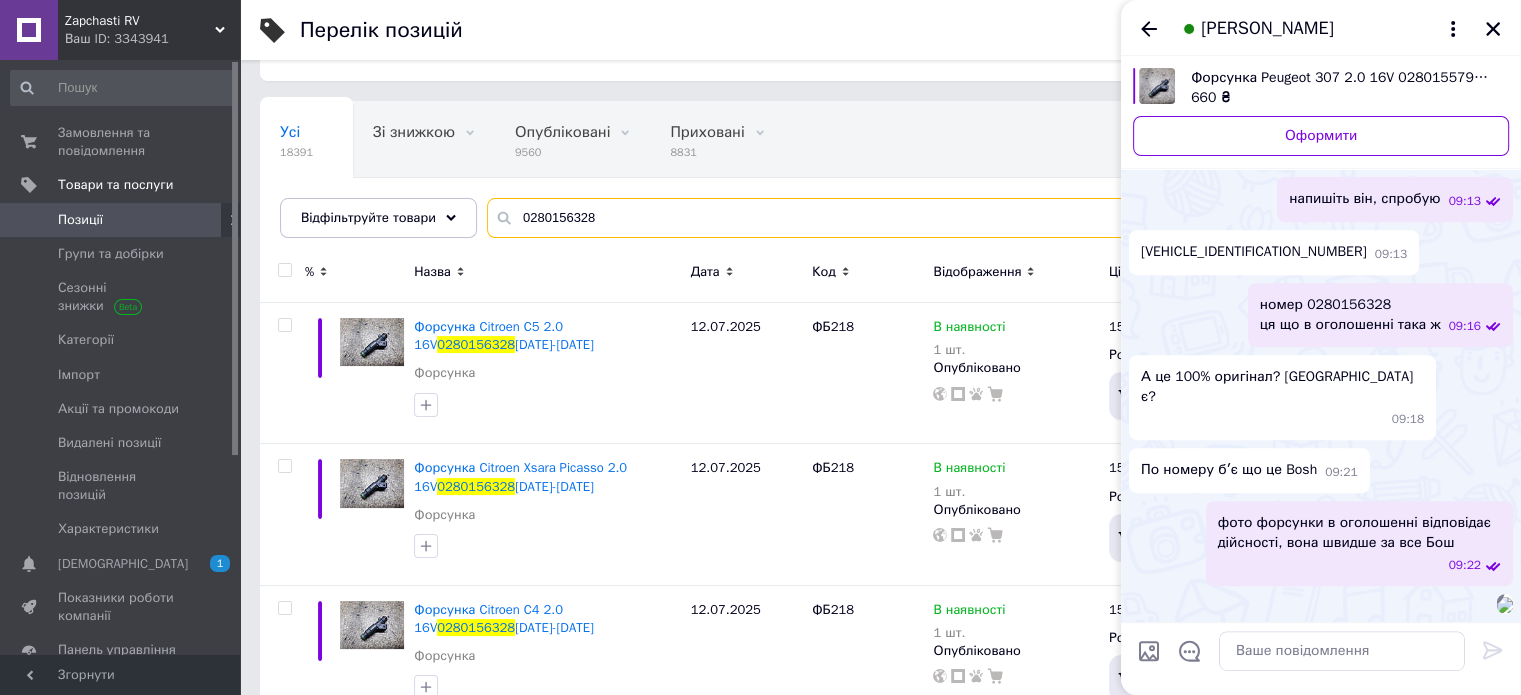click on "0280156328" at bounding box center (984, 218) 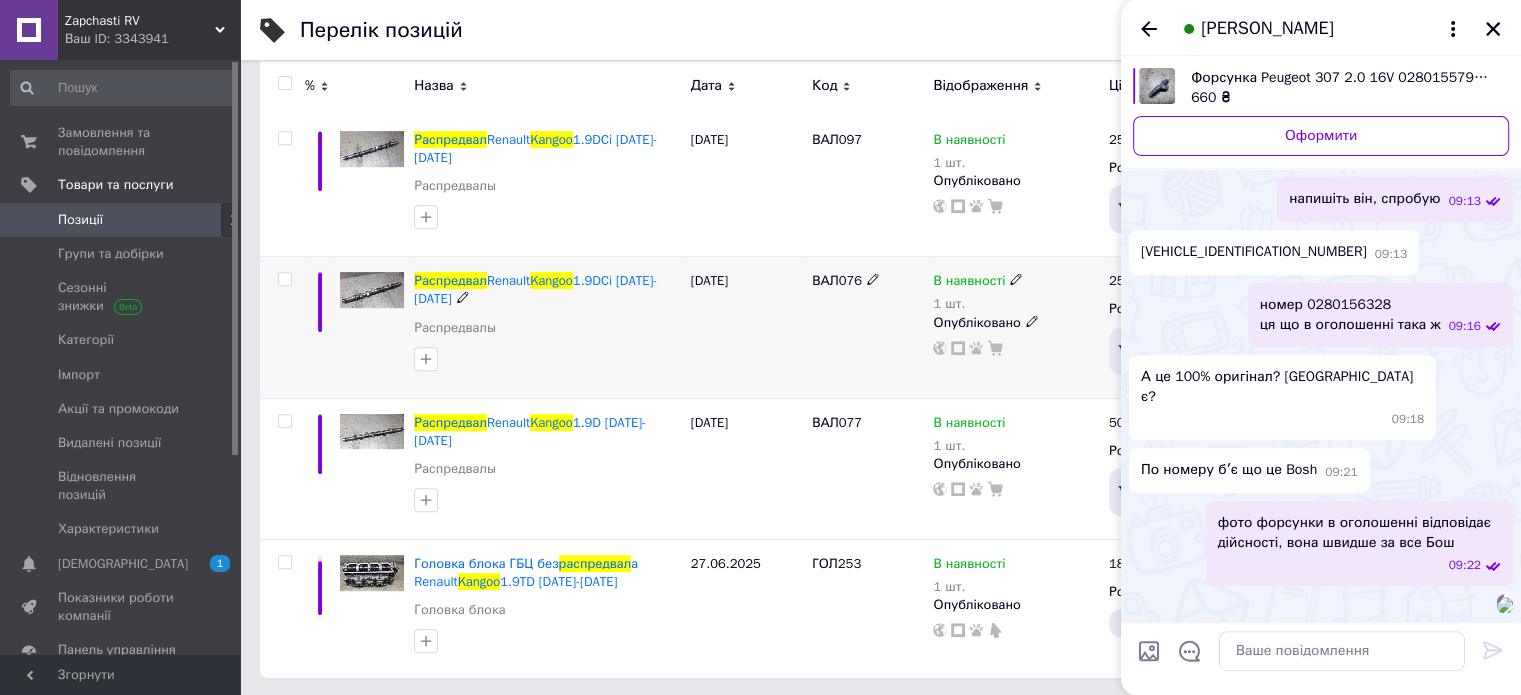 scroll, scrollTop: 852, scrollLeft: 0, axis: vertical 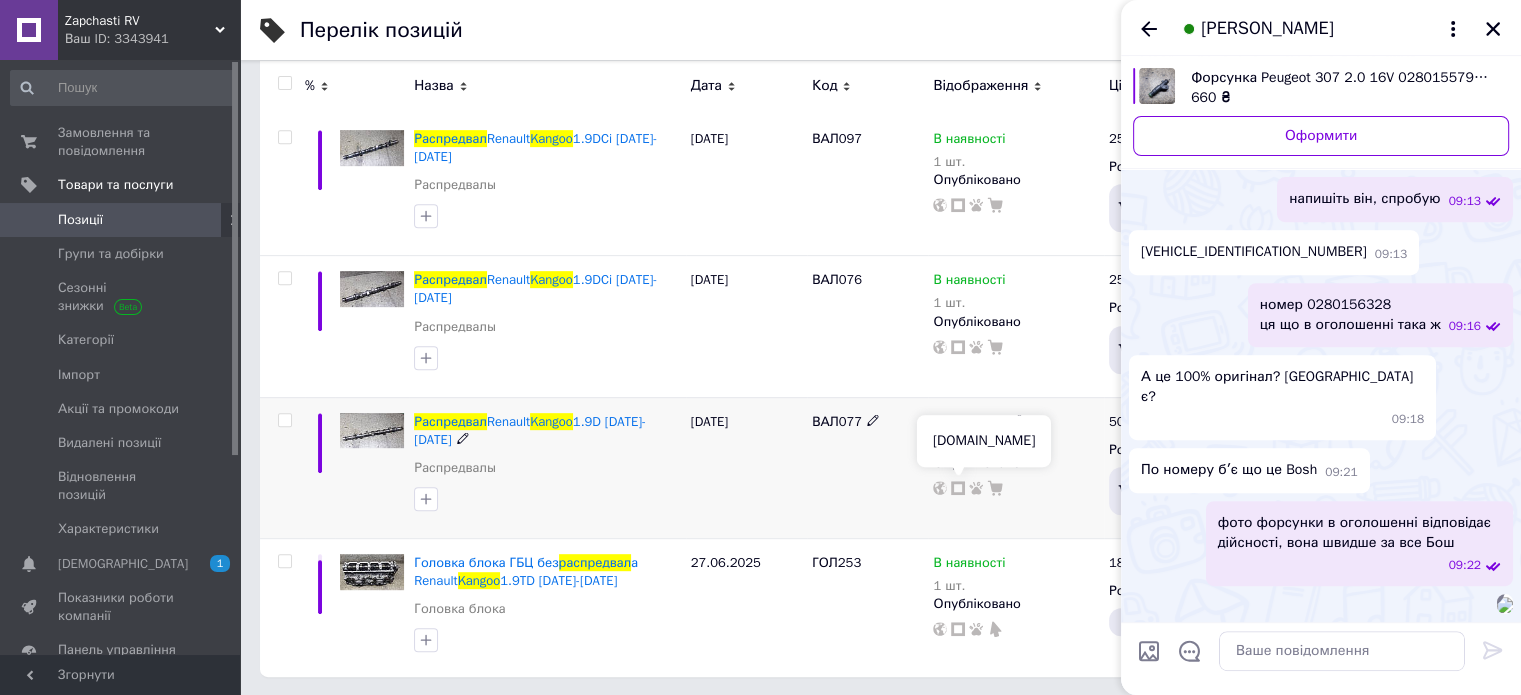 click 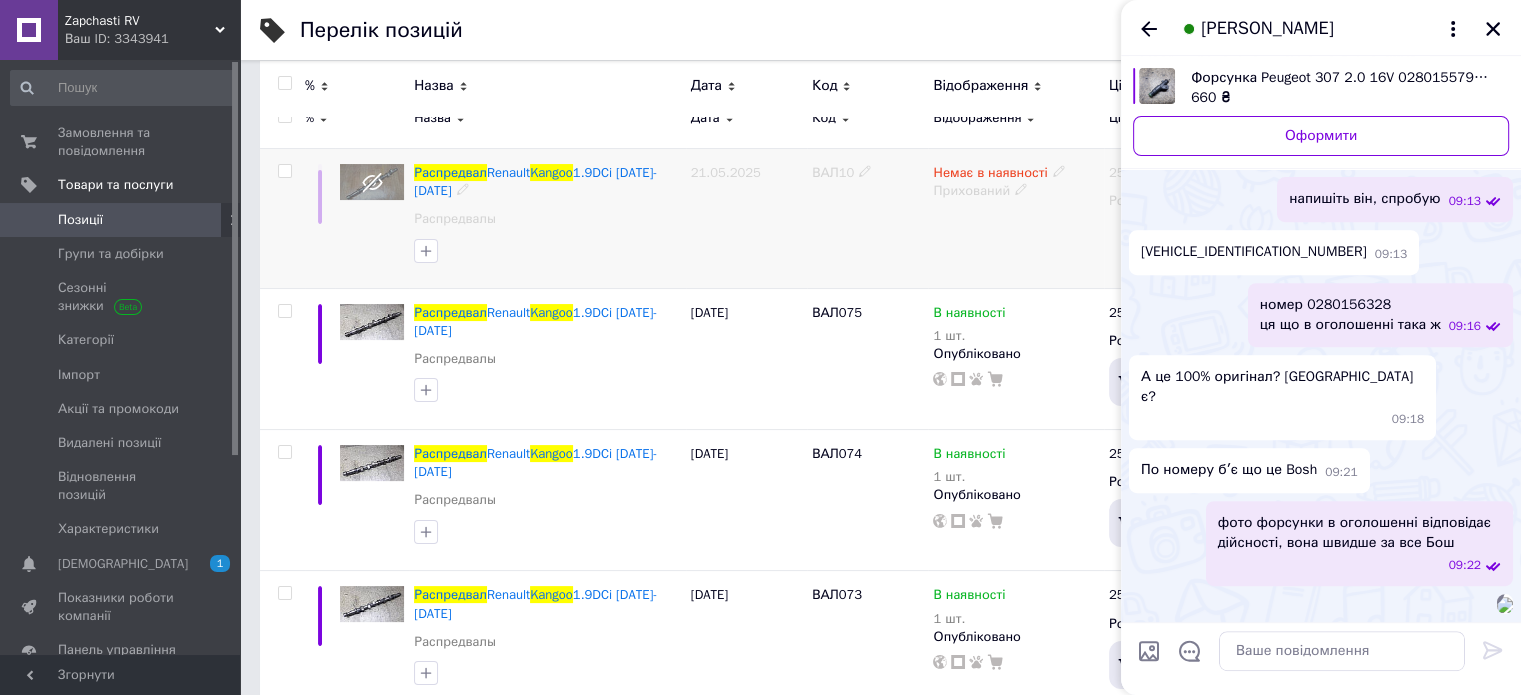 scroll, scrollTop: 52, scrollLeft: 0, axis: vertical 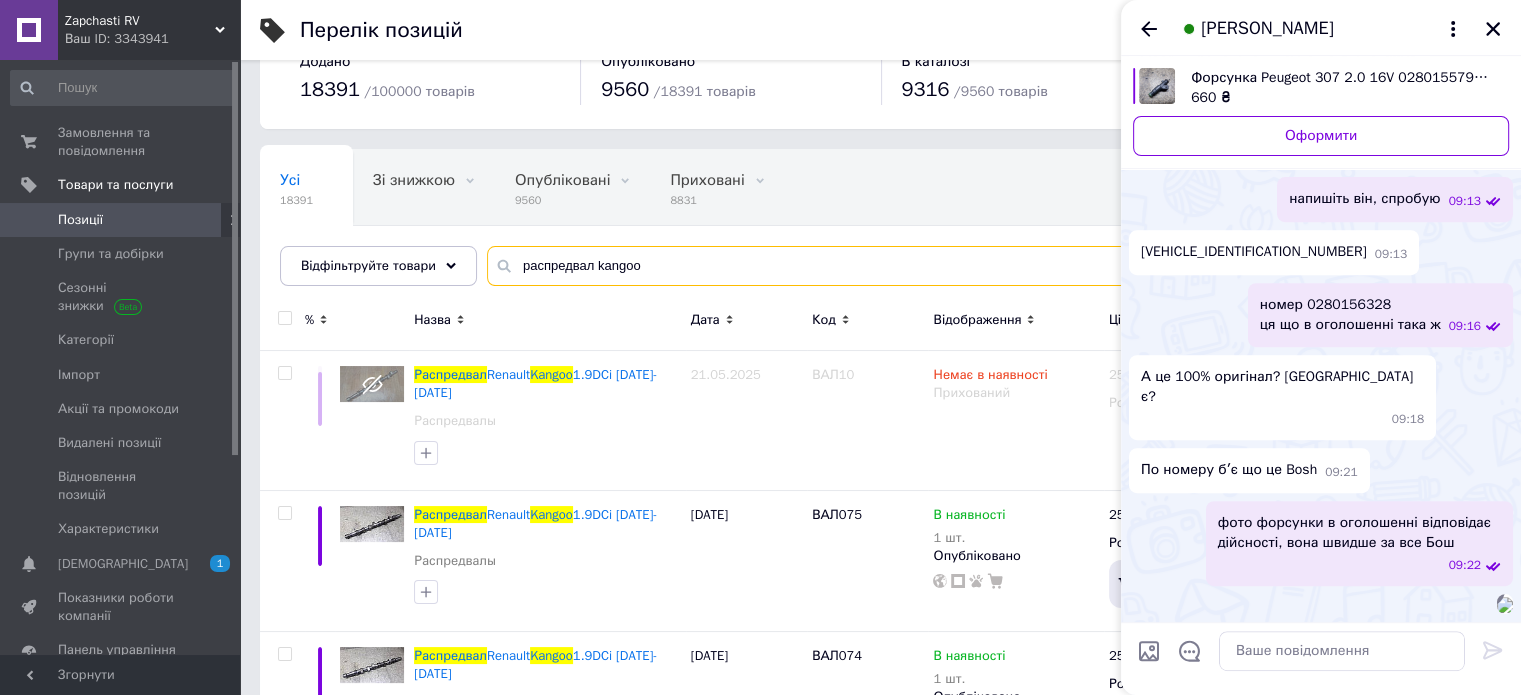 click on "распредвал kangoo" at bounding box center (984, 266) 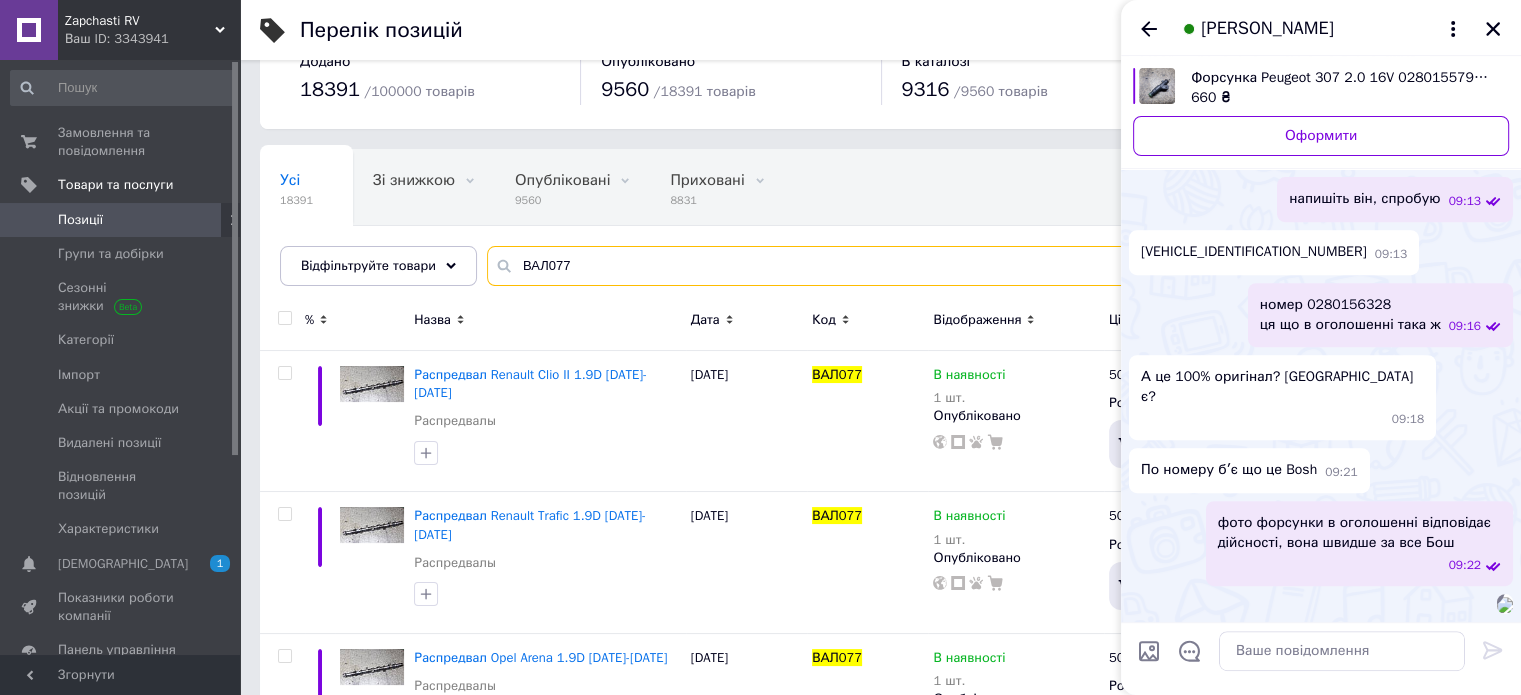 type on "ВАЛ077" 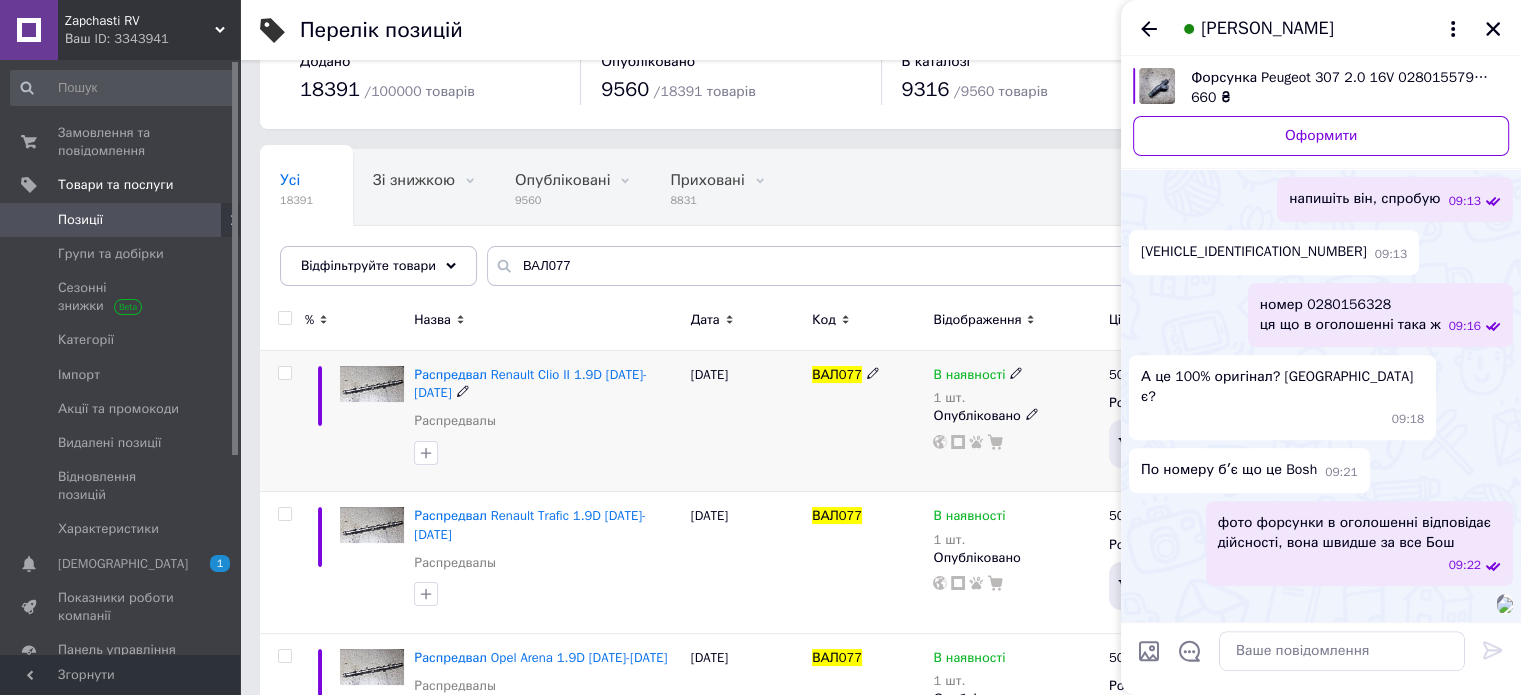 click on "В наявності" at bounding box center [969, 377] 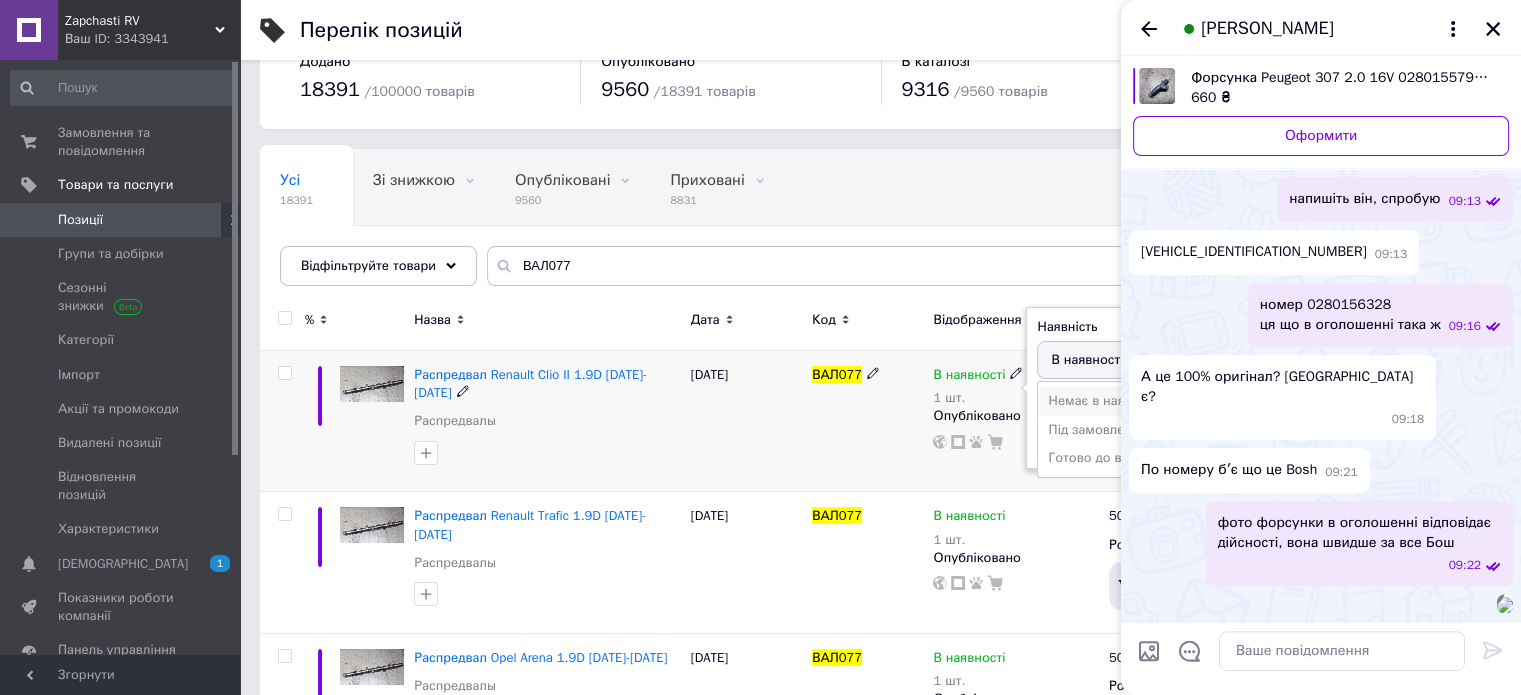 click on "Немає в наявності" at bounding box center (1133, 401) 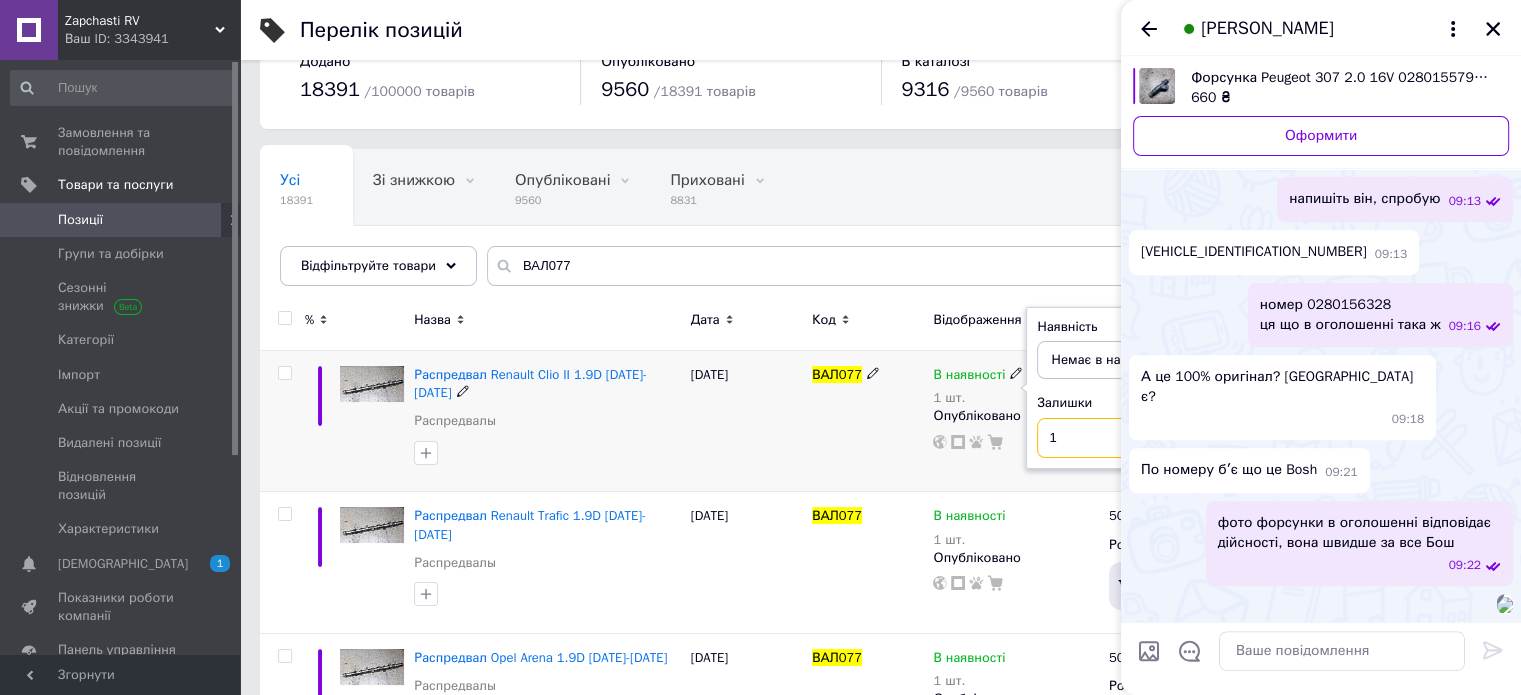 click on "1" at bounding box center (1113, 438) 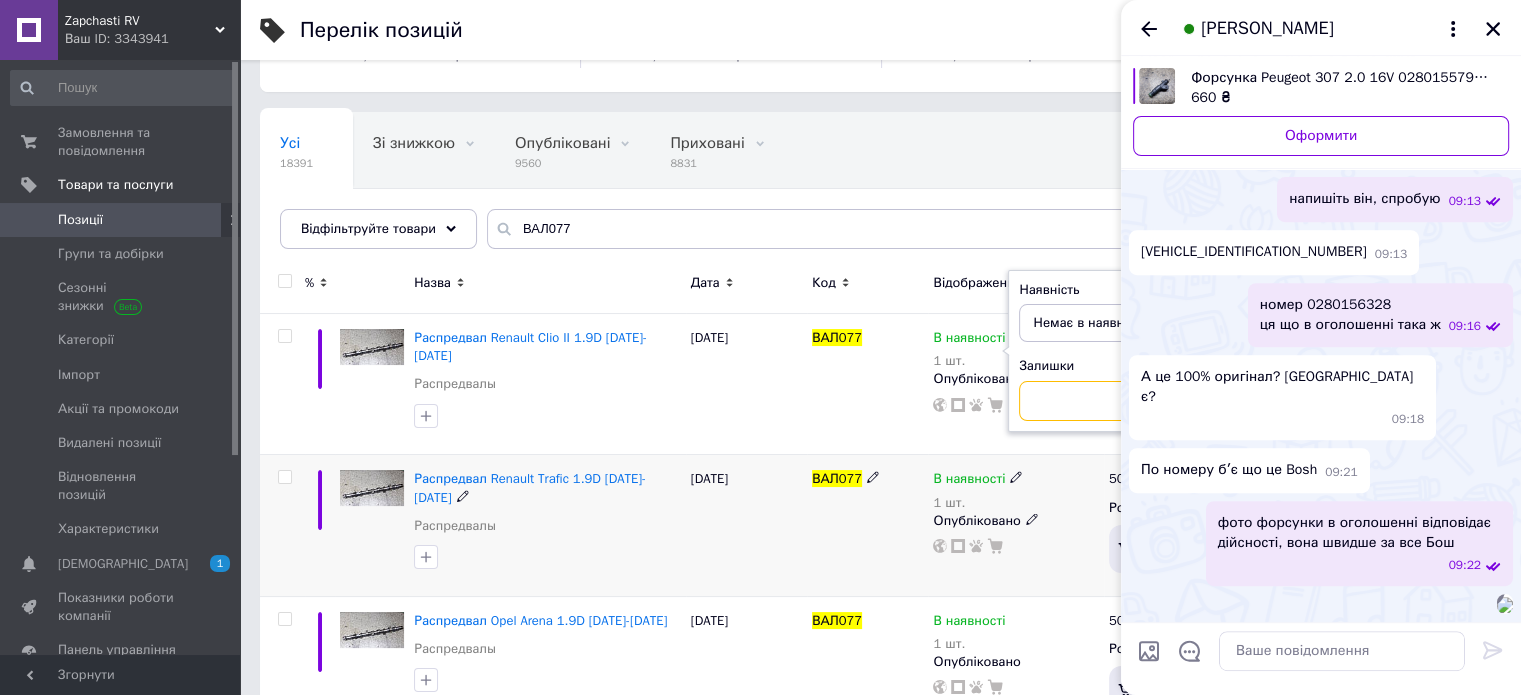 scroll, scrollTop: 152, scrollLeft: 0, axis: vertical 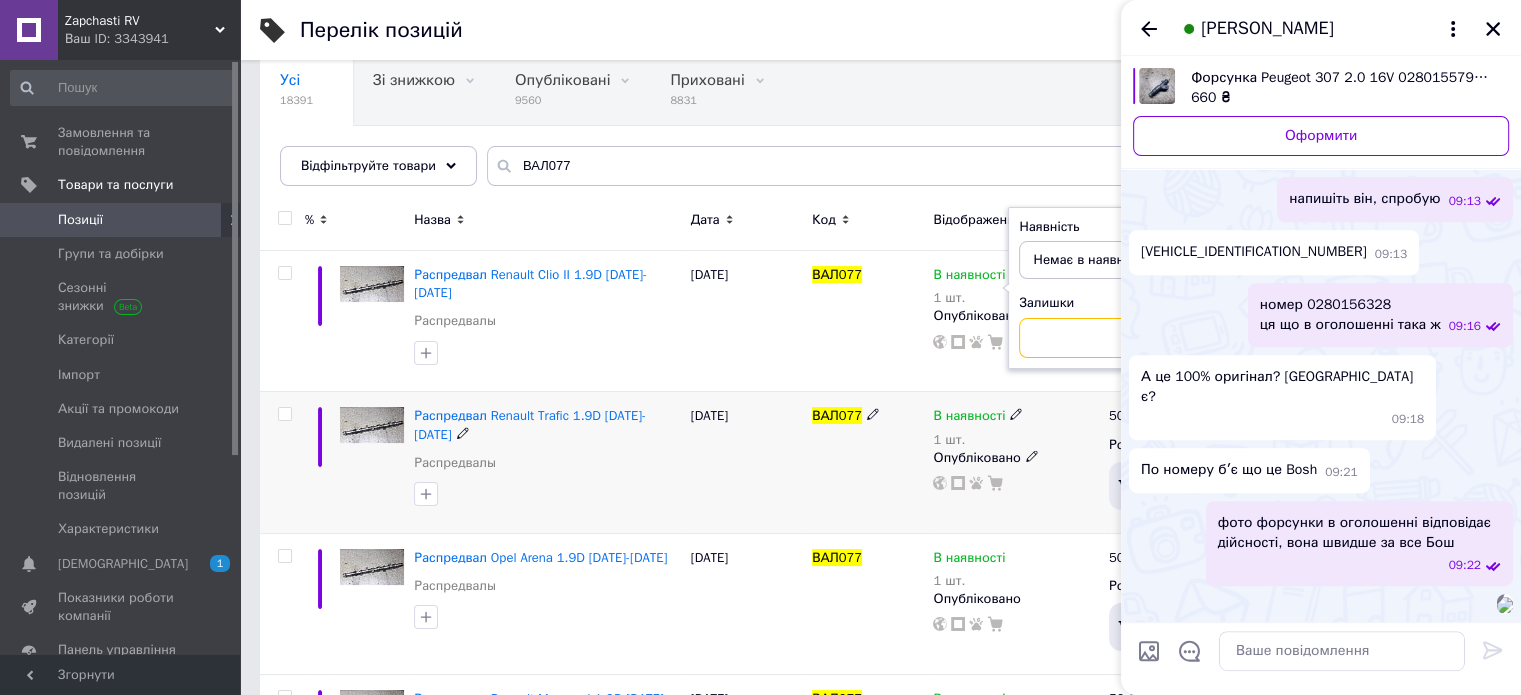 type 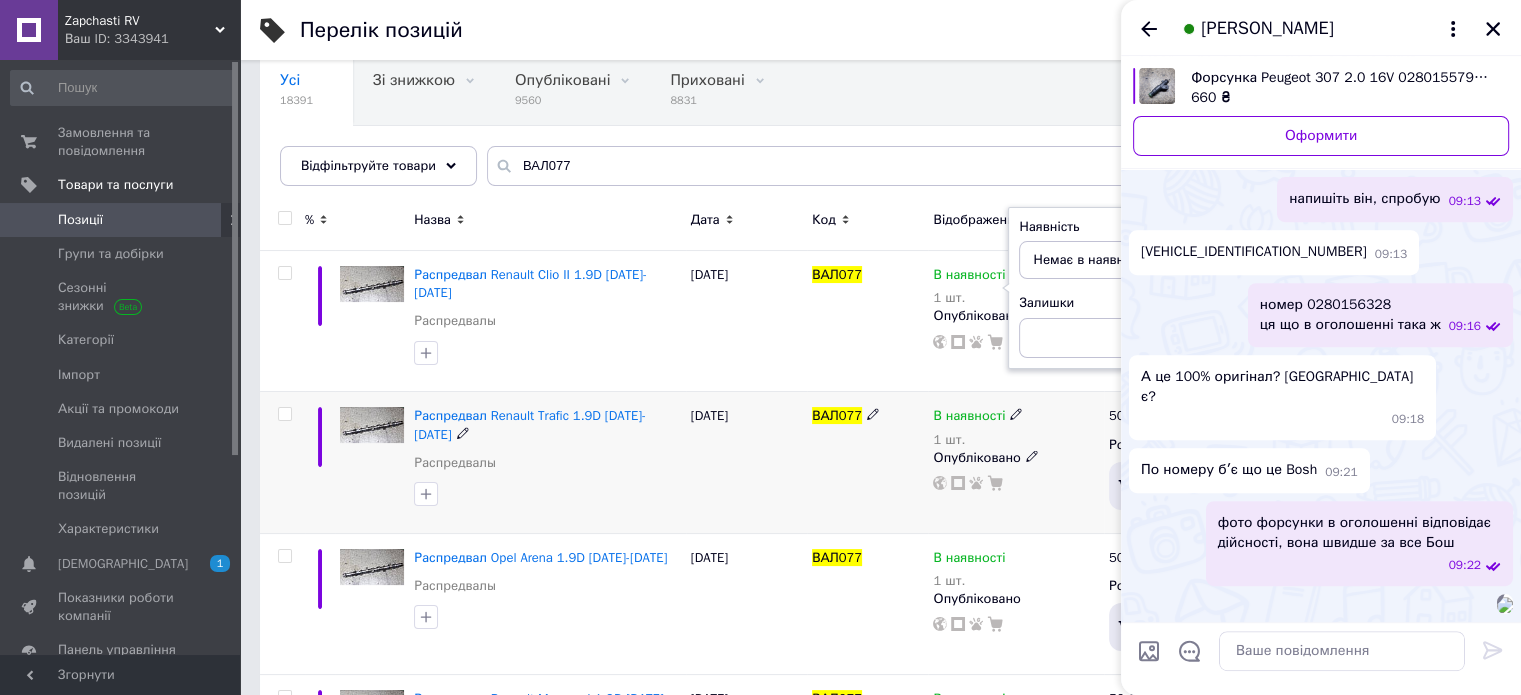 click on "В наявності" at bounding box center [969, 418] 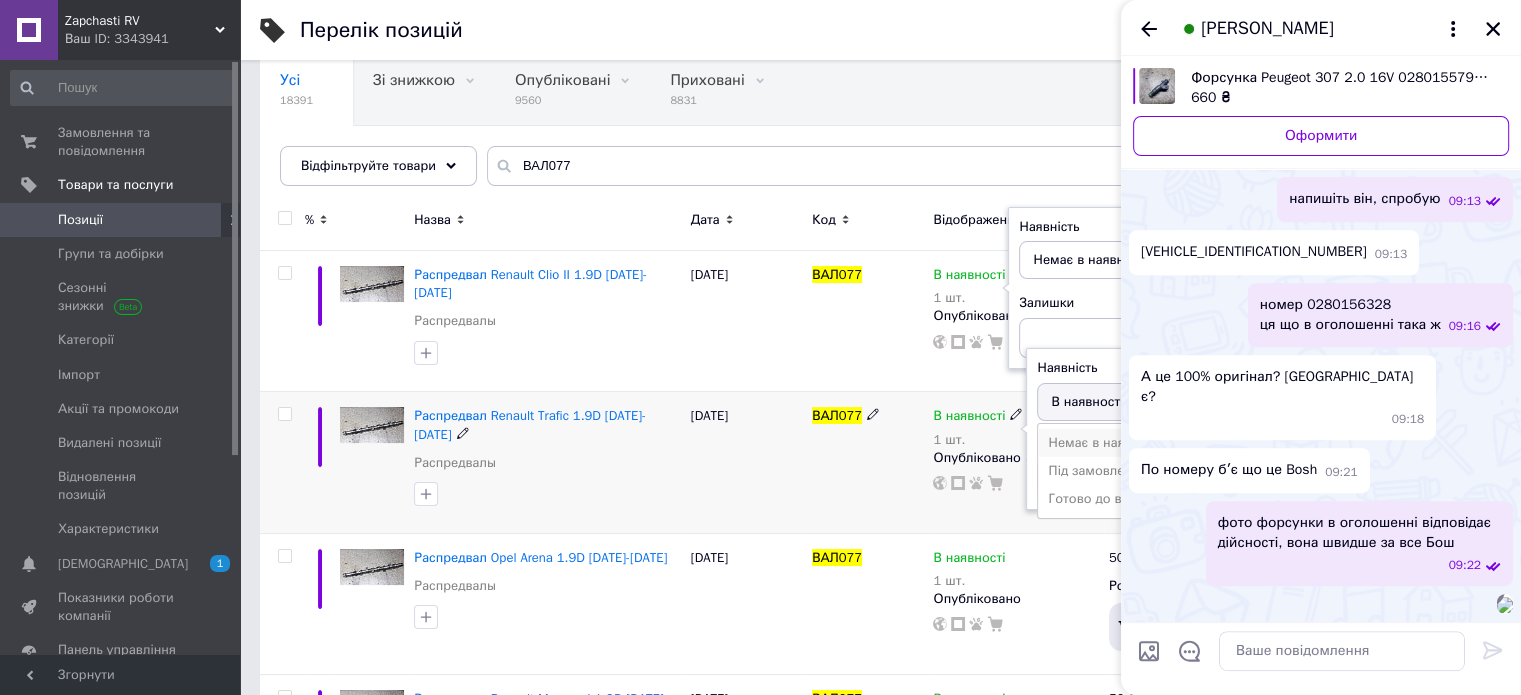 click on "Немає в наявності" at bounding box center [1133, 443] 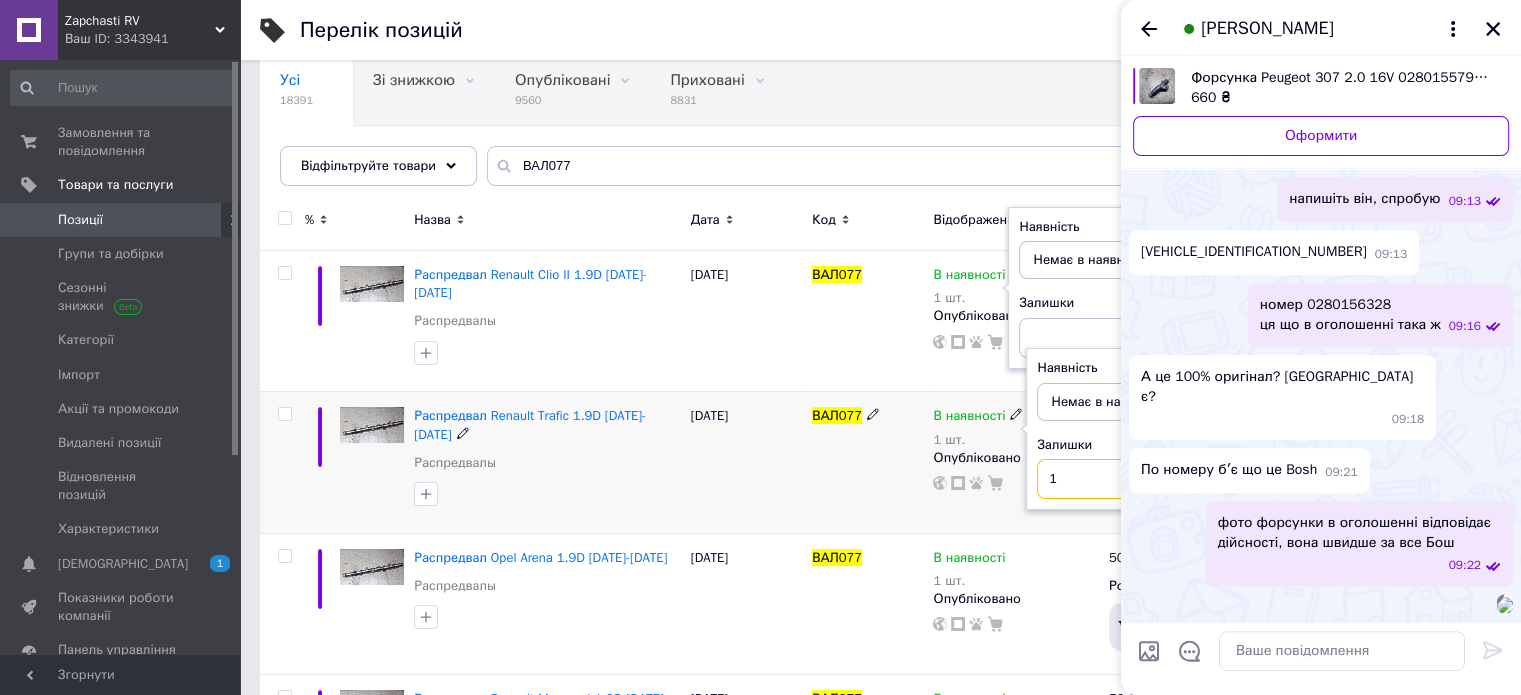 click on "1" at bounding box center (1113, 479) 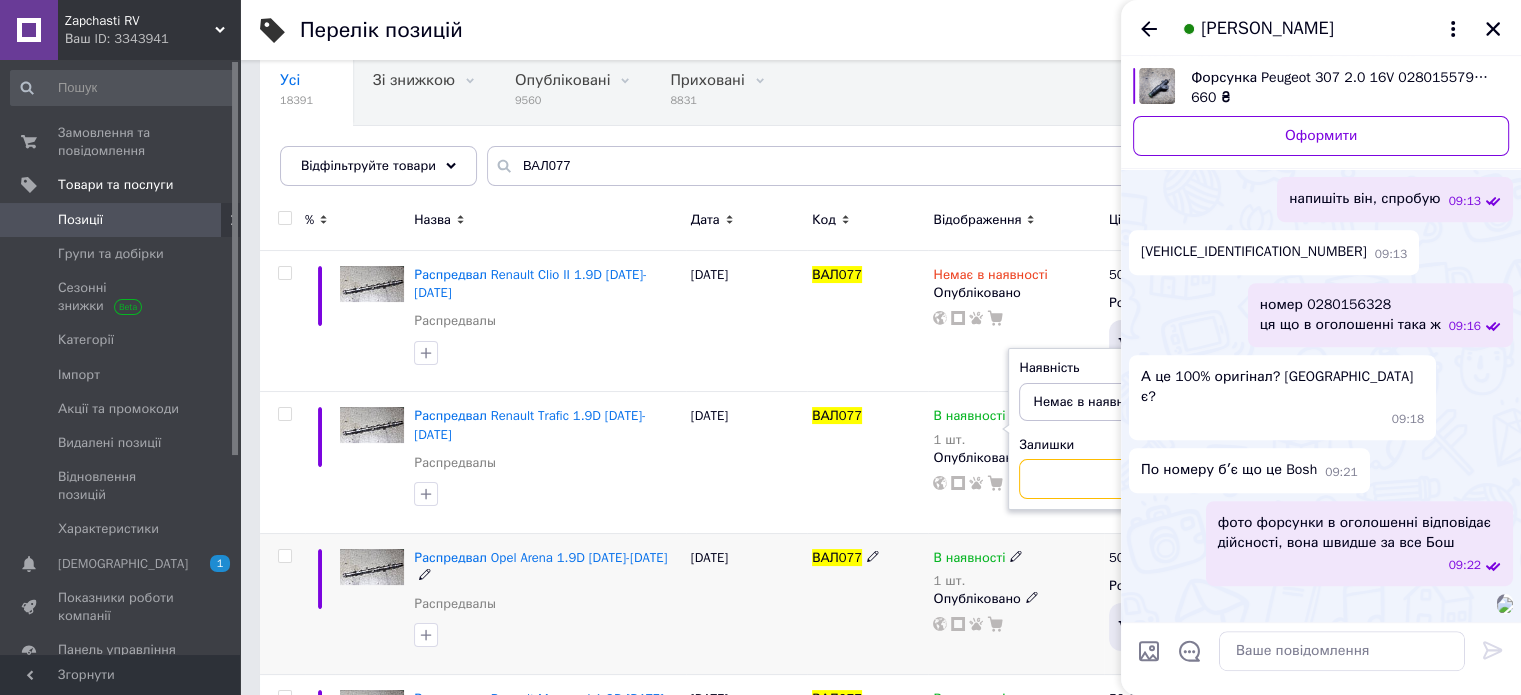 type 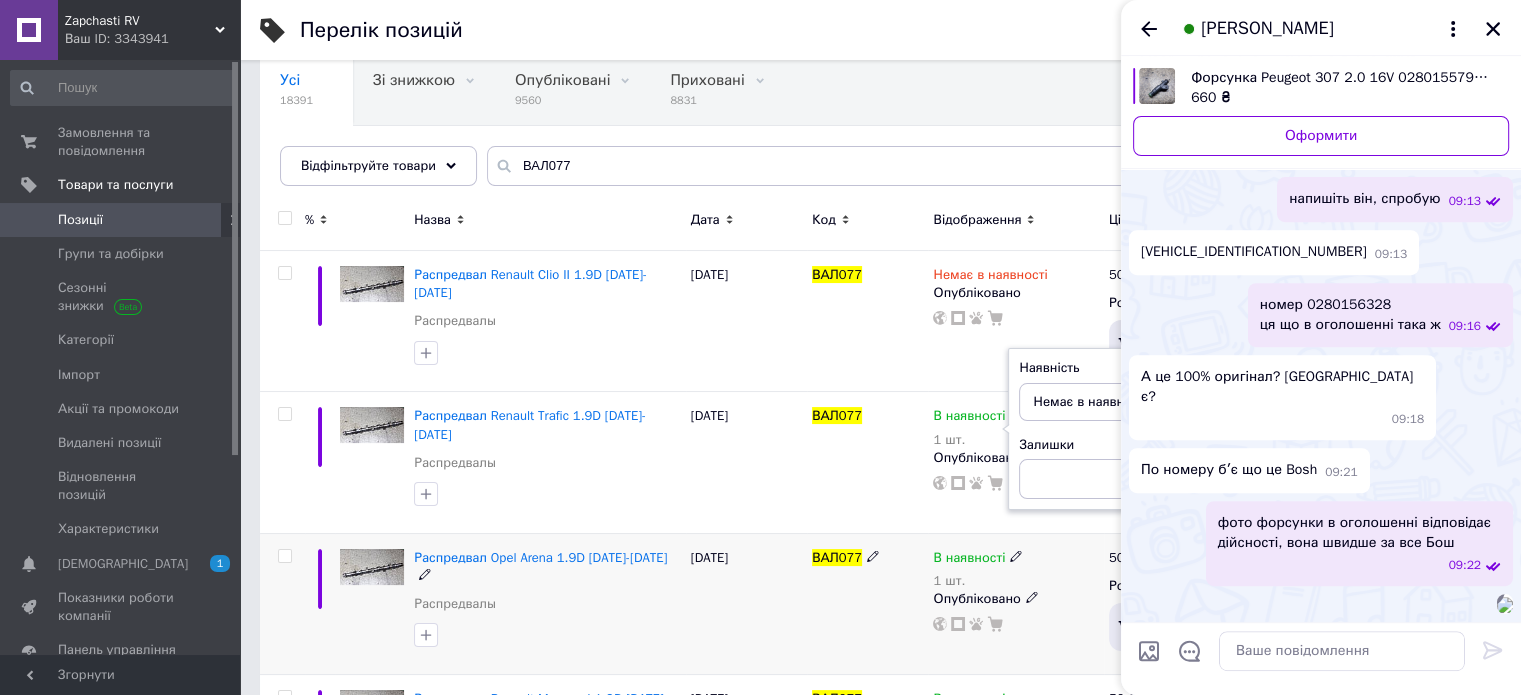 click on "В наявності" at bounding box center [969, 560] 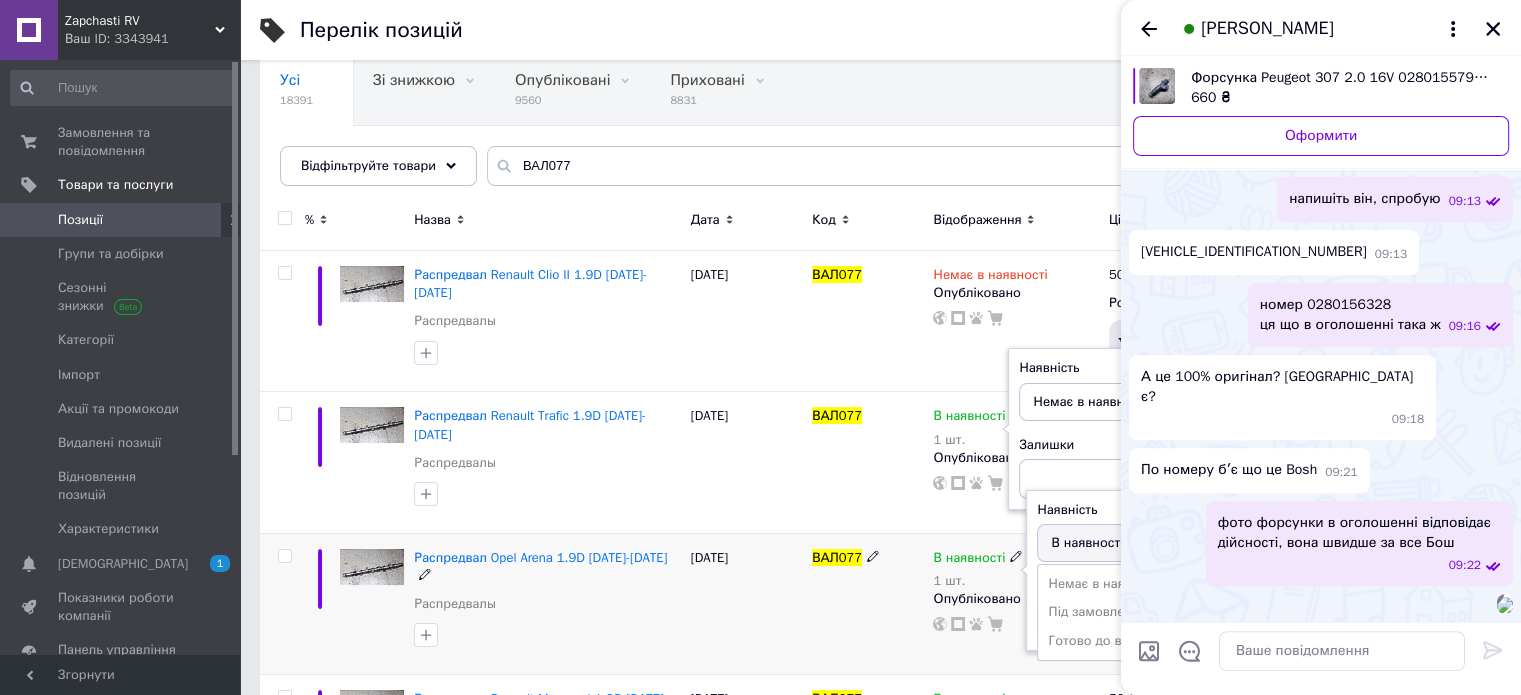 click on "Немає в наявності" at bounding box center (1133, 584) 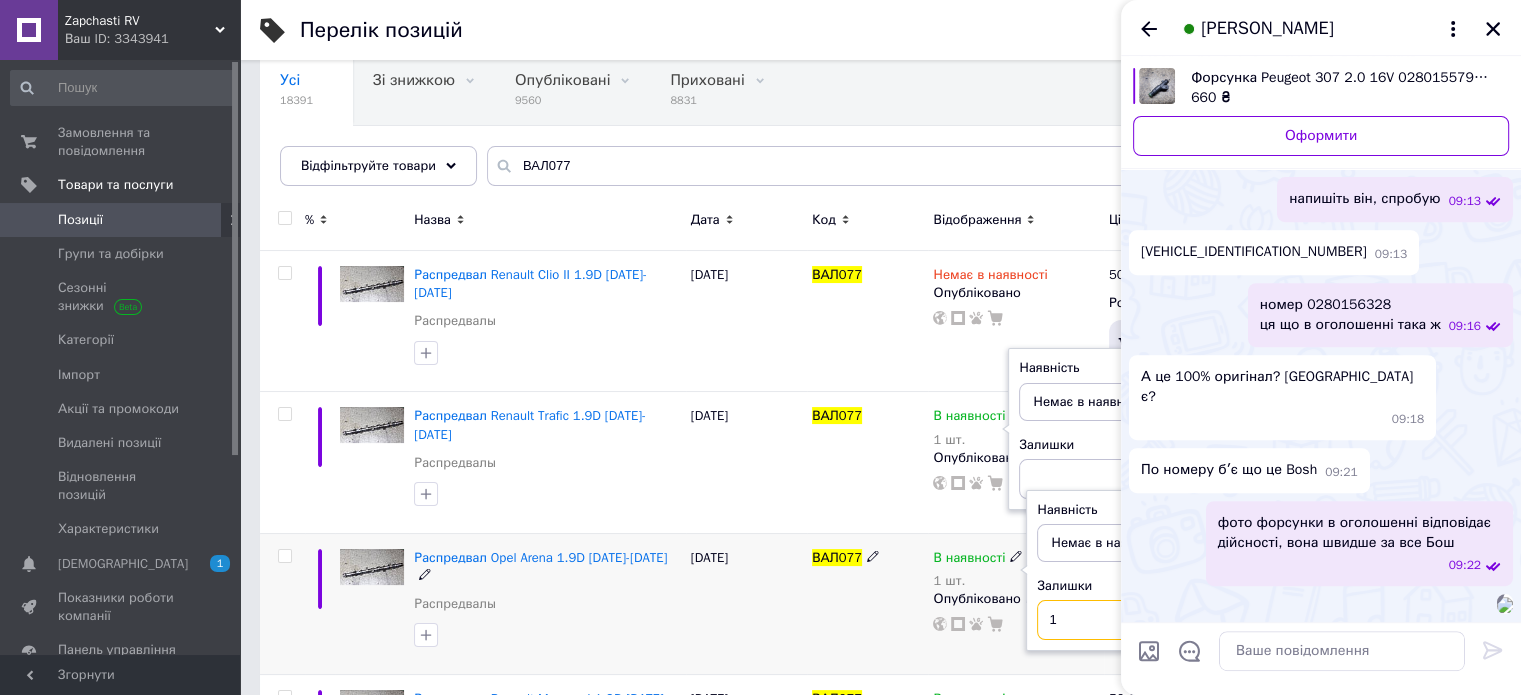 click on "1" at bounding box center [1113, 620] 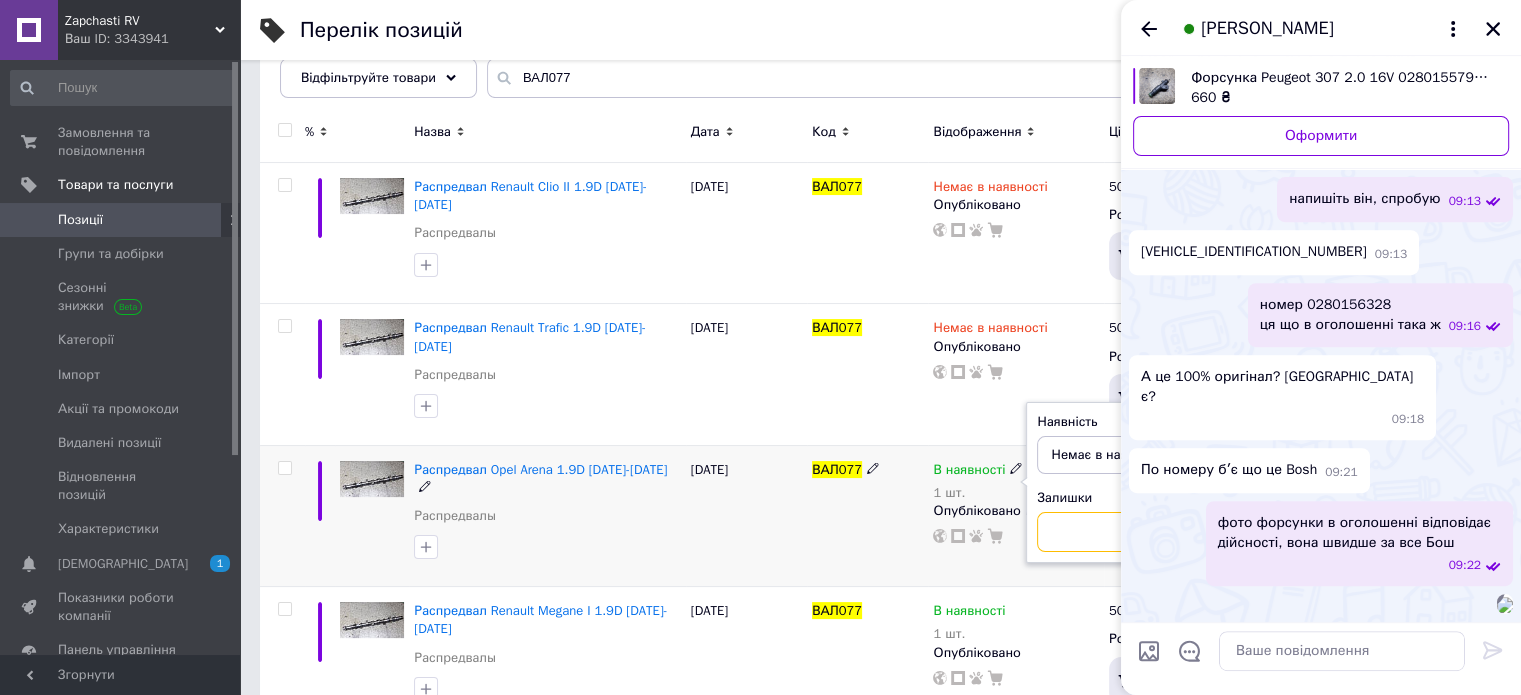 scroll, scrollTop: 352, scrollLeft: 0, axis: vertical 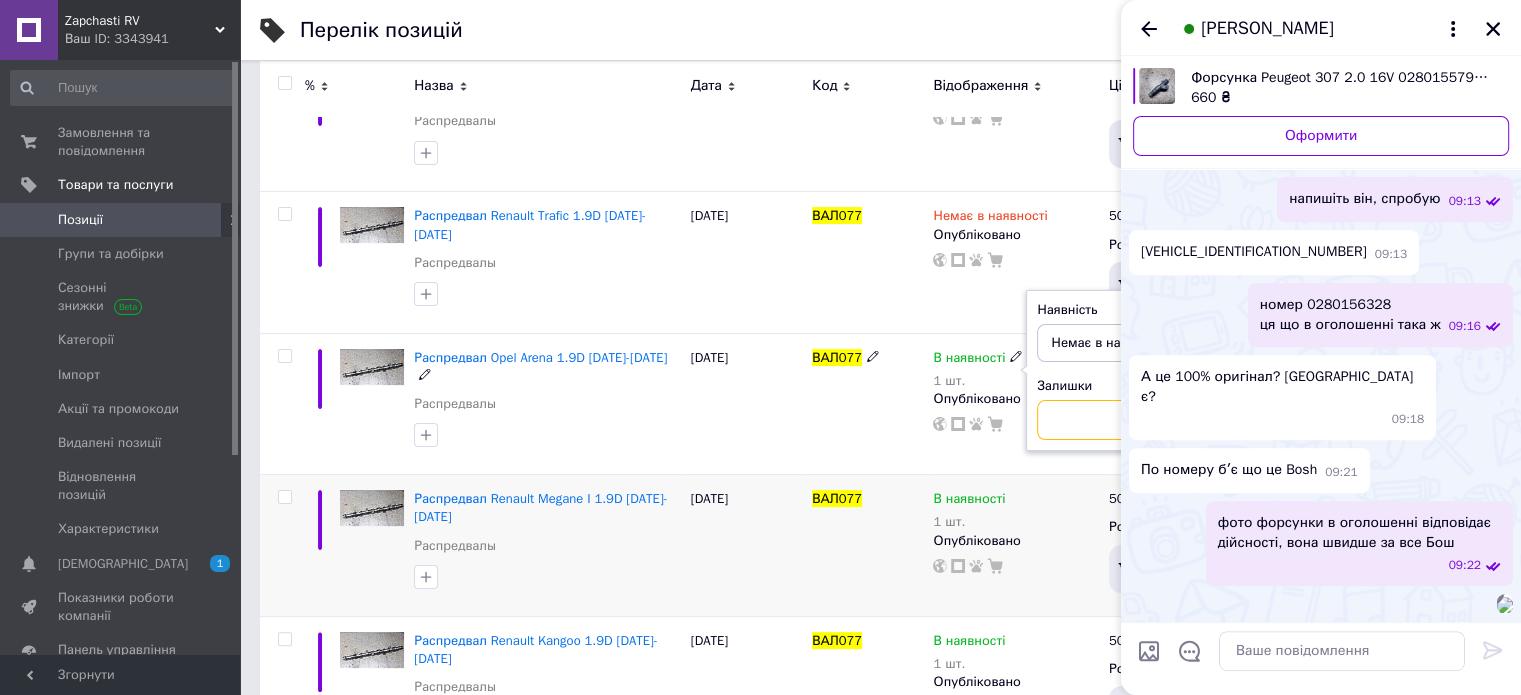 type 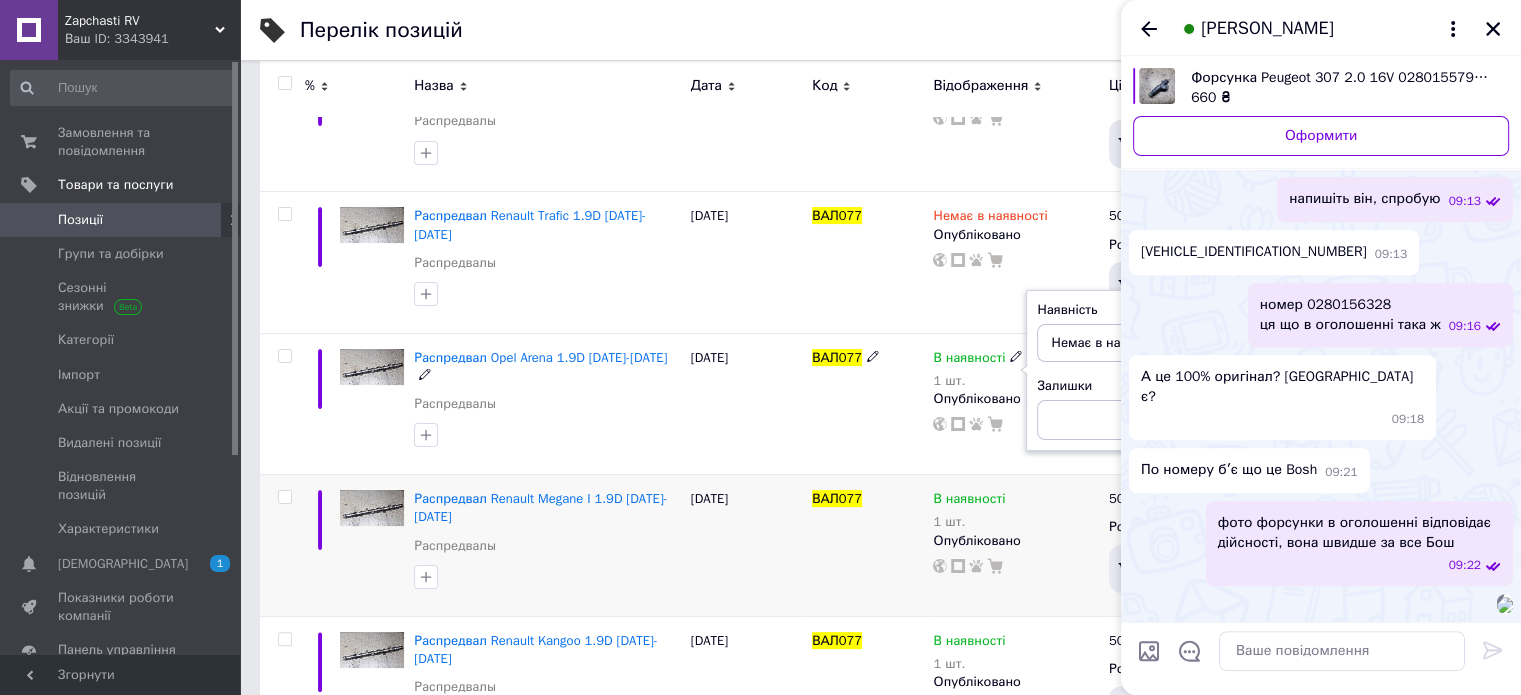 click on "В наявності 1 шт. Опубліковано" at bounding box center [1015, 545] 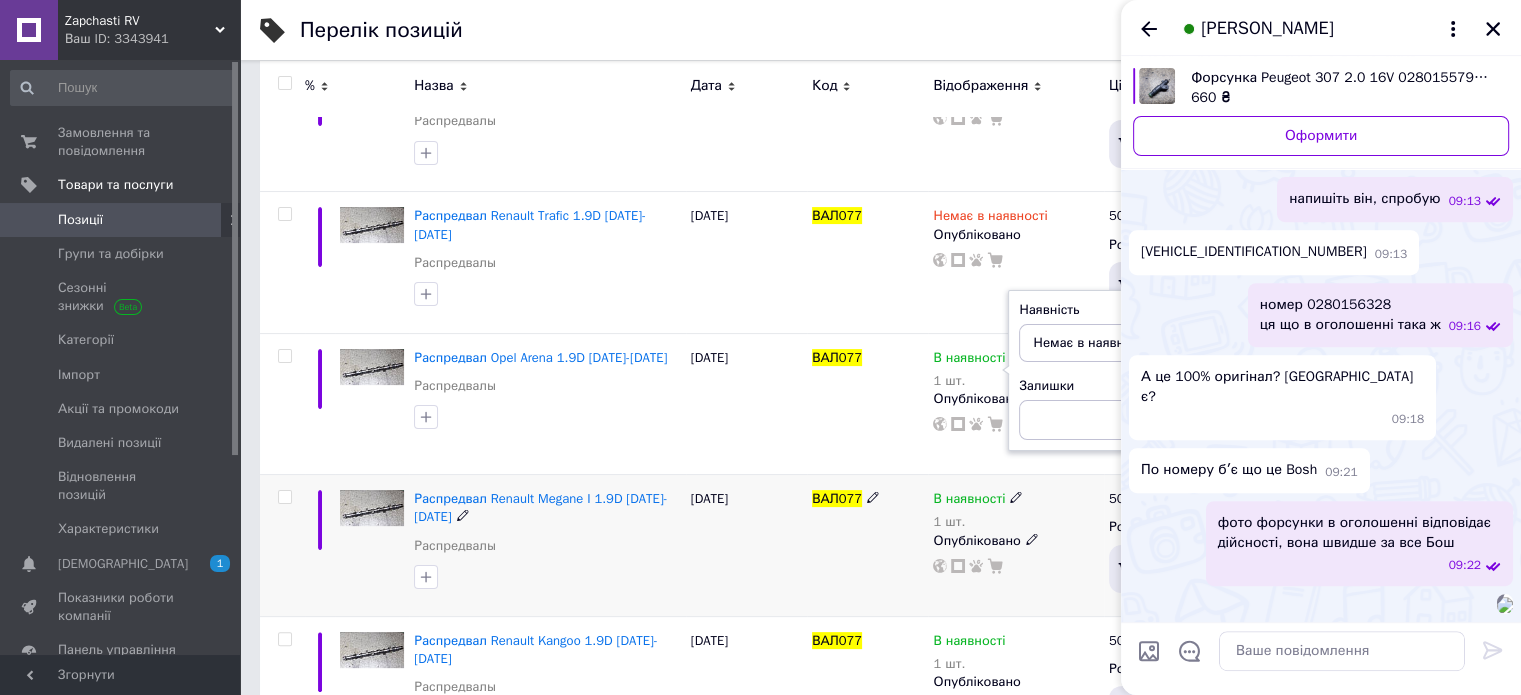 click on "В наявності" at bounding box center [969, 501] 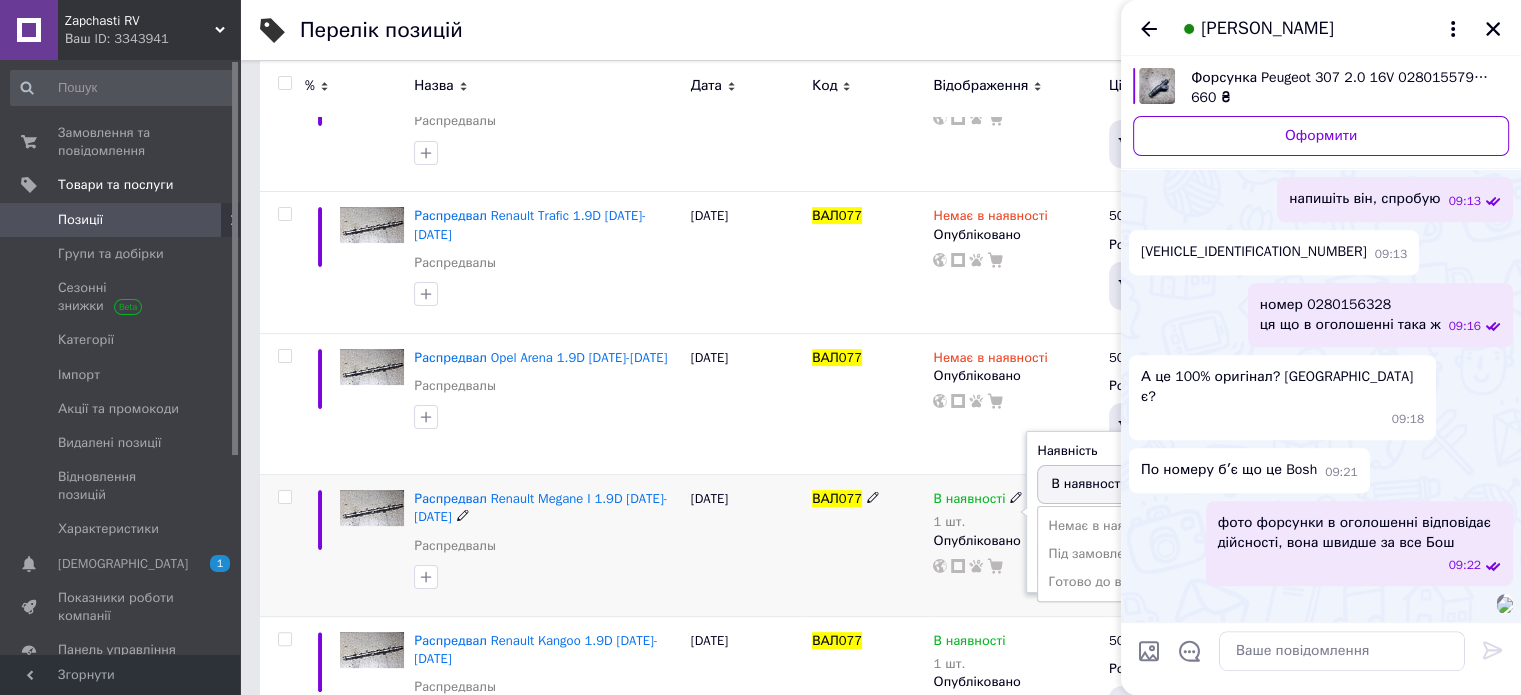 click on "Немає в наявності" at bounding box center (1133, 526) 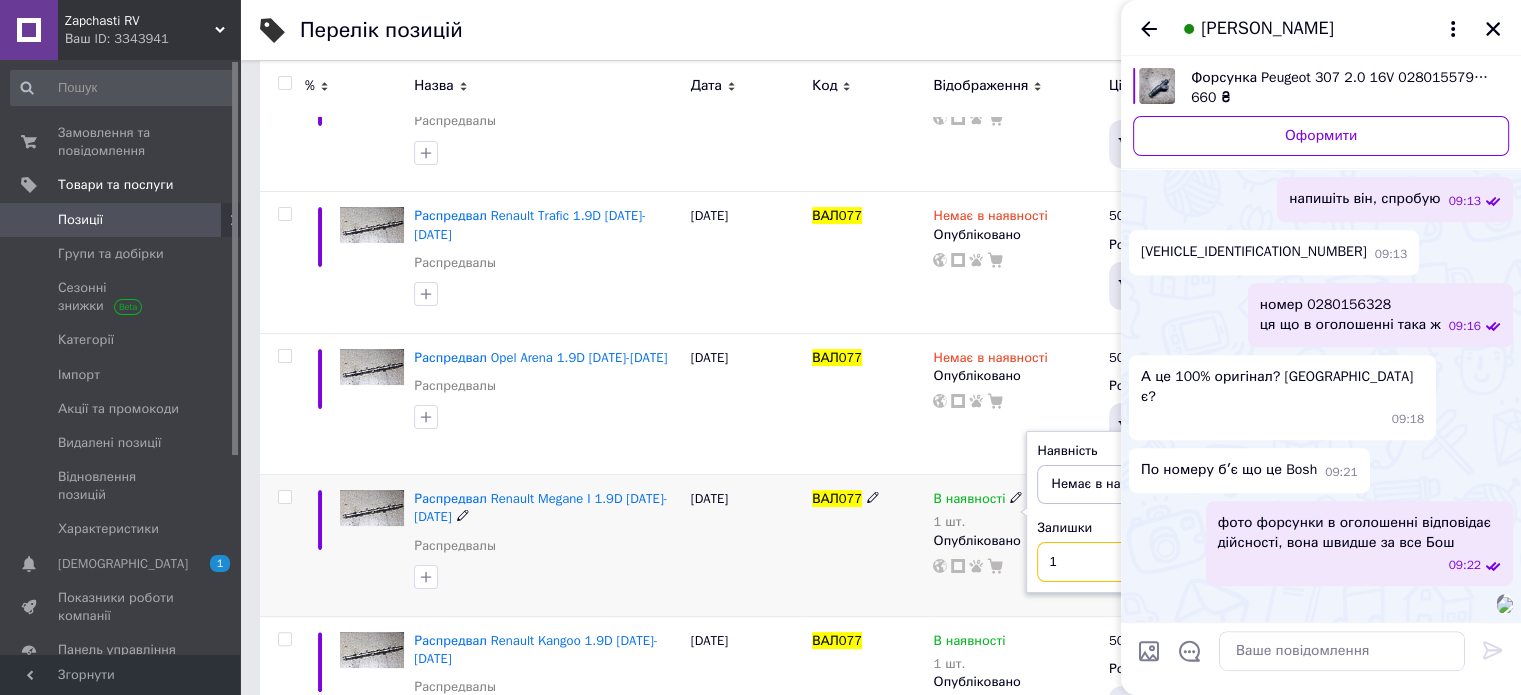 click on "1" at bounding box center [1113, 562] 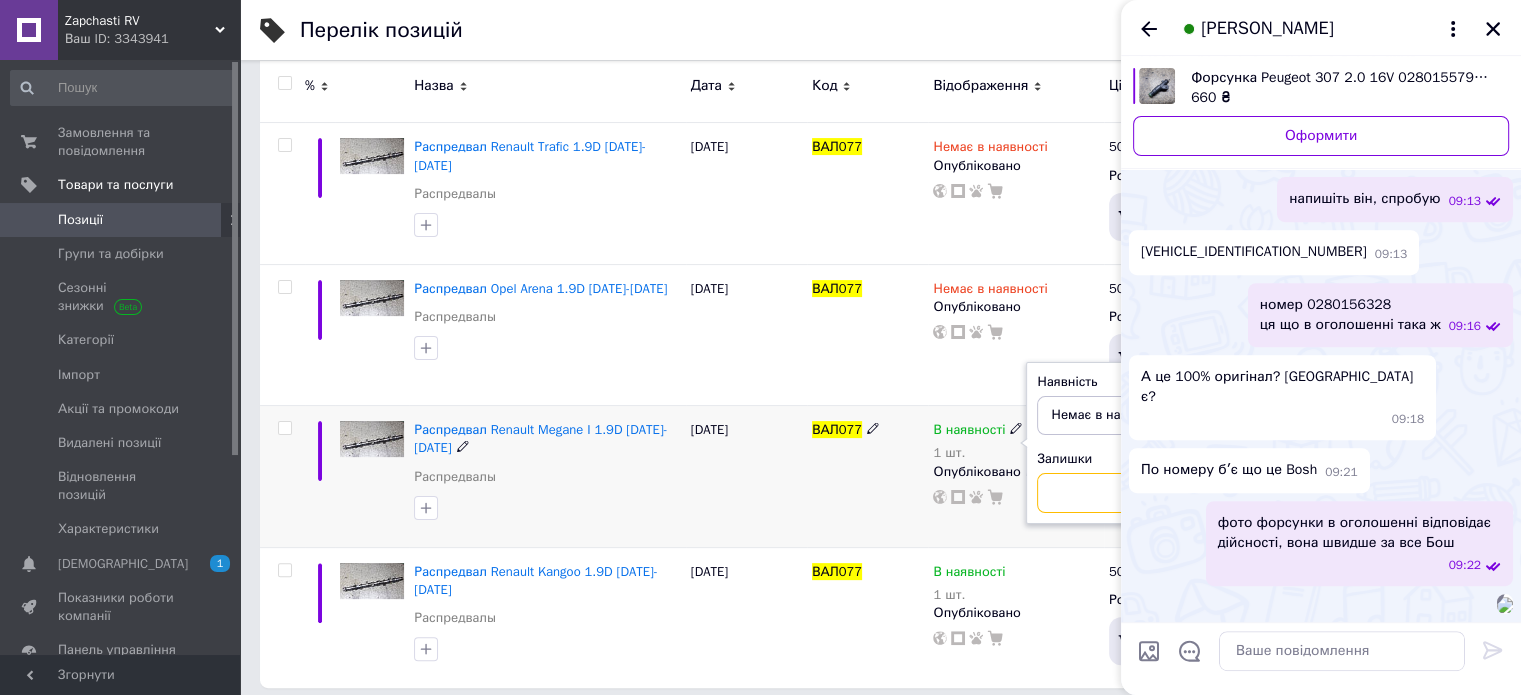scroll, scrollTop: 432, scrollLeft: 0, axis: vertical 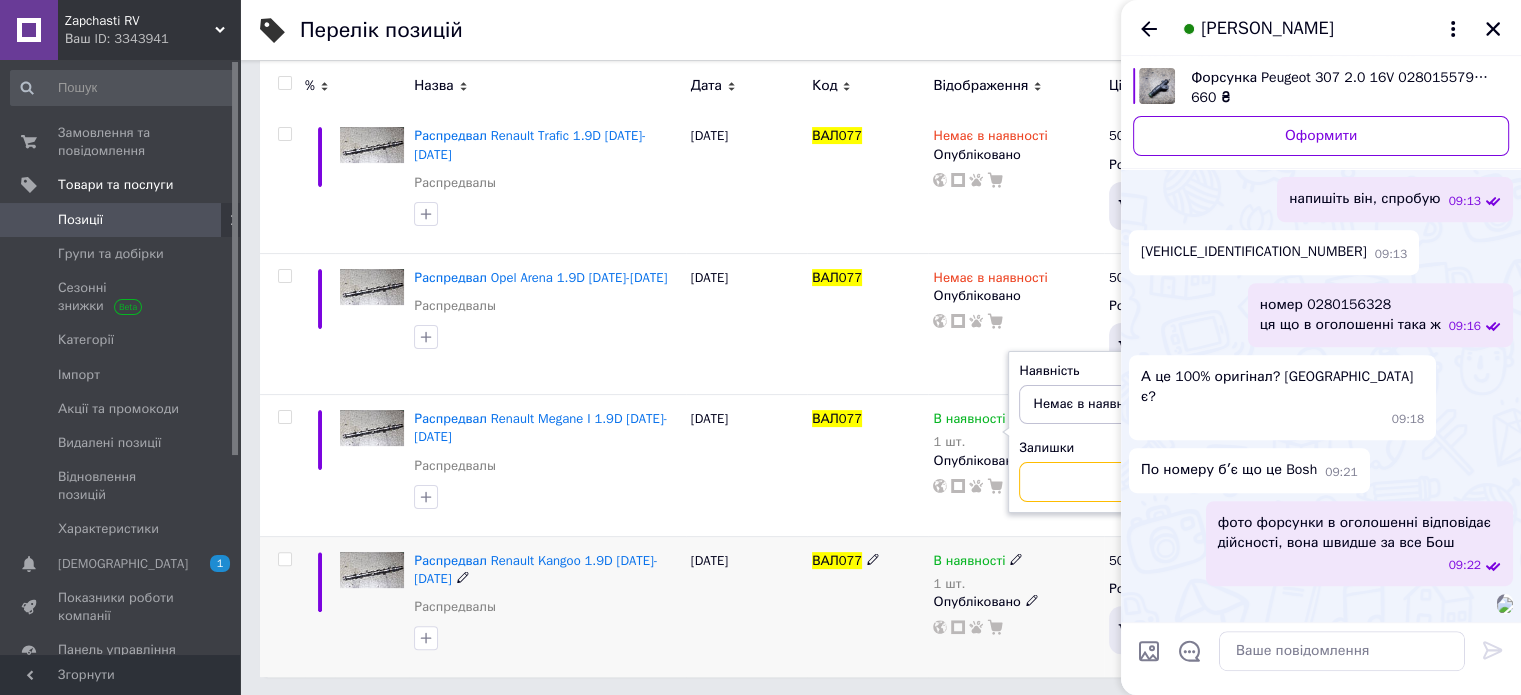 type 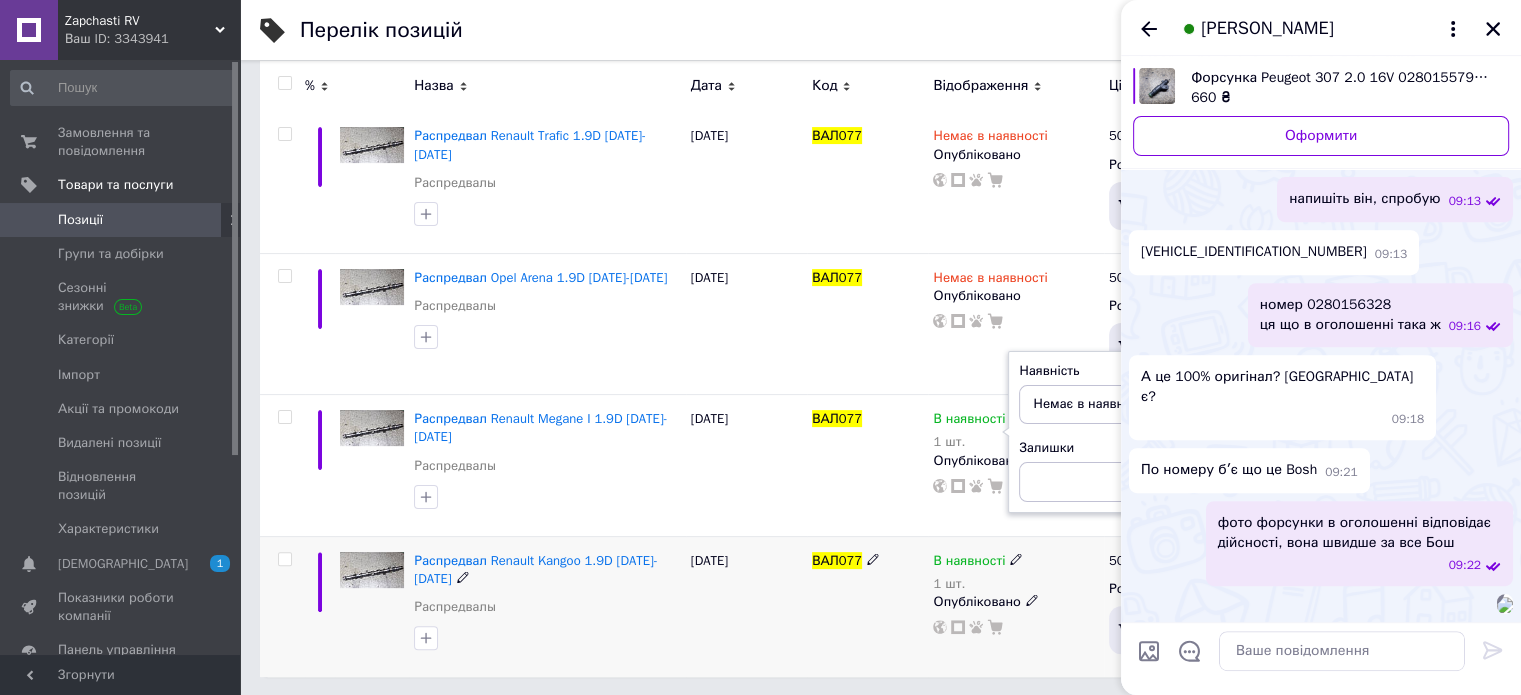 click on "В наявності" at bounding box center (969, 563) 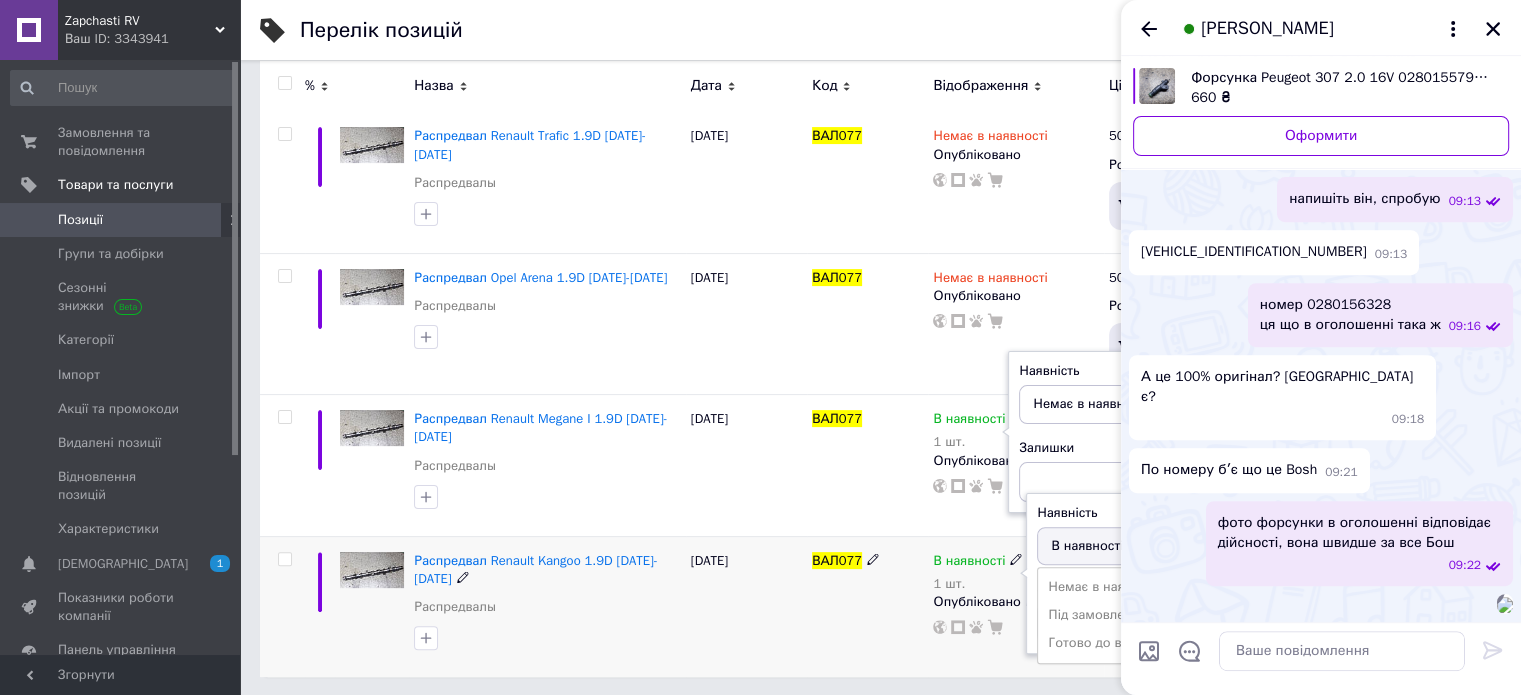 click on "Немає в наявності" at bounding box center [1133, 587] 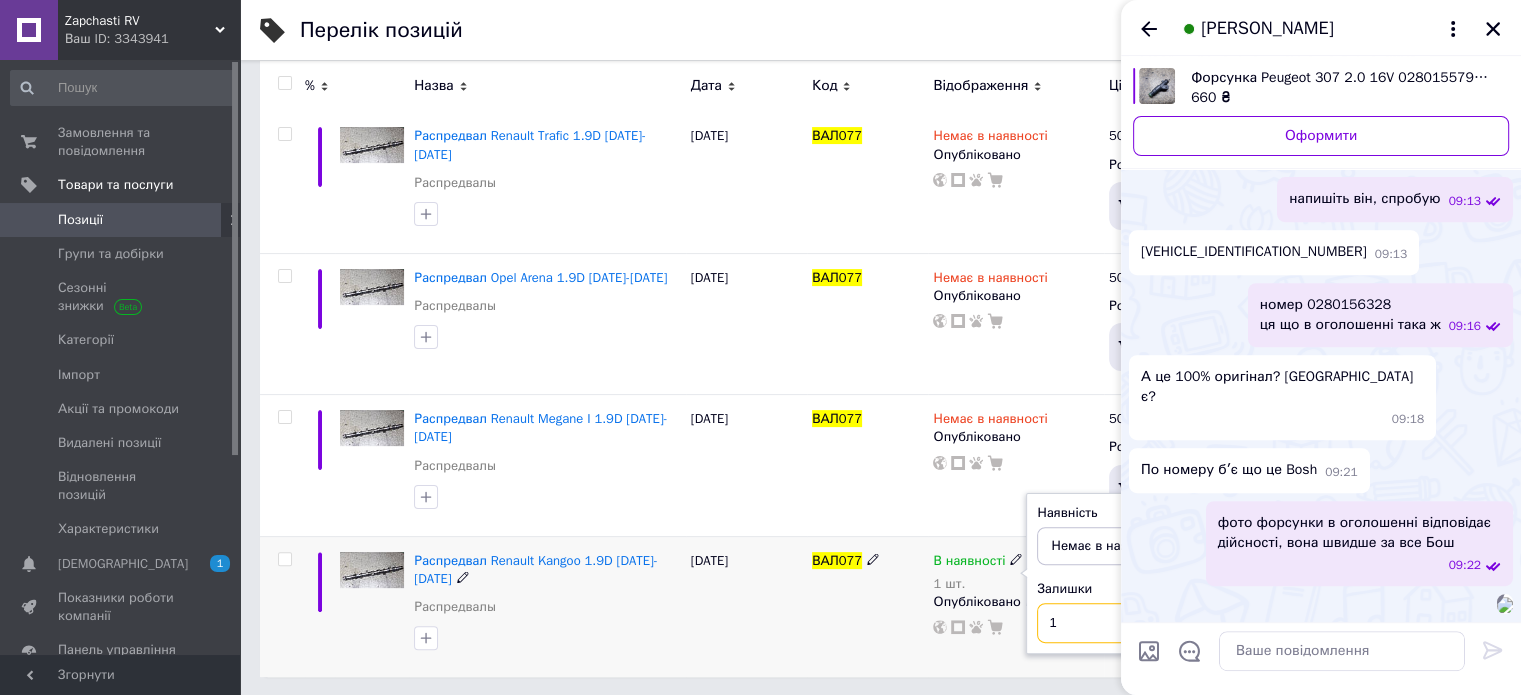 click on "1" at bounding box center (1113, 623) 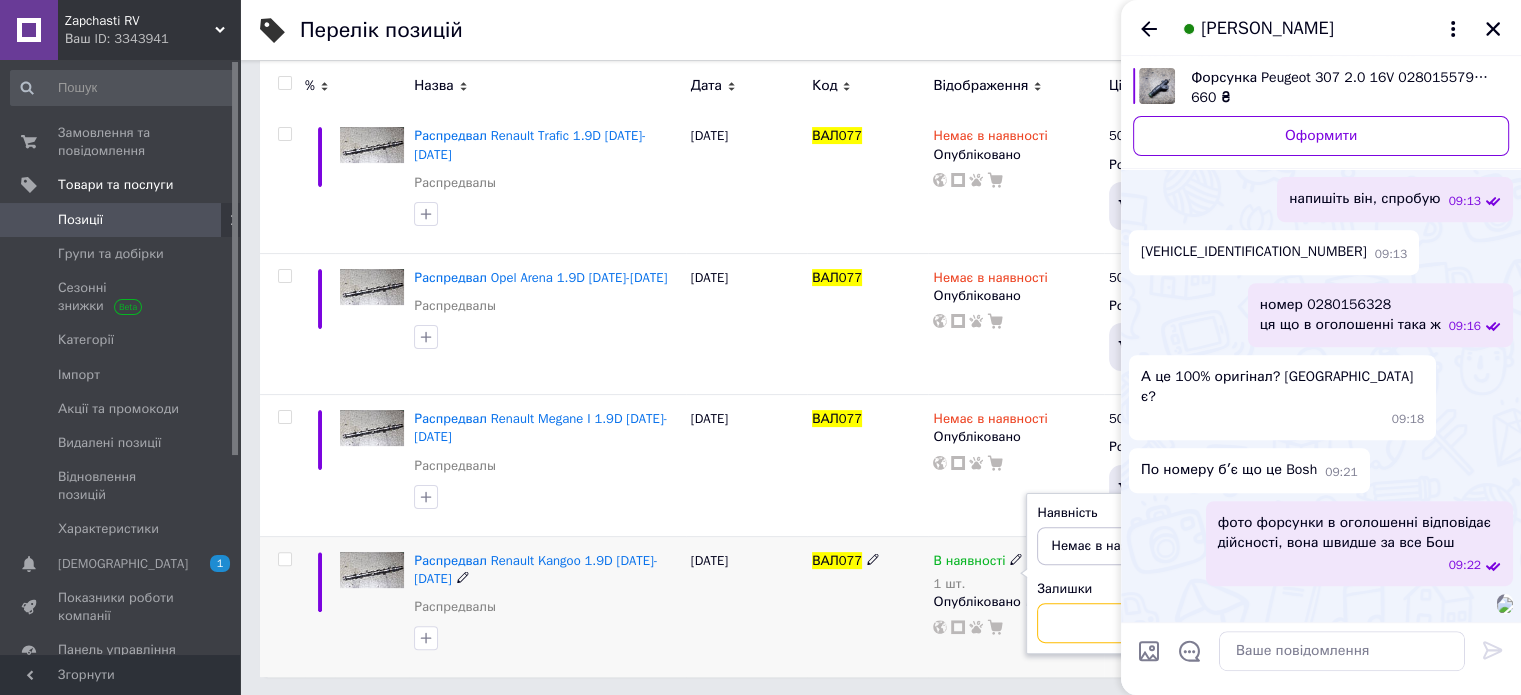 type 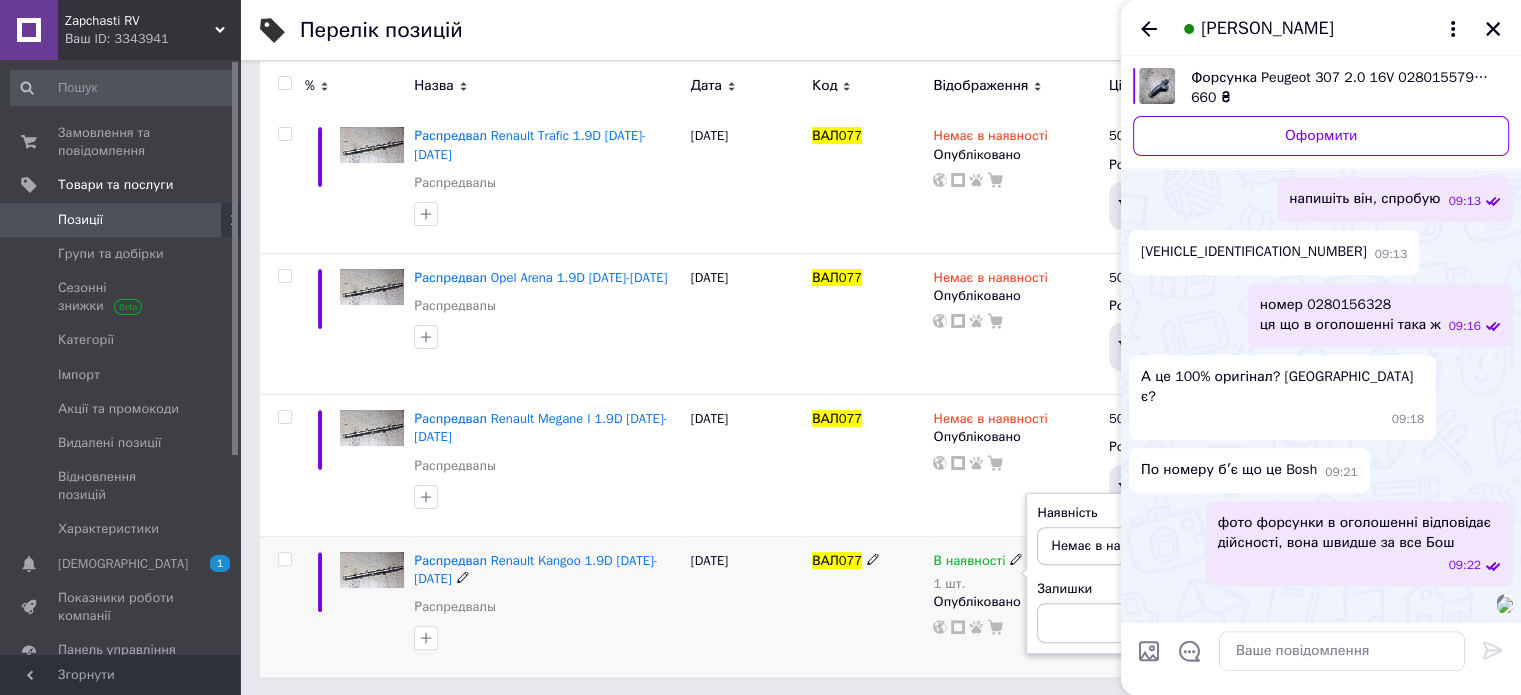 click on "ВАЛ077" at bounding box center [867, 606] 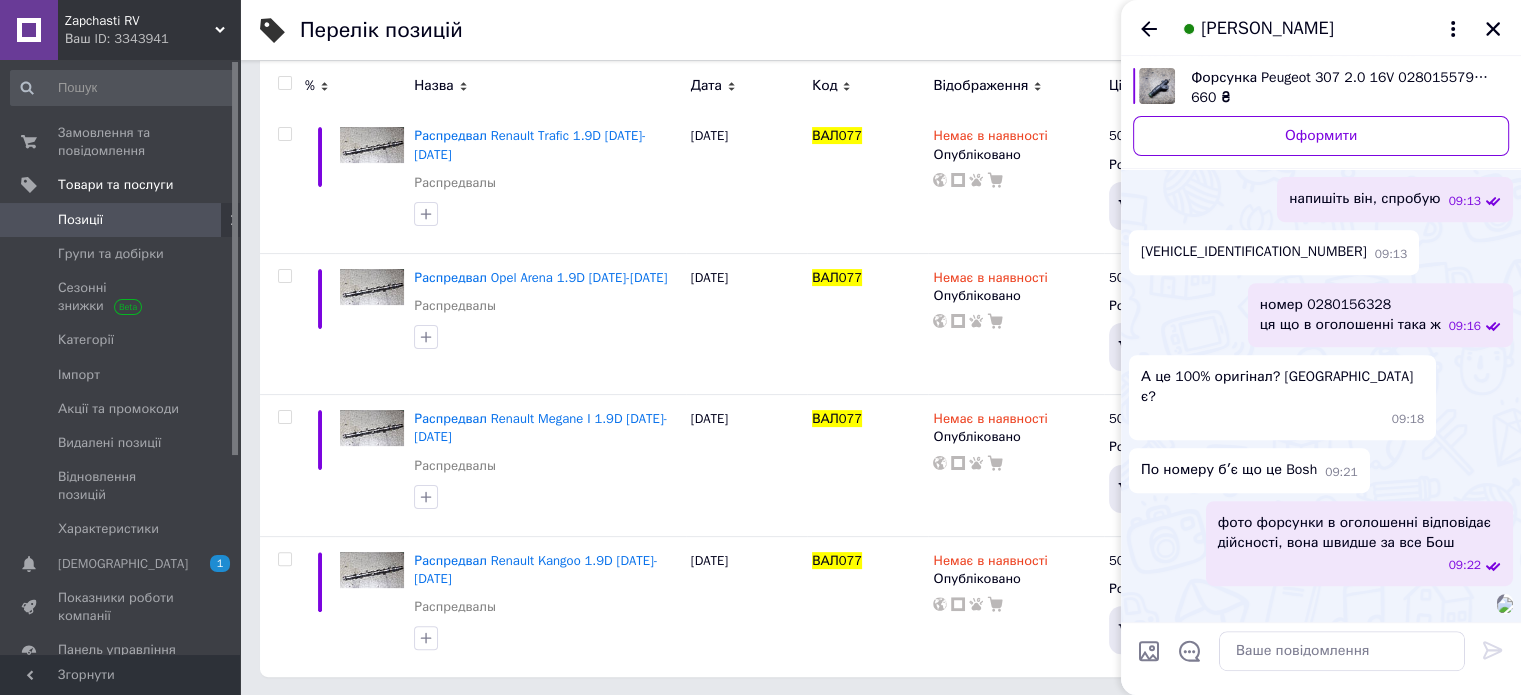 scroll, scrollTop: 948, scrollLeft: 0, axis: vertical 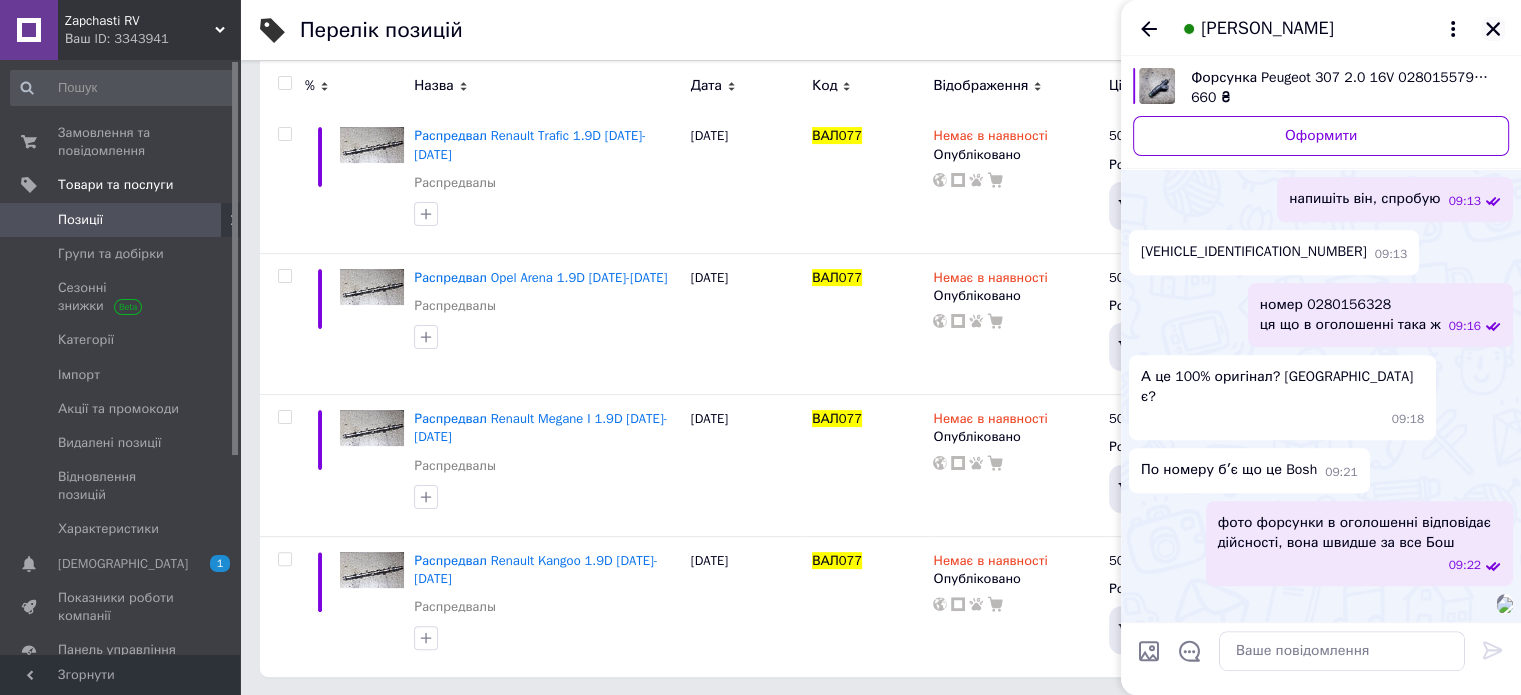 click 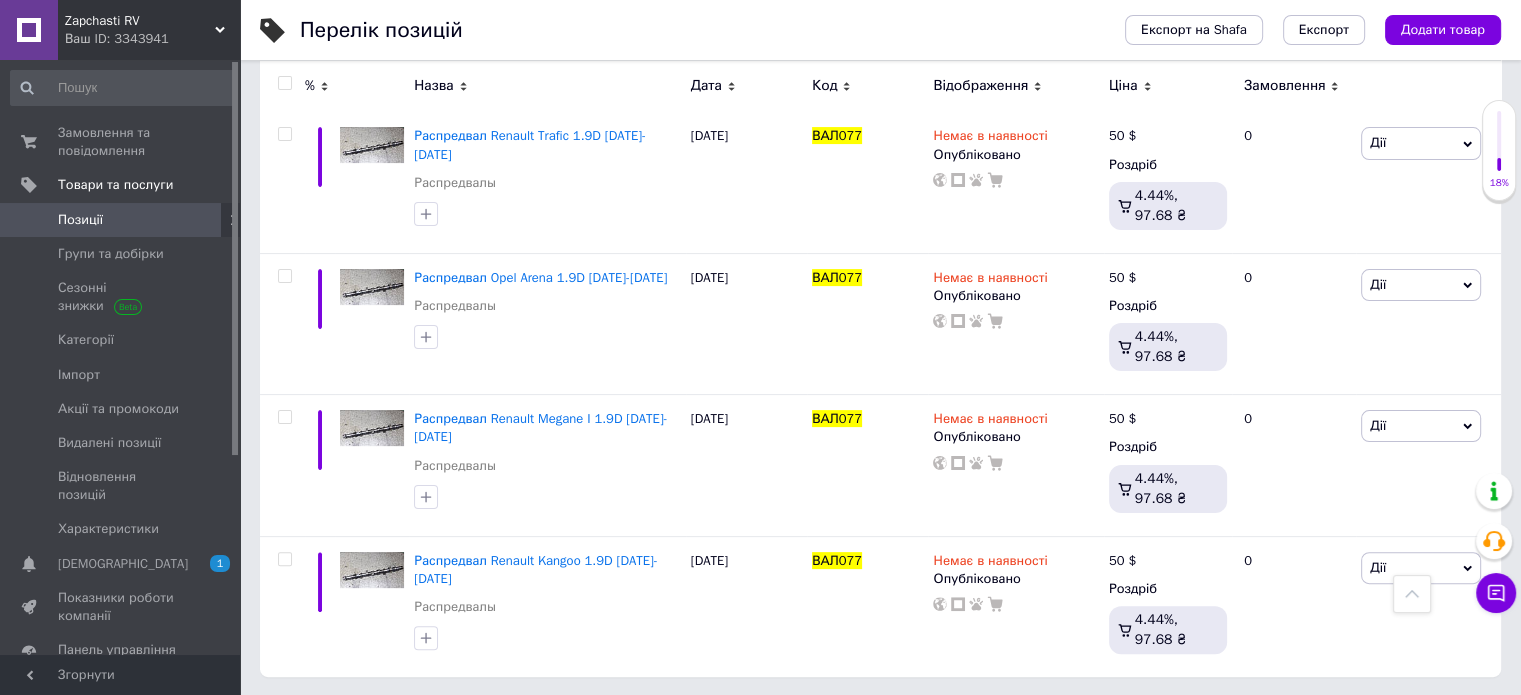 click at bounding box center [284, 83] 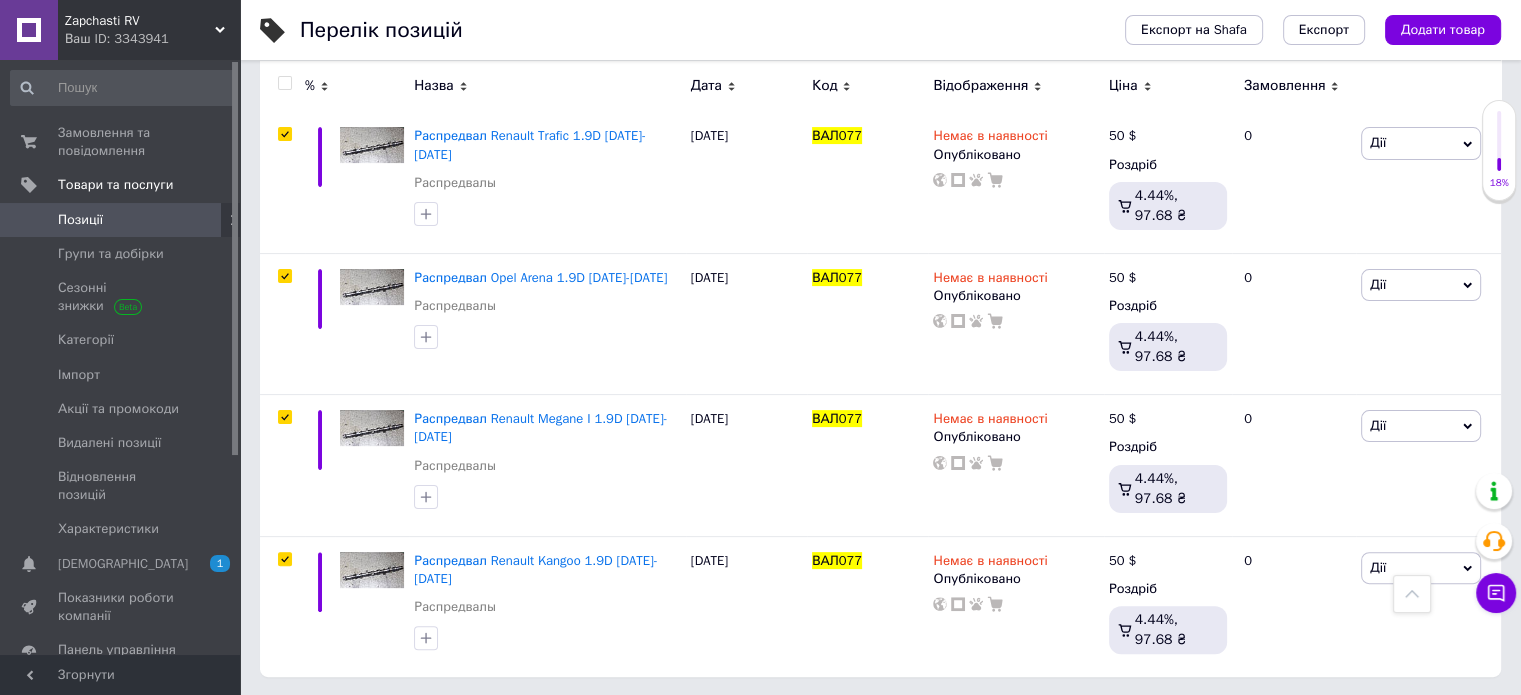 checkbox on "true" 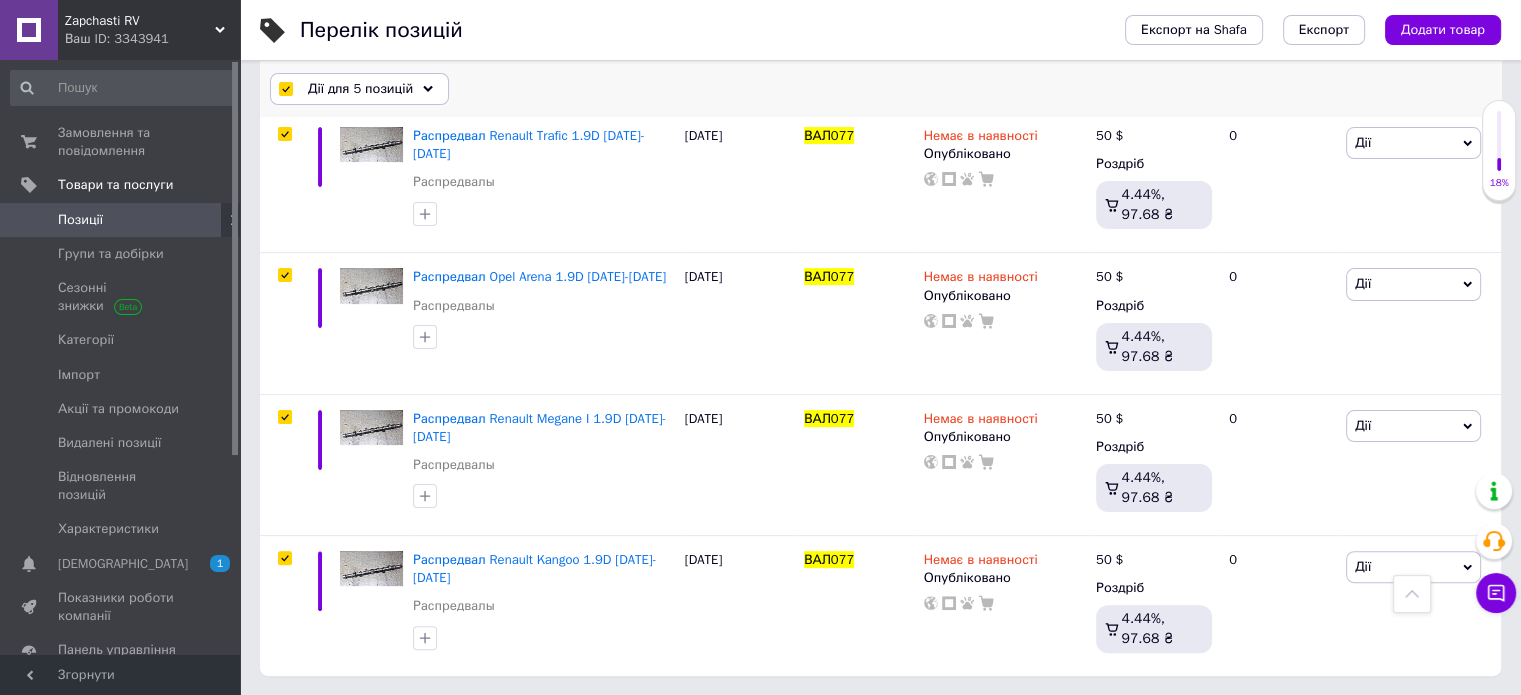 click on "Дії для 5 позицій" at bounding box center [359, 89] 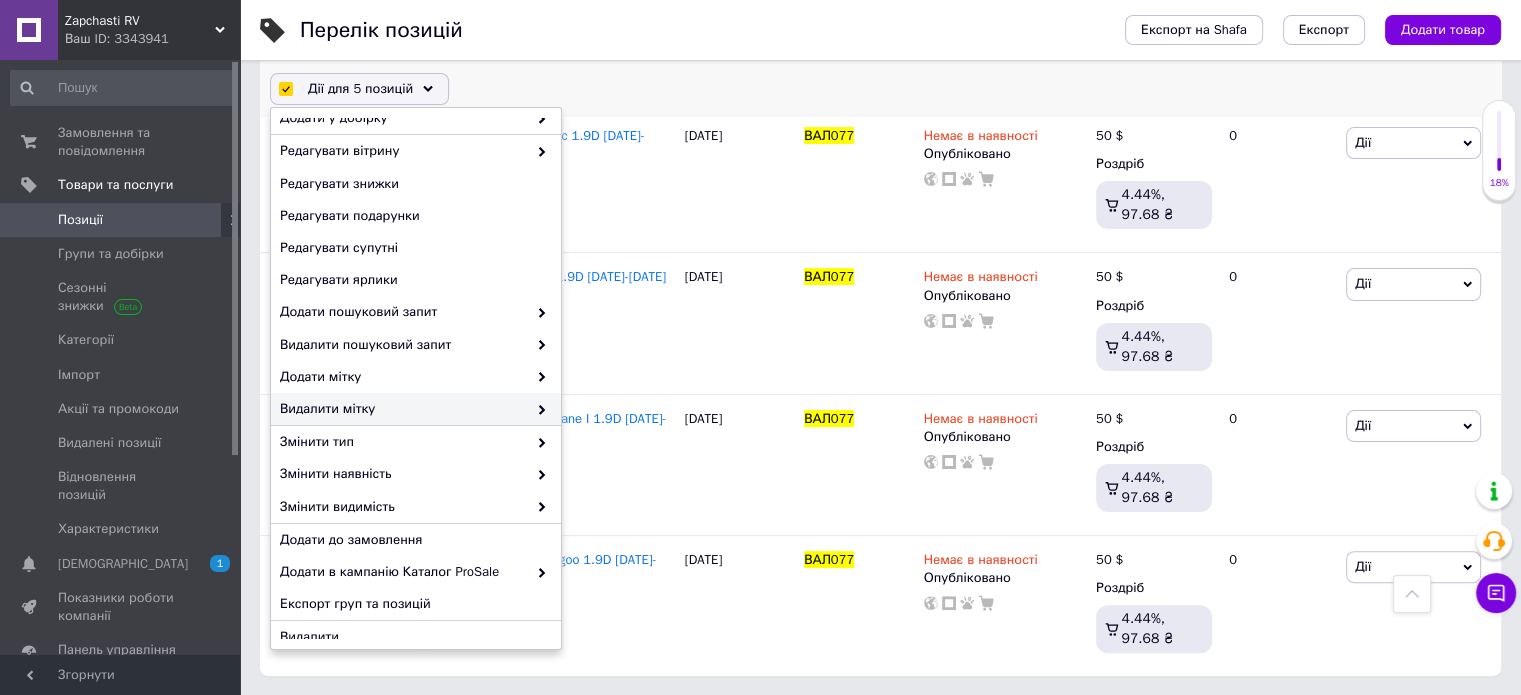 scroll, scrollTop: 157, scrollLeft: 0, axis: vertical 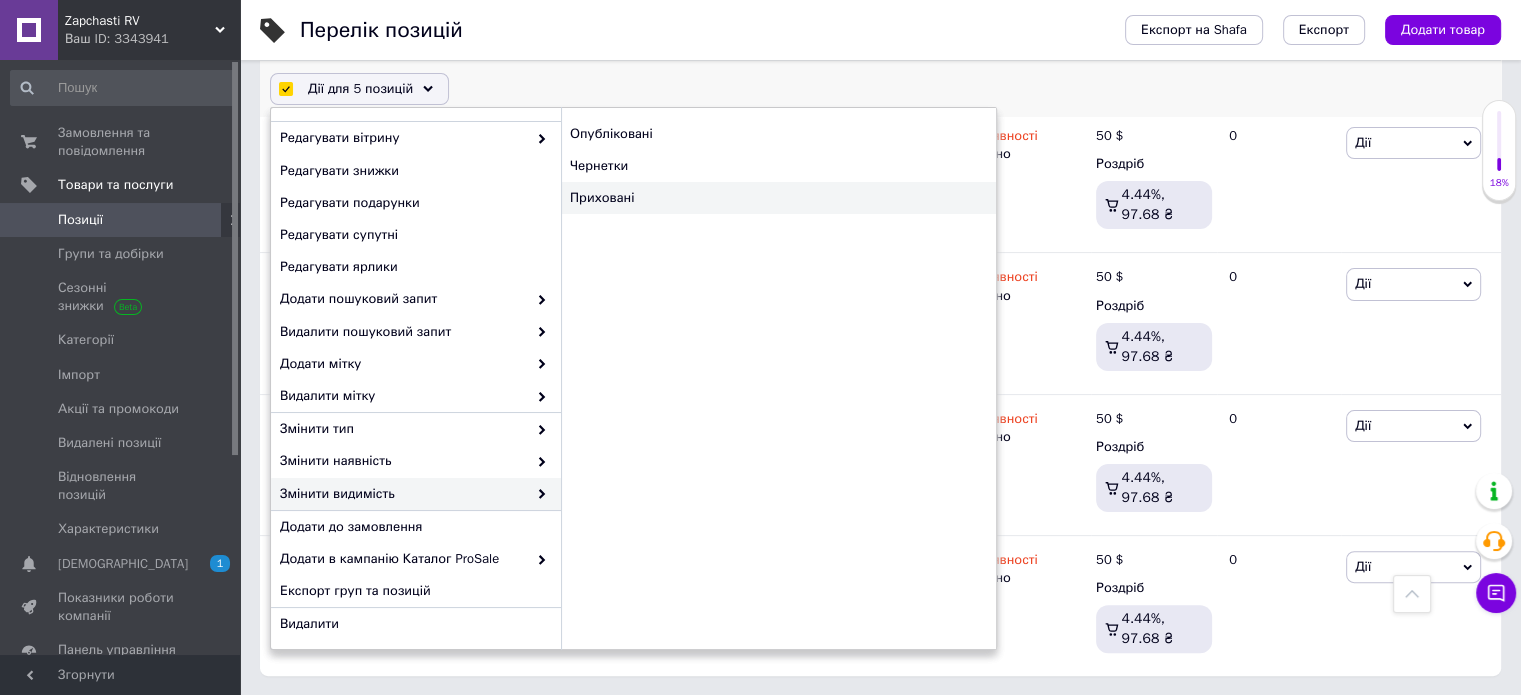 click on "Приховані" at bounding box center [778, 198] 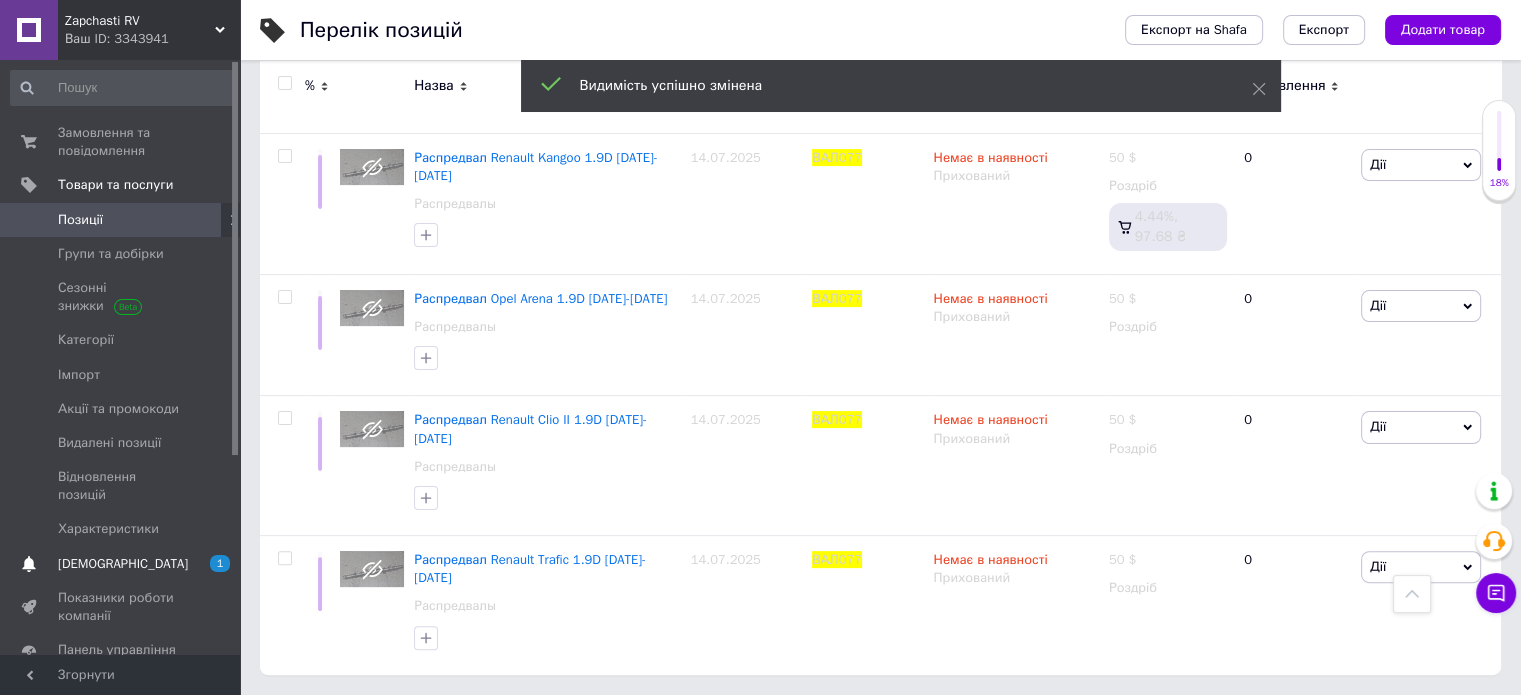 scroll, scrollTop: 406, scrollLeft: 0, axis: vertical 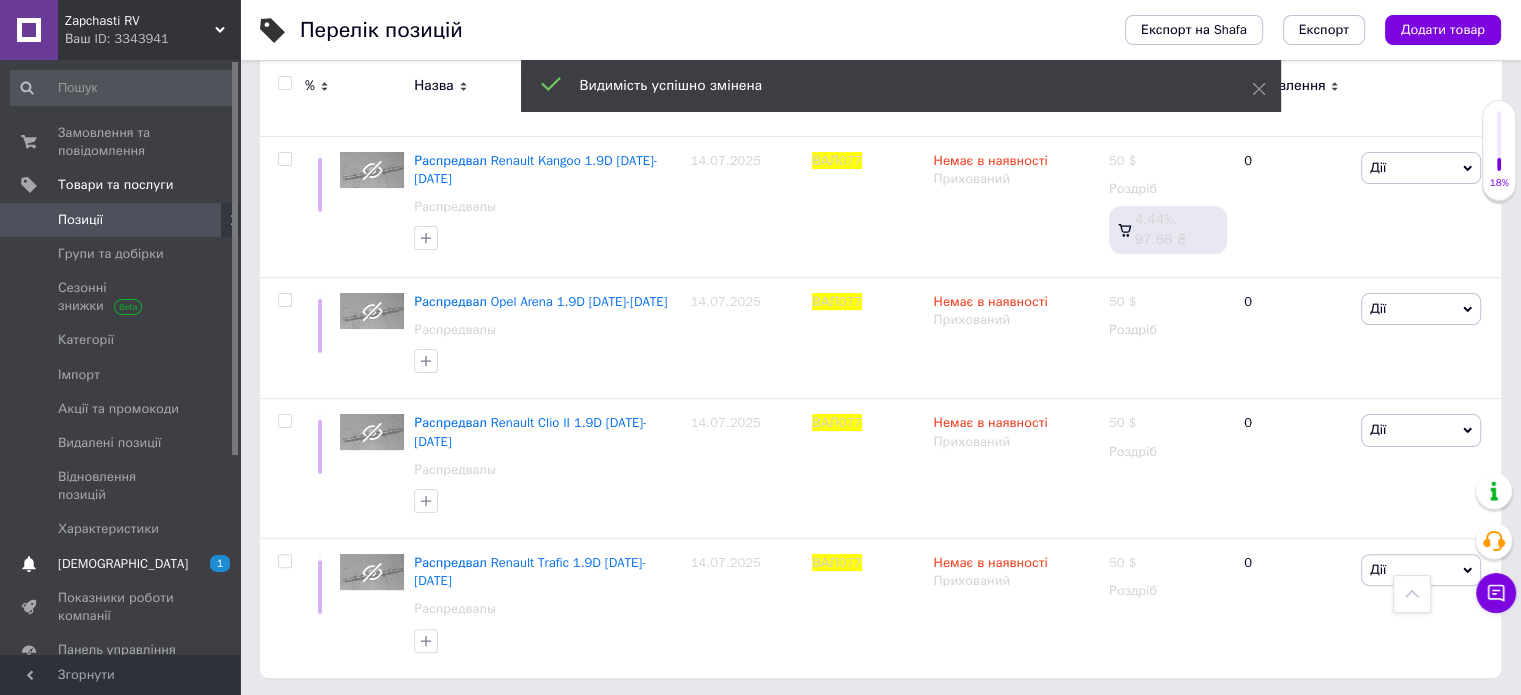 click on "[DEMOGRAPHIC_DATA]" at bounding box center [121, 564] 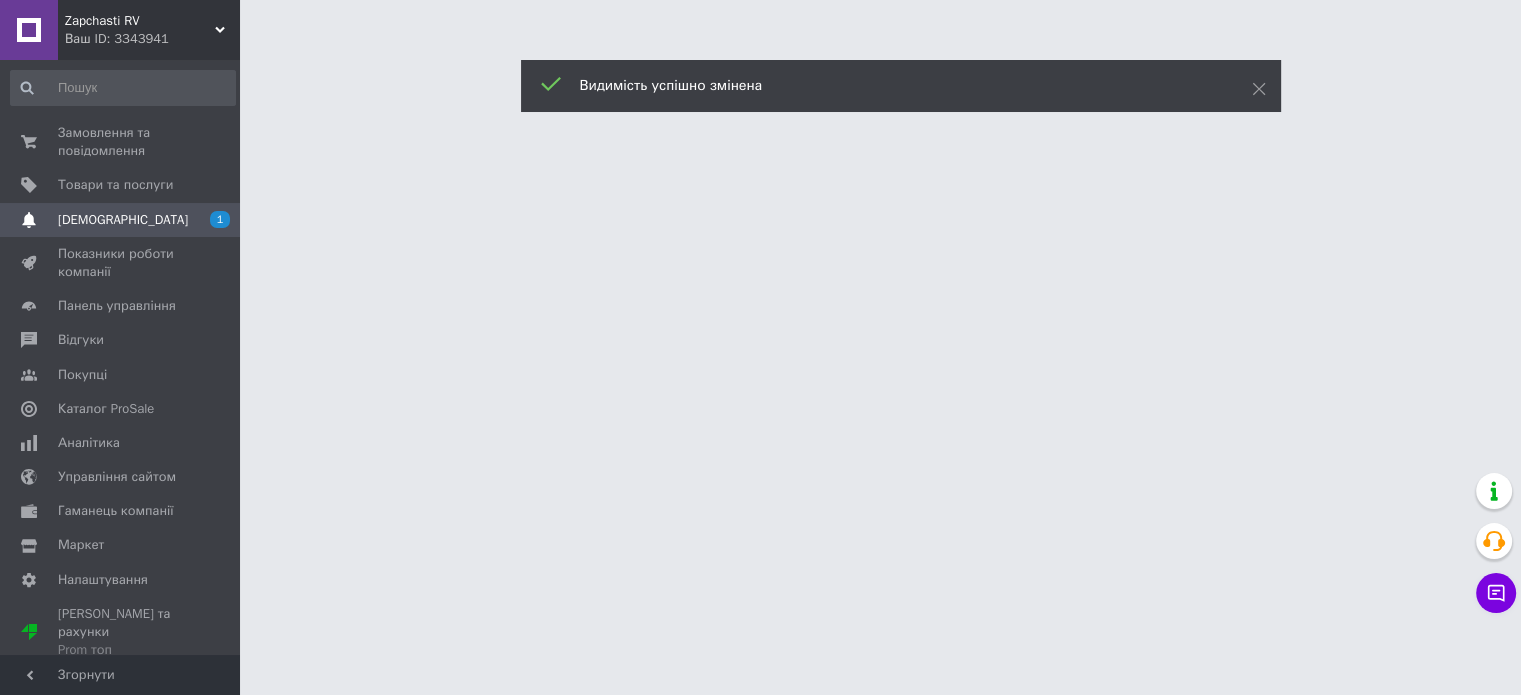 scroll, scrollTop: 0, scrollLeft: 0, axis: both 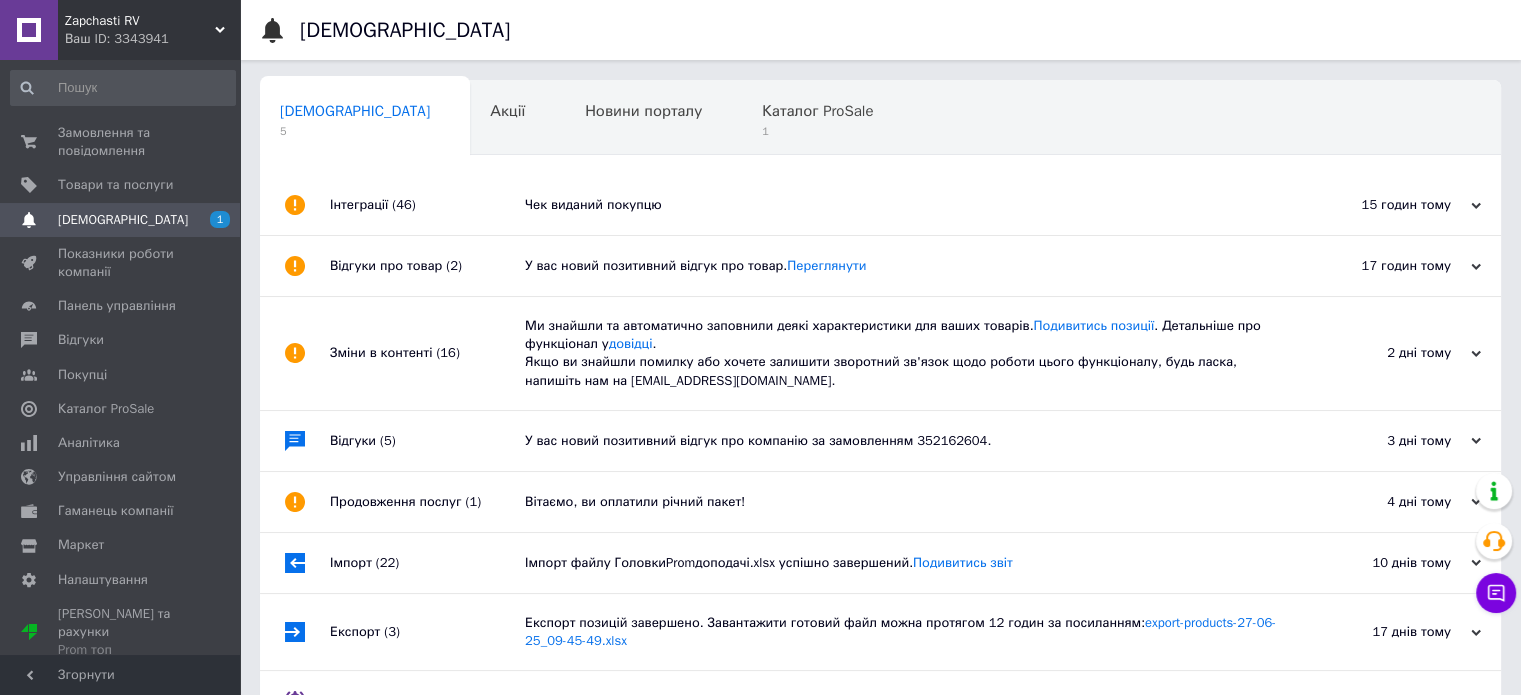 click on "Ми знайшли та автоматично заповнили деякі характеристики для ваших товарів.  Подивитись позиції . Детальніше про функціонал у  довідці . Якщо ви знайшли помилку або хочете залишити зворотний зв'язок щодо роботи цього функціоналу, будь ласка, напишіть нам на [EMAIL_ADDRESS][DOMAIN_NAME]." at bounding box center [903, 353] 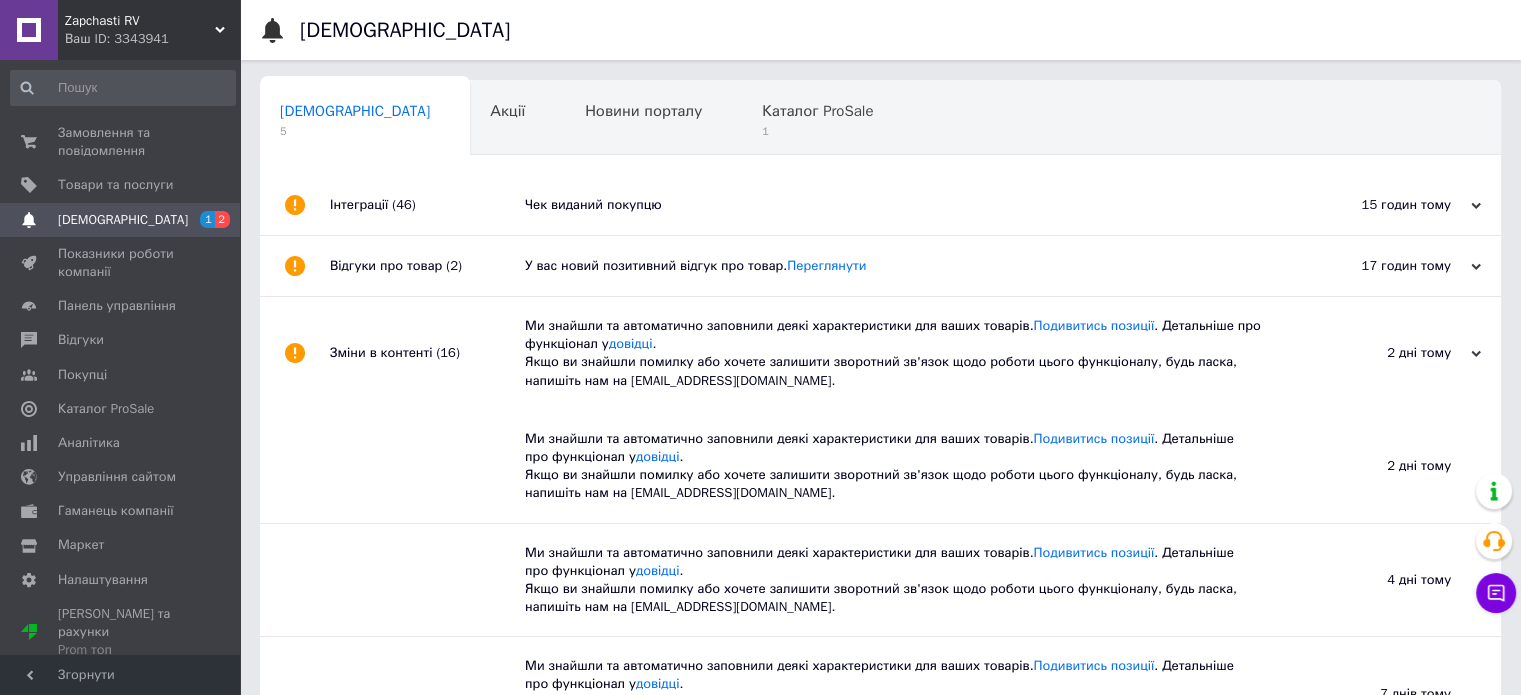 click on "Ми знайшли та автоматично заповнили деякі характеристики для ваших товарів.  Подивитись позиції . Детальніше про функціонал у  довідці . Якщо ви знайшли помилку або хочете залишити зворотний зв'язок щодо роботи цього функціоналу, будь ласка, напишіть нам на [EMAIL_ADDRESS][DOMAIN_NAME]." at bounding box center [903, 353] 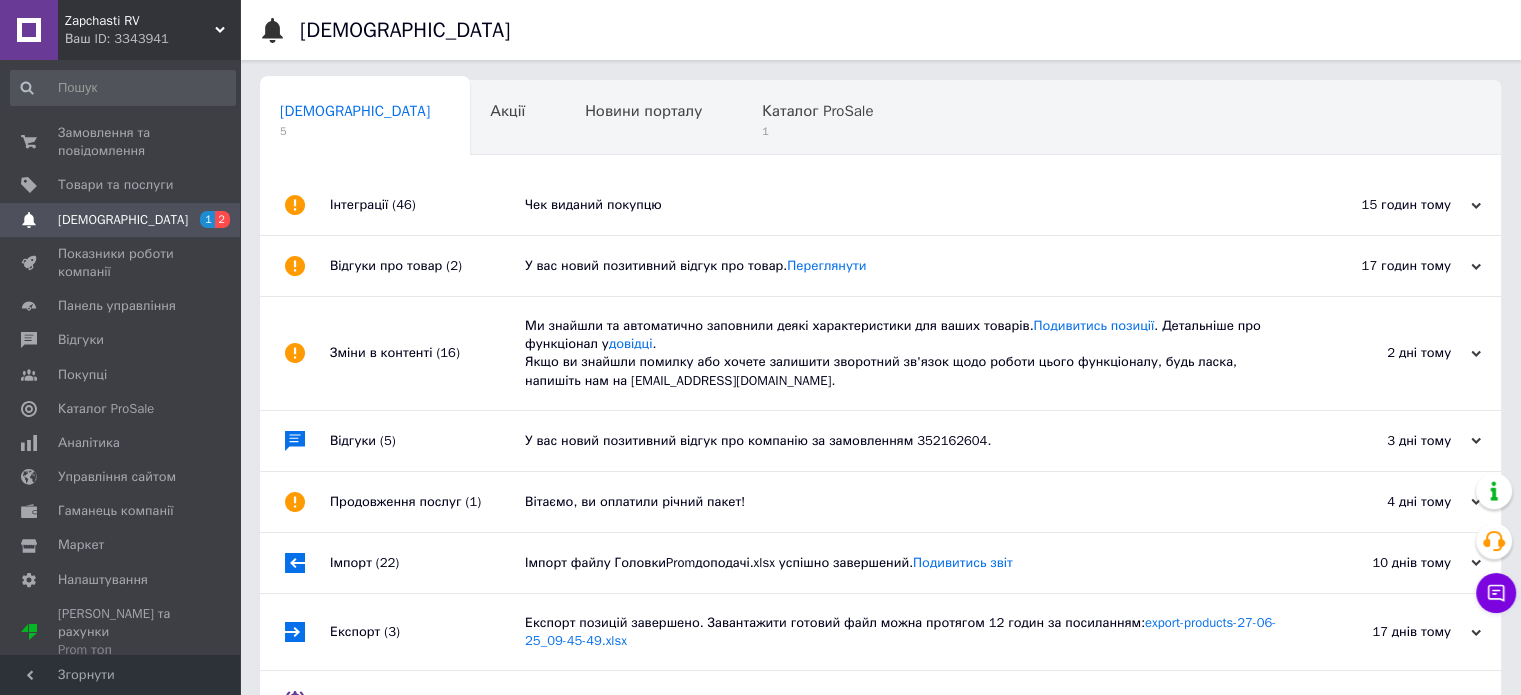 click on "У вас новий позитивний відгук про товар.  [GEOGRAPHIC_DATA]" at bounding box center [903, 266] 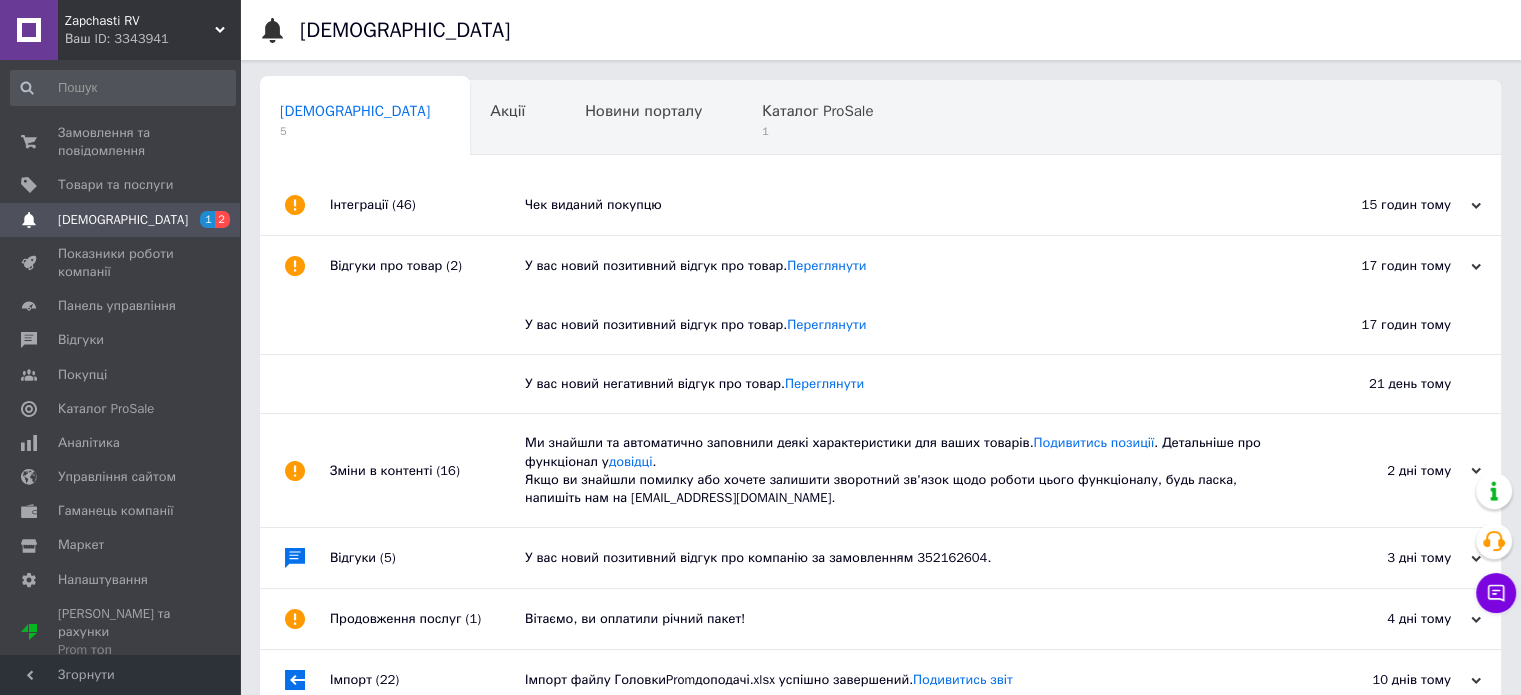 click on "У вас новий позитивний відгук про товар.  [GEOGRAPHIC_DATA]" at bounding box center [903, 266] 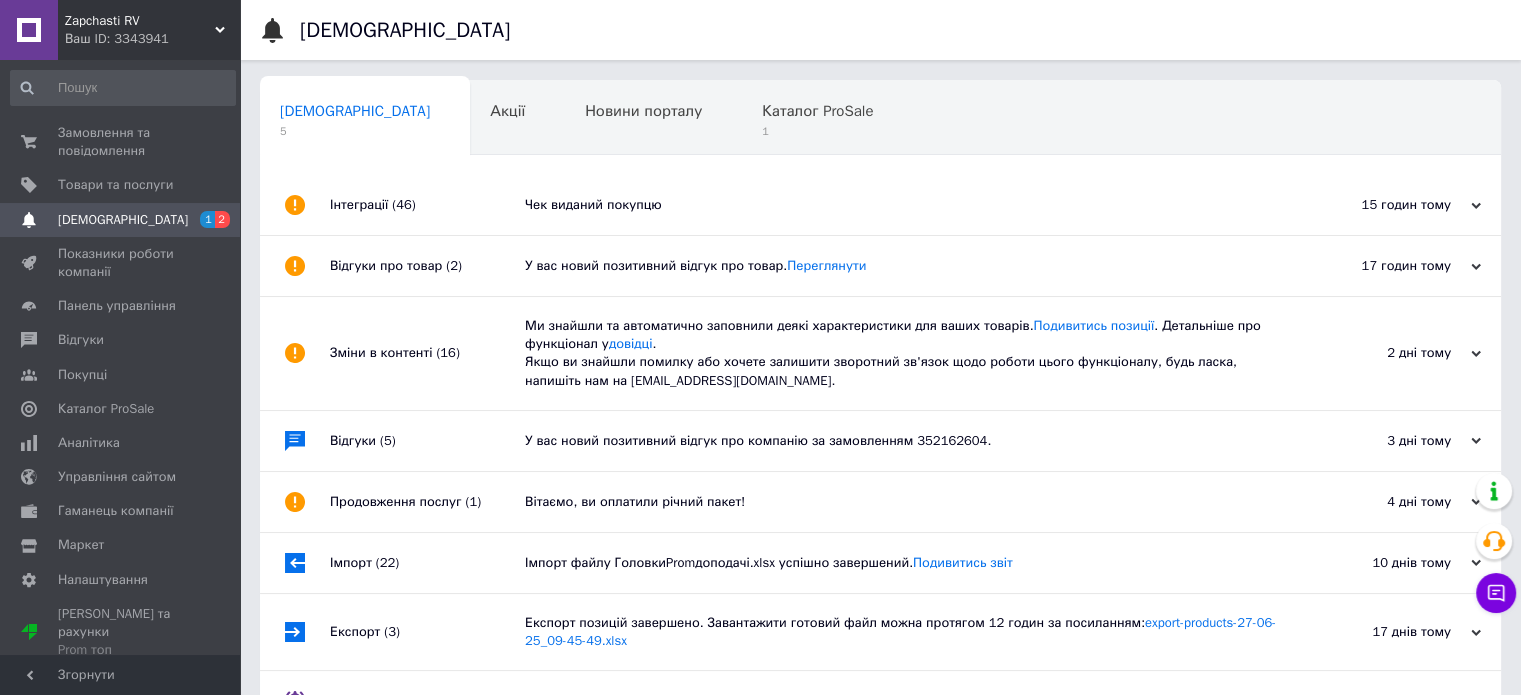 click on "Чек виданий покупцю" at bounding box center [903, 205] 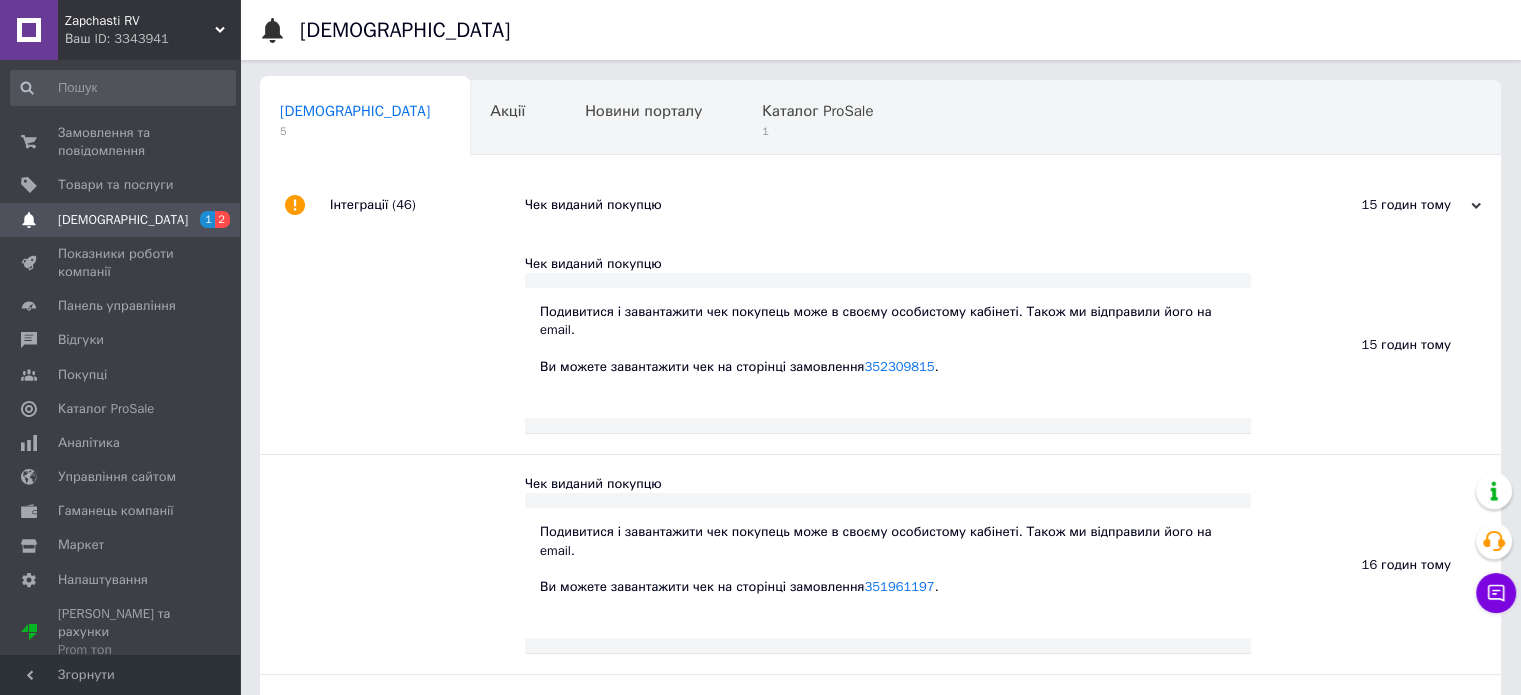 click on "Чек виданий покупцю" at bounding box center (903, 205) 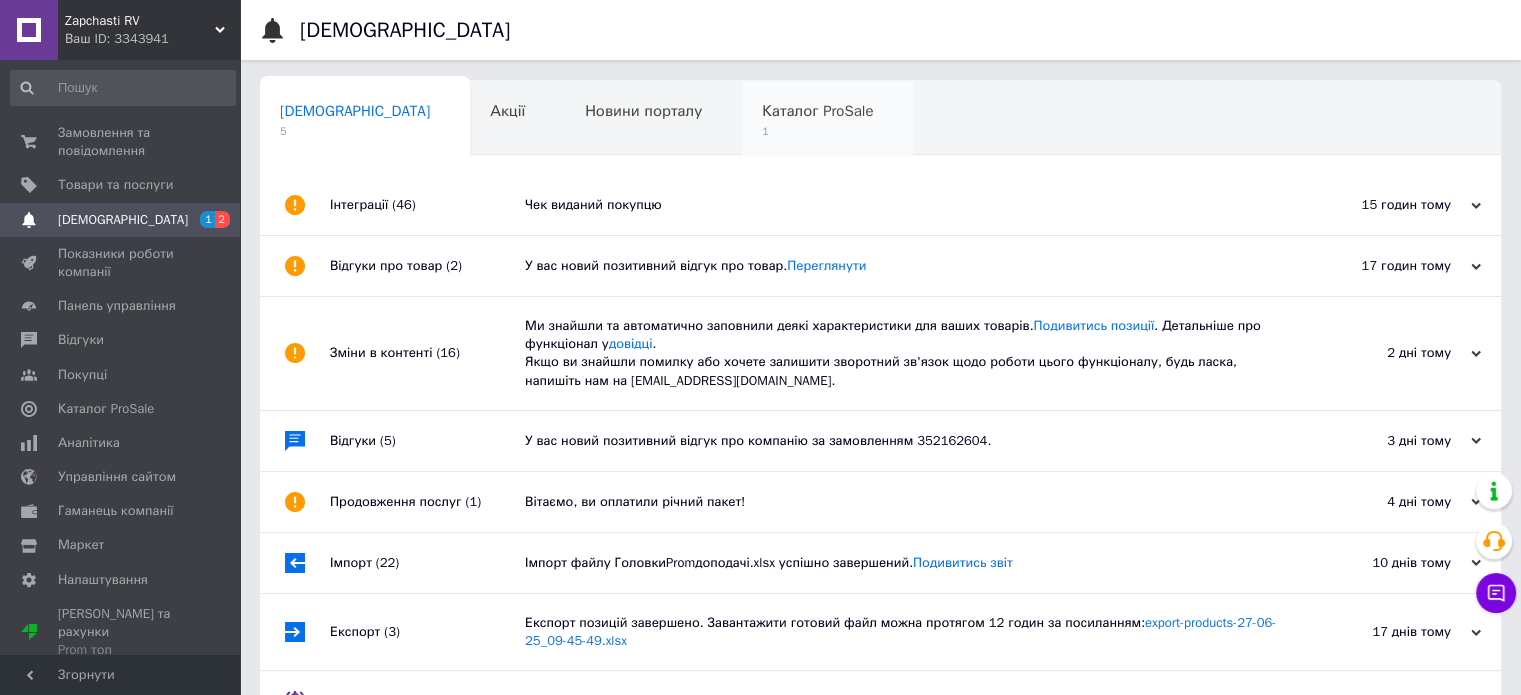click on "Каталог ProSale" at bounding box center (817, 111) 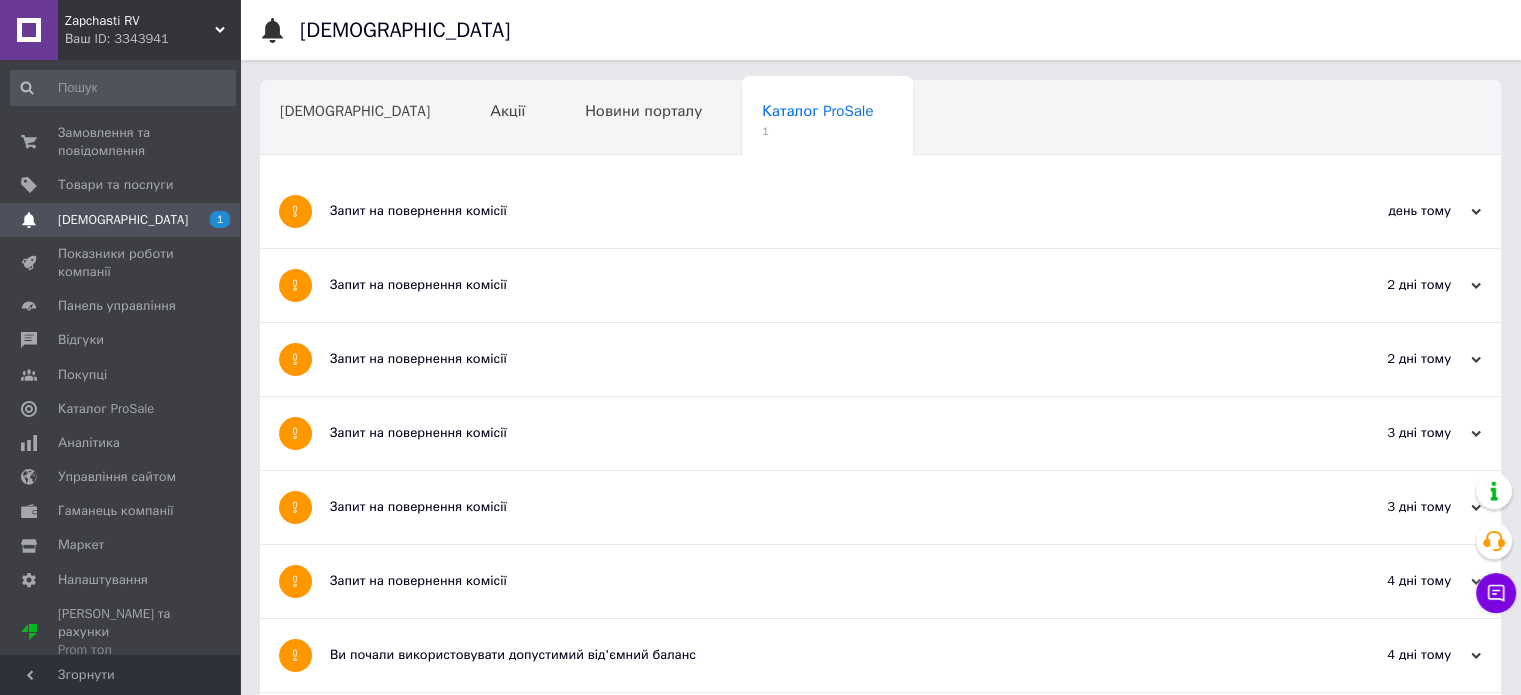 click on "Запит на повернення комісії" at bounding box center [805, 211] 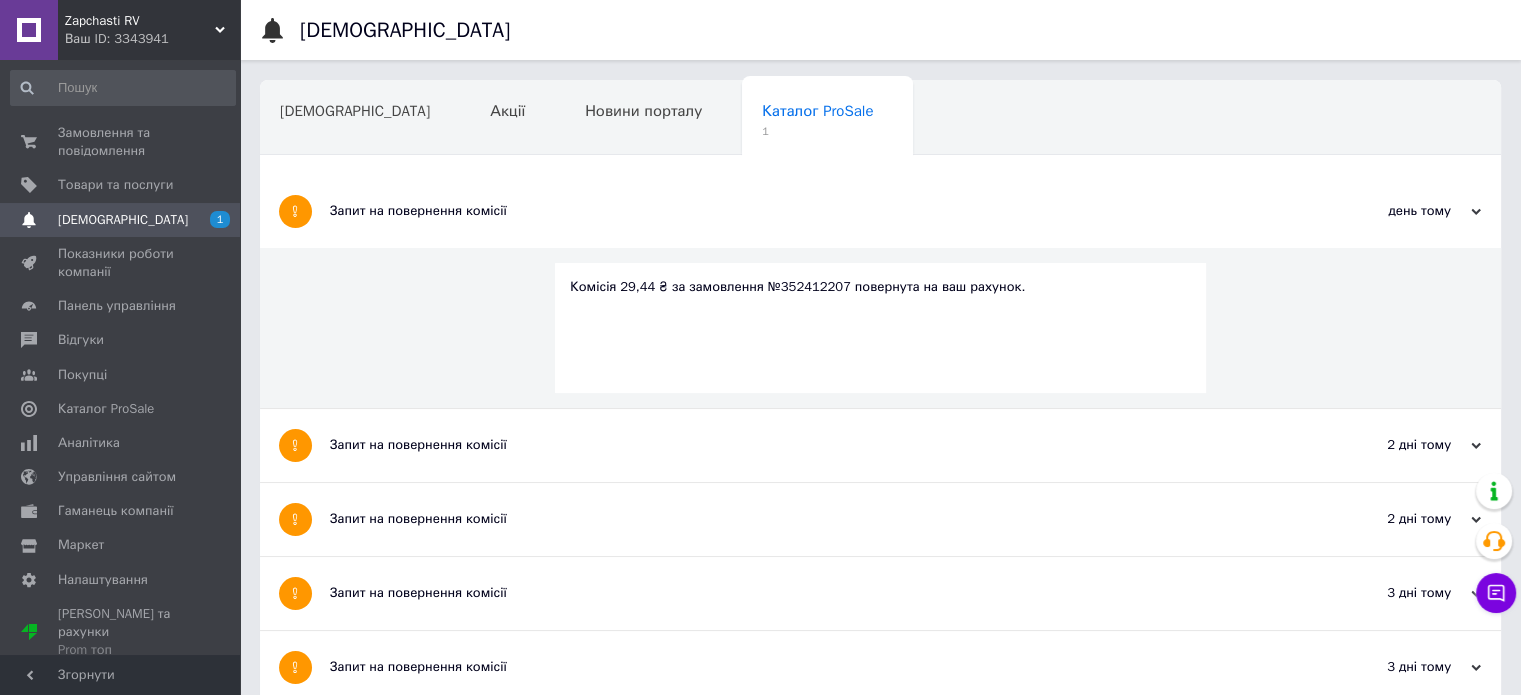 click on "Запит на повернення комісії" at bounding box center (805, 211) 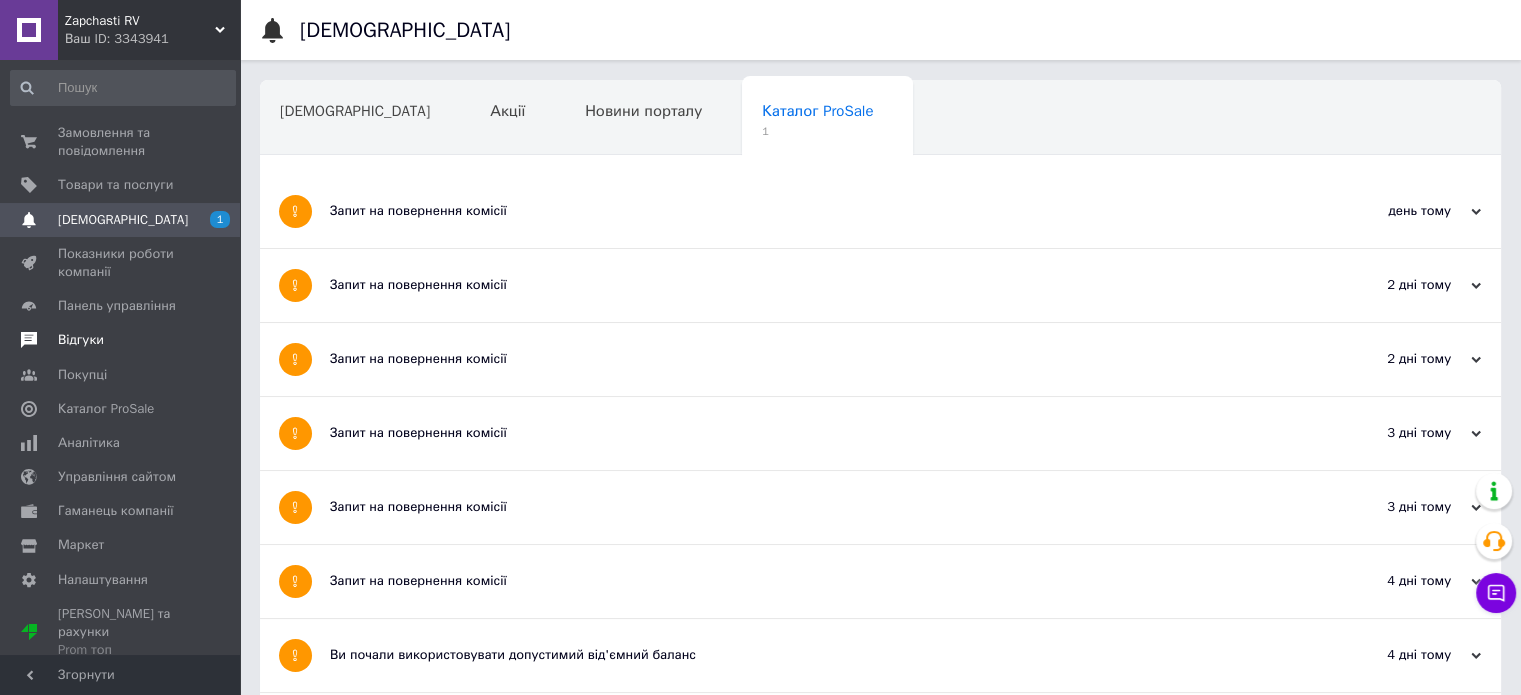 click on "Відгуки" at bounding box center (121, 340) 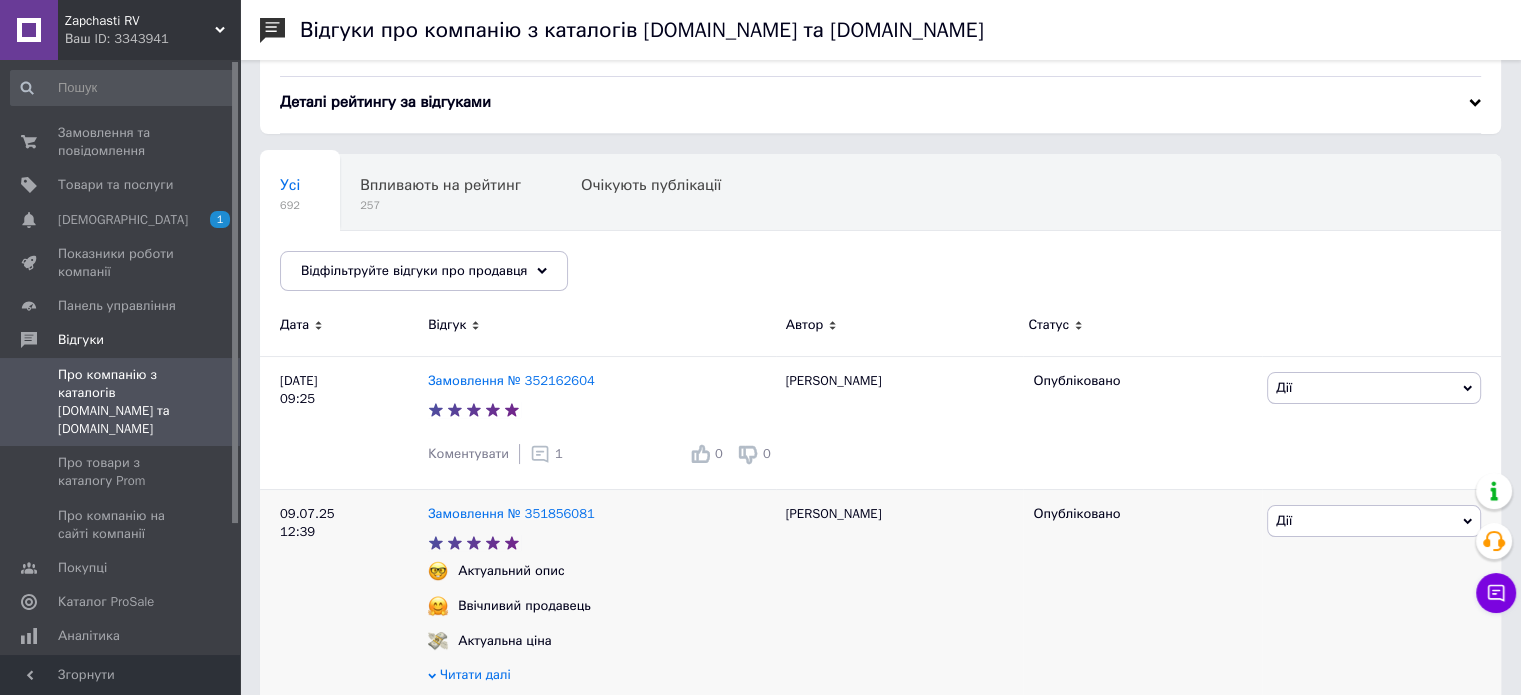 scroll, scrollTop: 0, scrollLeft: 0, axis: both 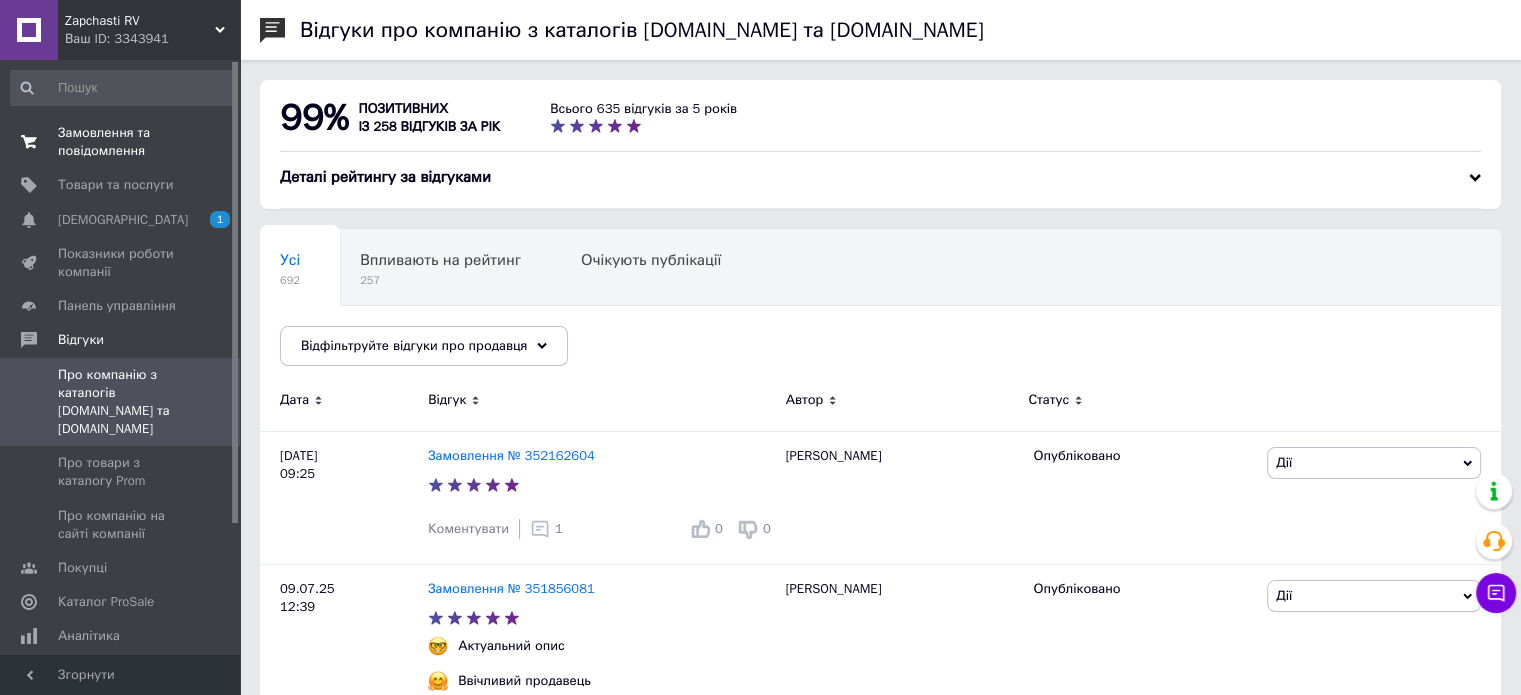 click on "Замовлення та повідомлення" at bounding box center [121, 142] 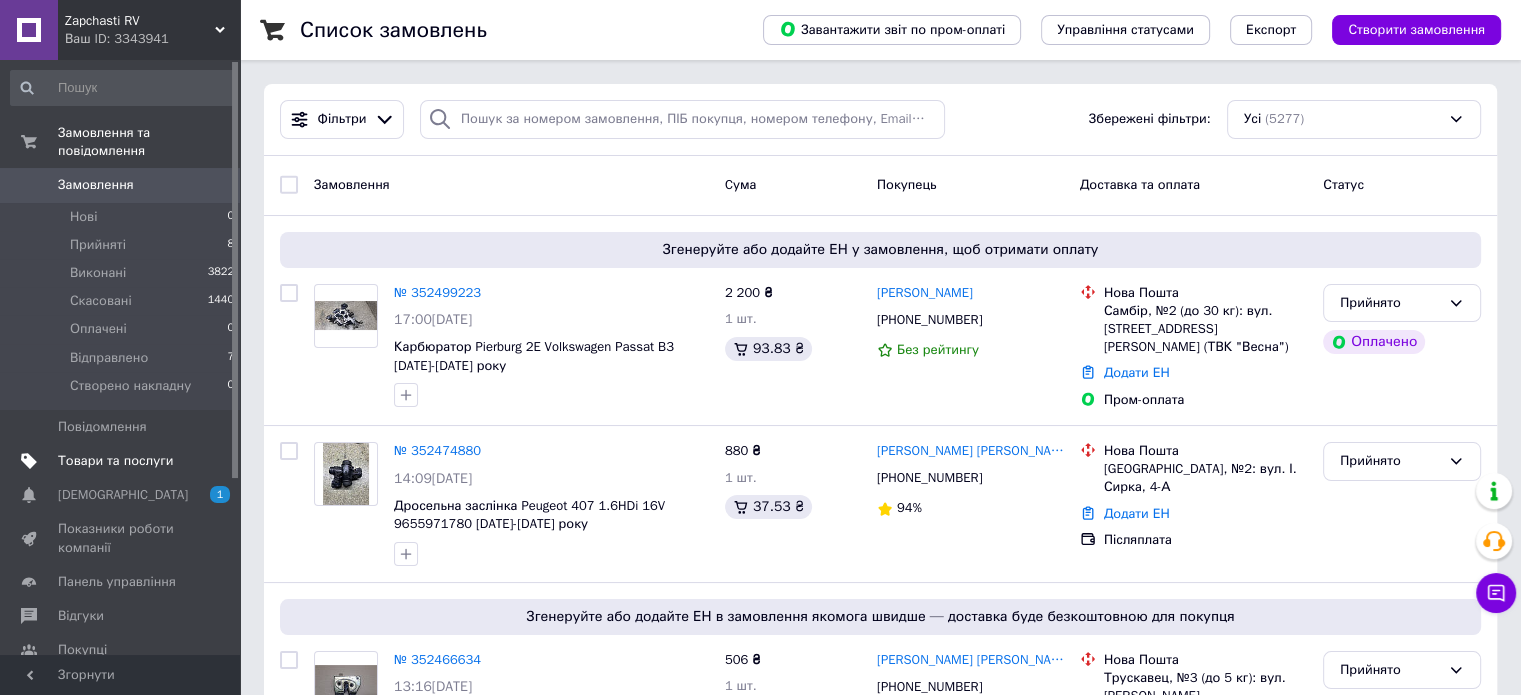 click on "Товари та послуги" at bounding box center [123, 461] 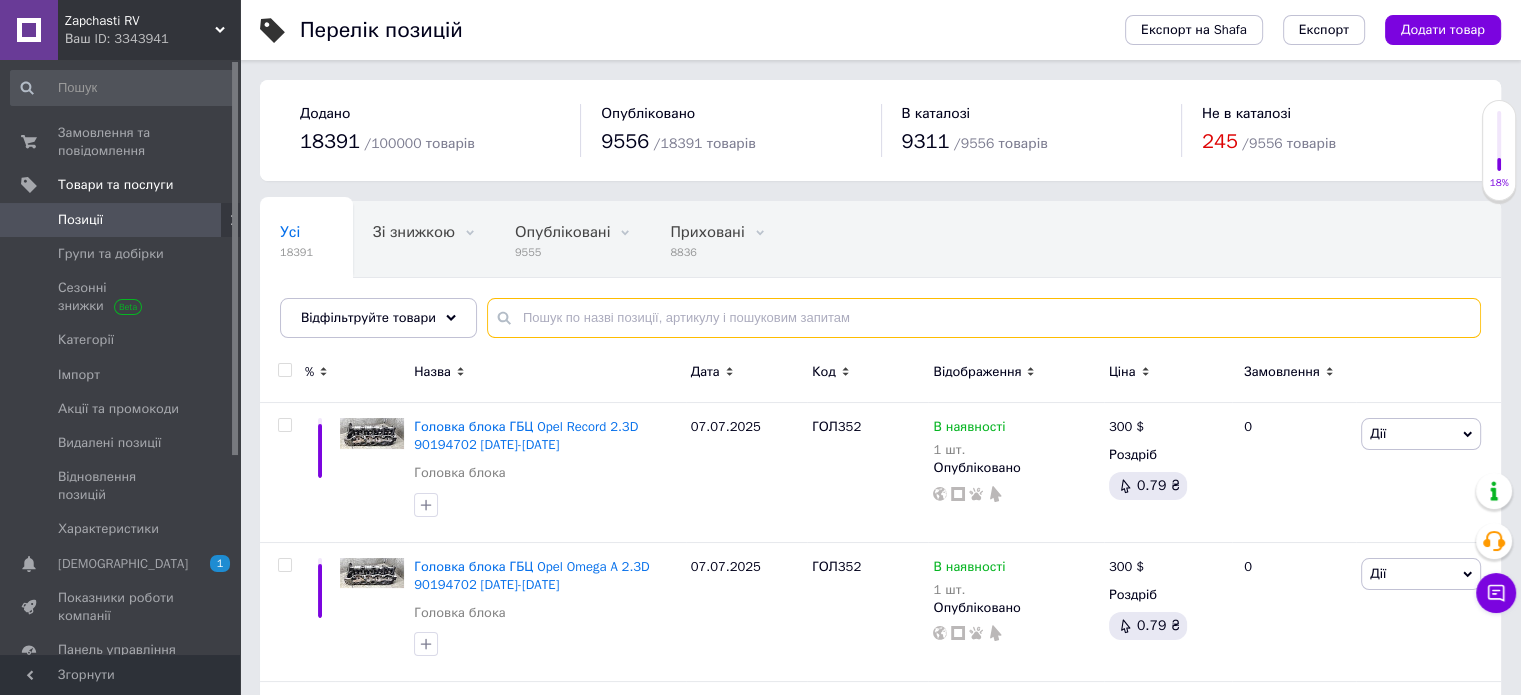 click at bounding box center (984, 318) 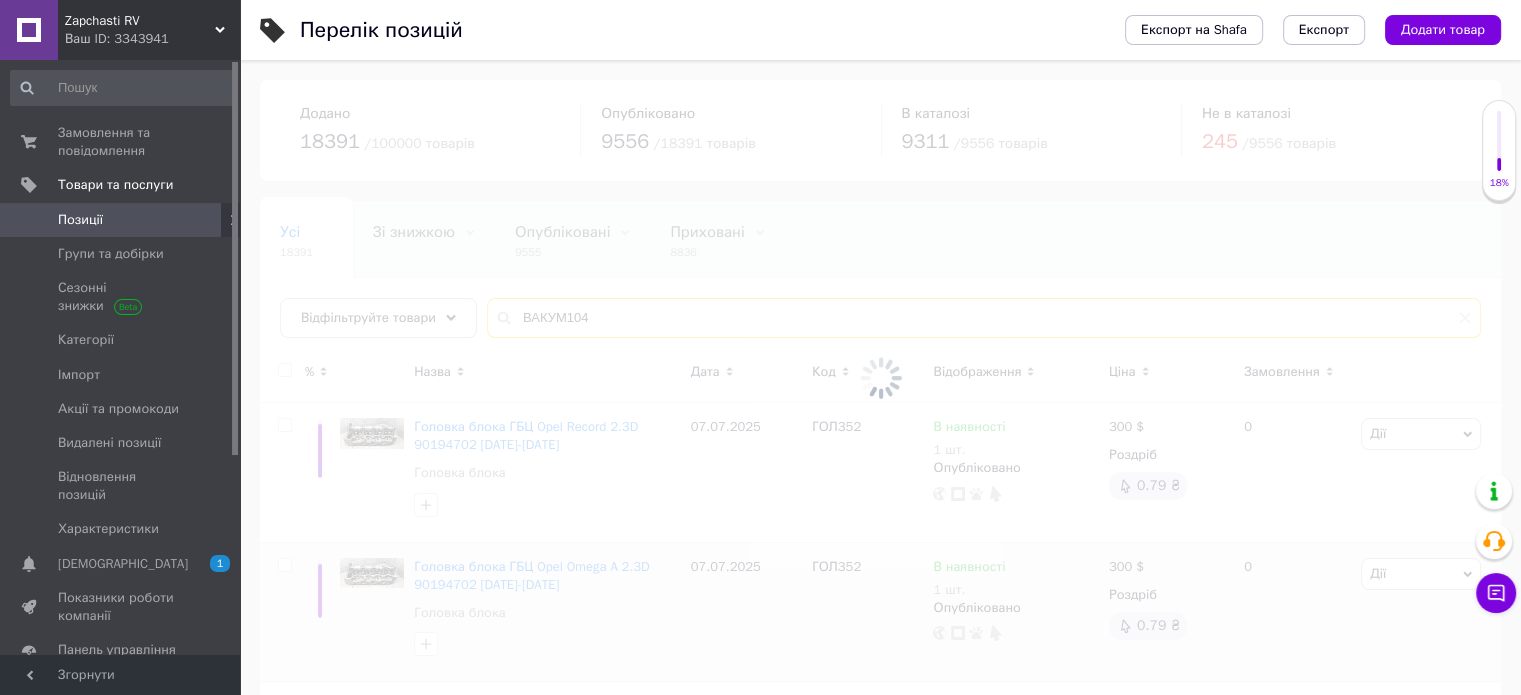 type on "ВАКУМ104" 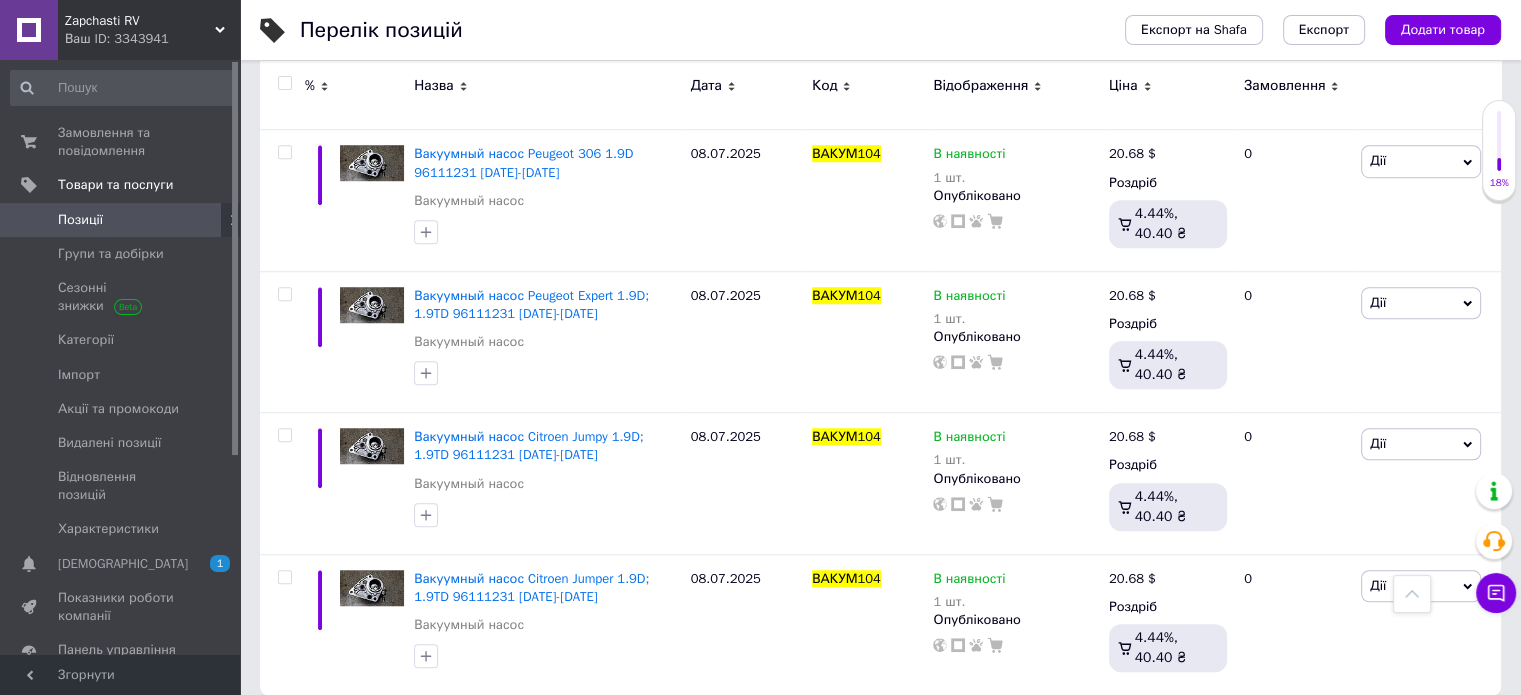 click at bounding box center (284, 83) 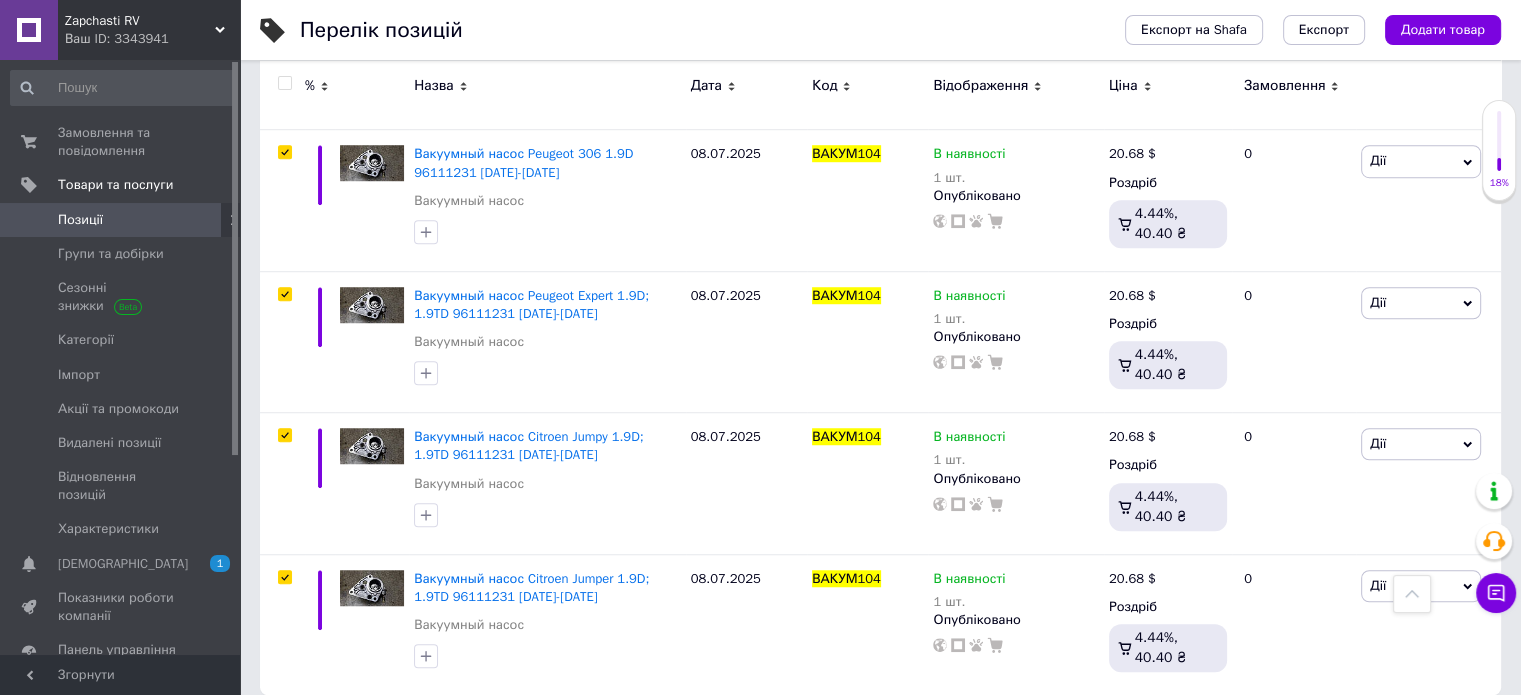 checkbox on "true" 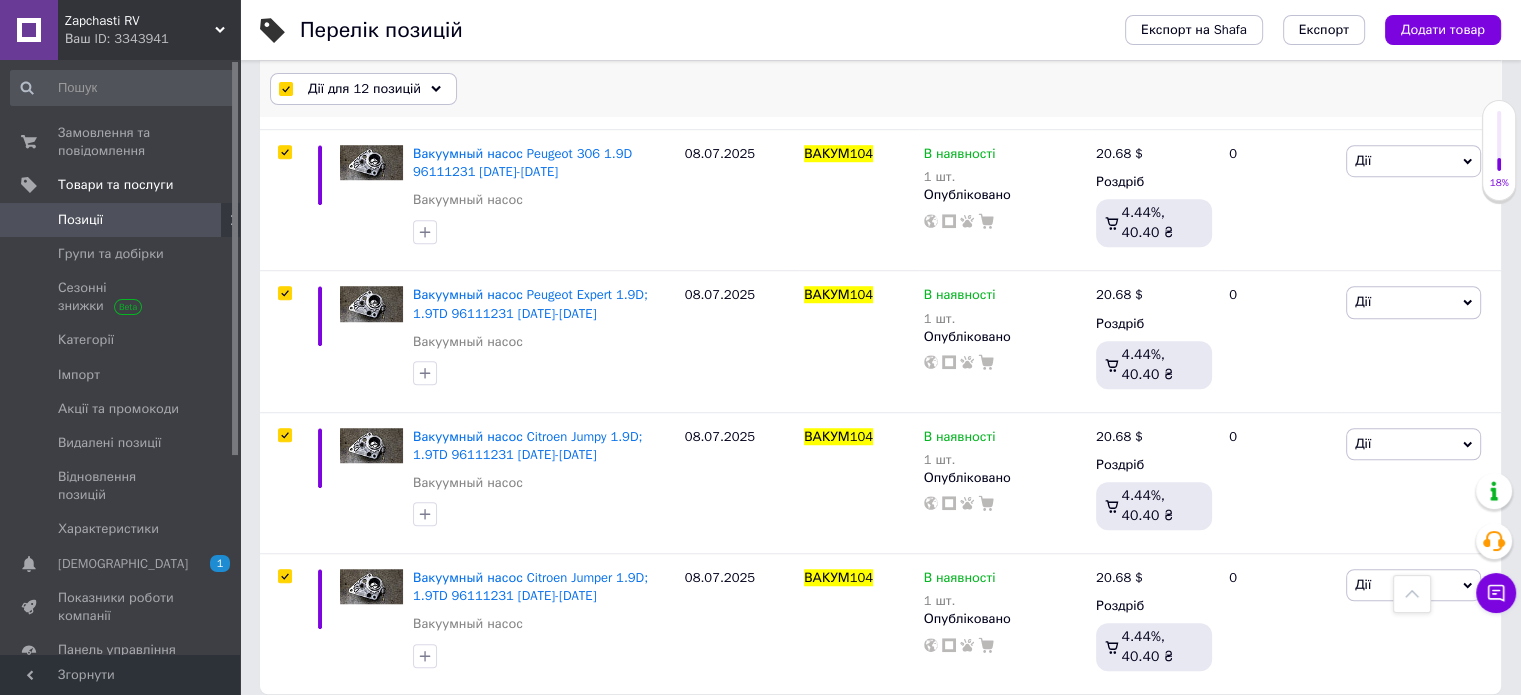 click on "Дії для 12 позицій" at bounding box center [364, 89] 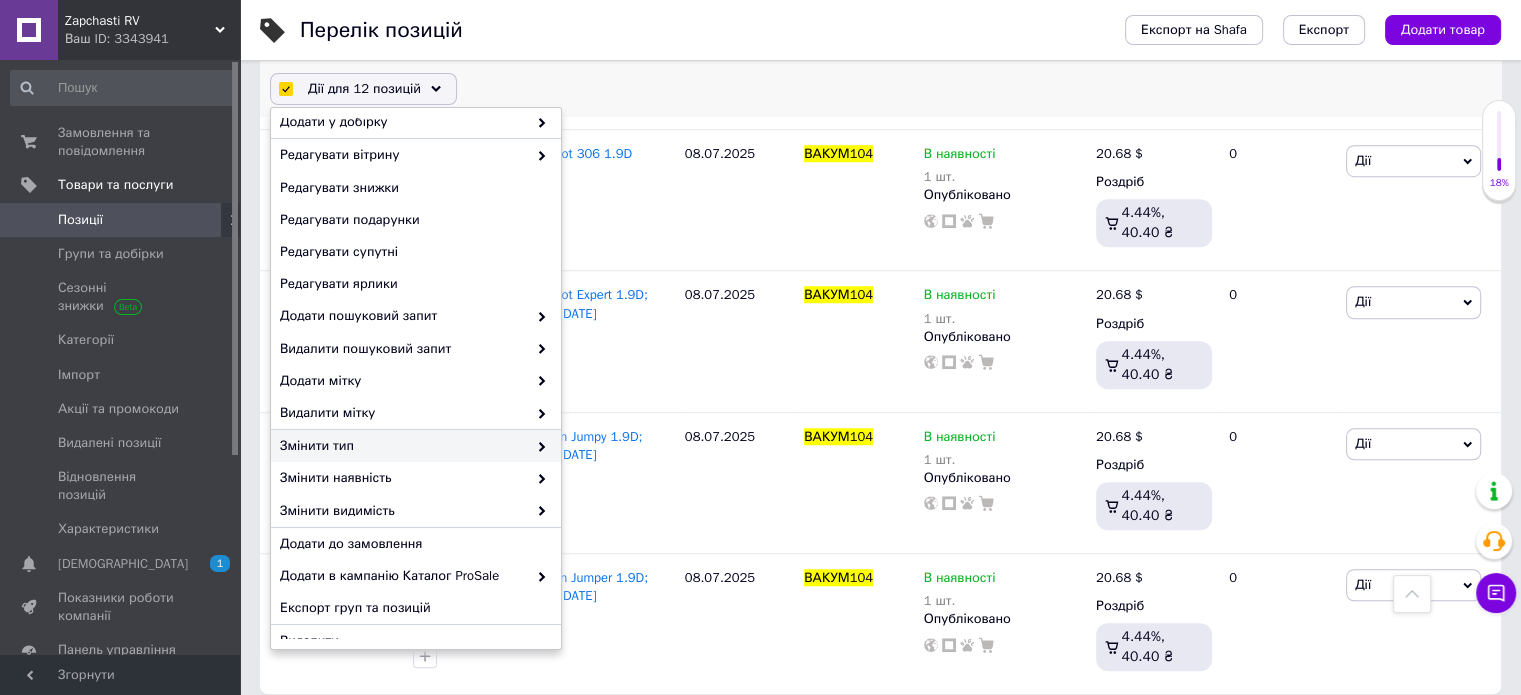 scroll, scrollTop: 157, scrollLeft: 0, axis: vertical 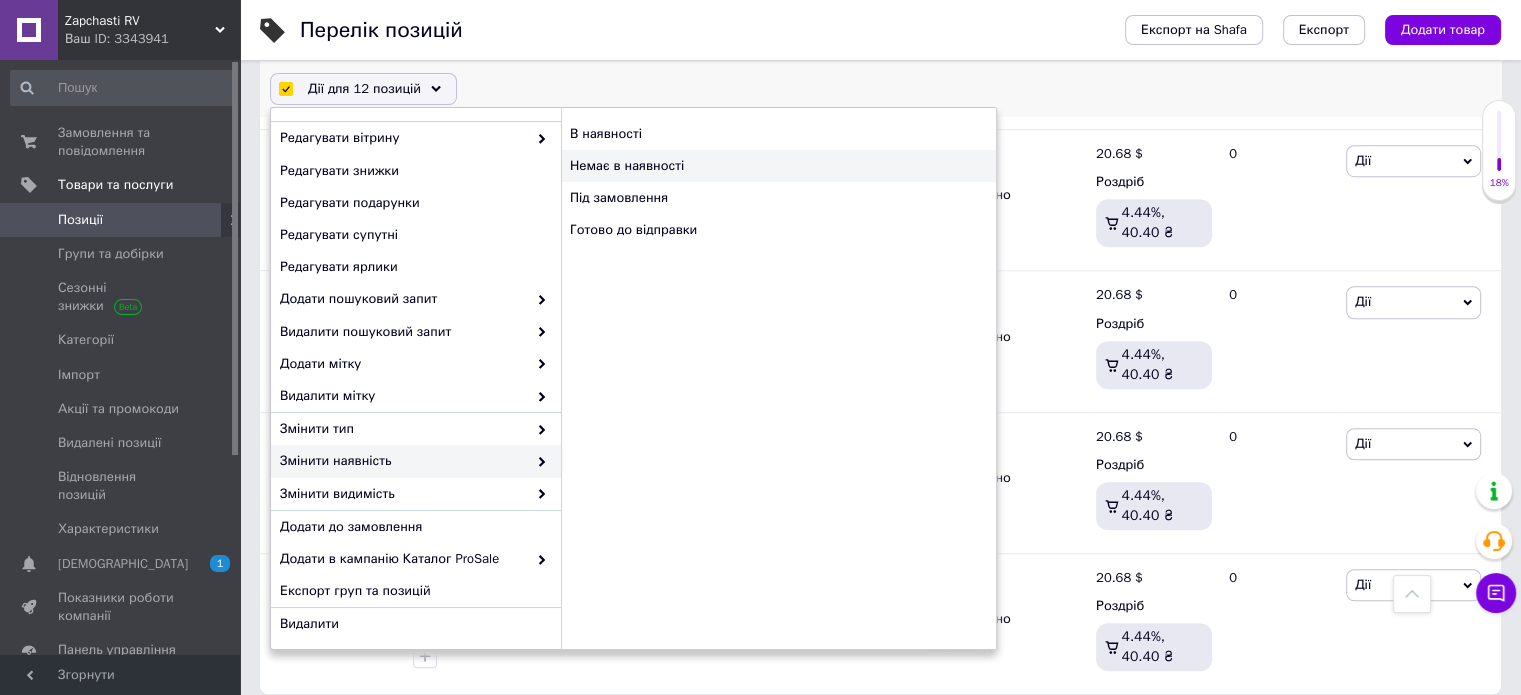 click on "Немає в наявності" at bounding box center [778, 166] 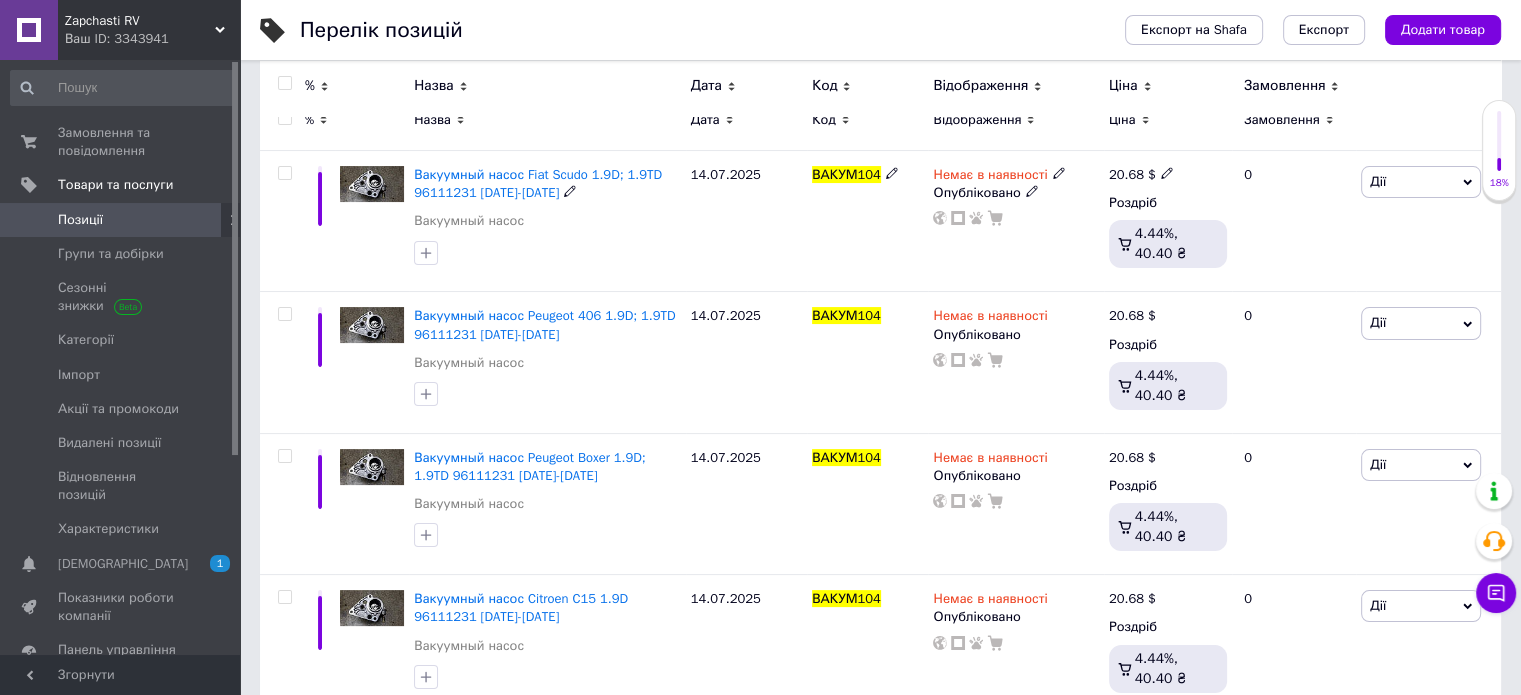 scroll, scrollTop: 20, scrollLeft: 0, axis: vertical 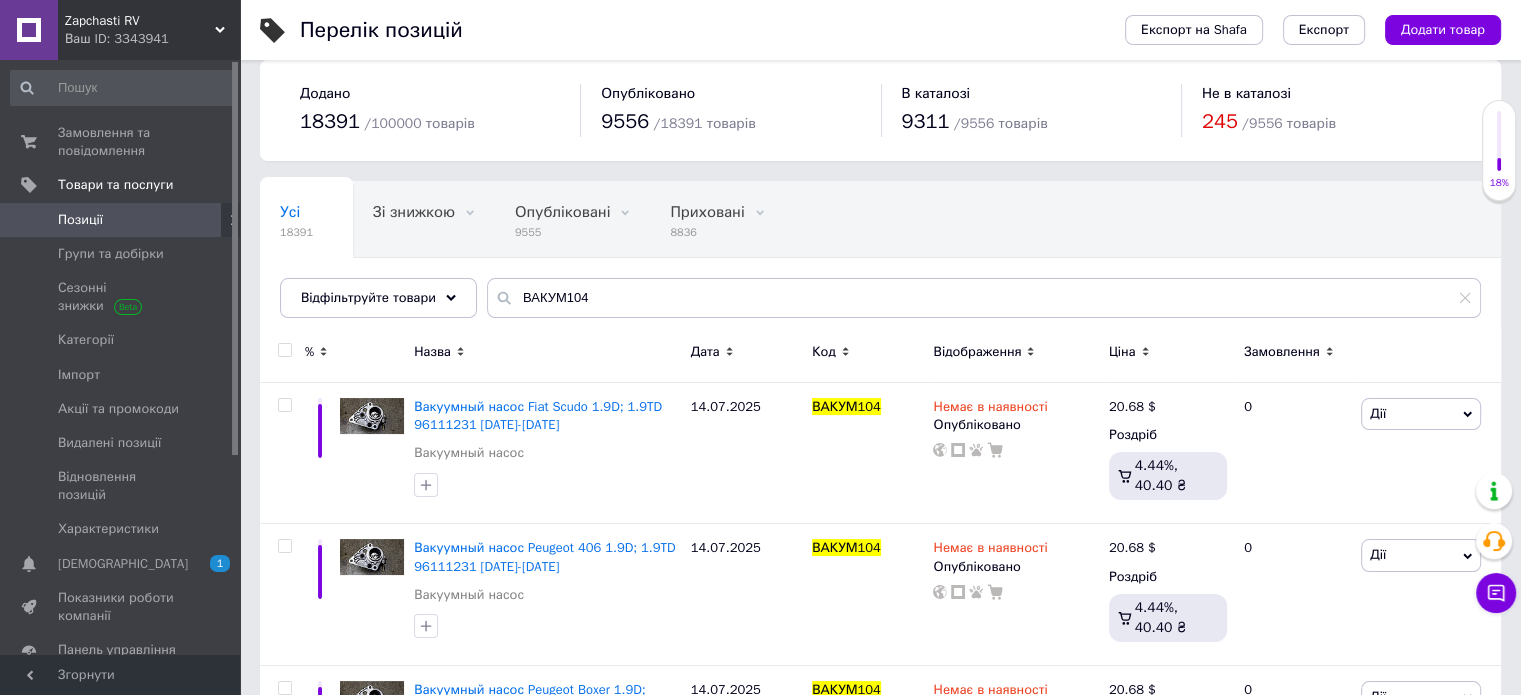 click at bounding box center [284, 350] 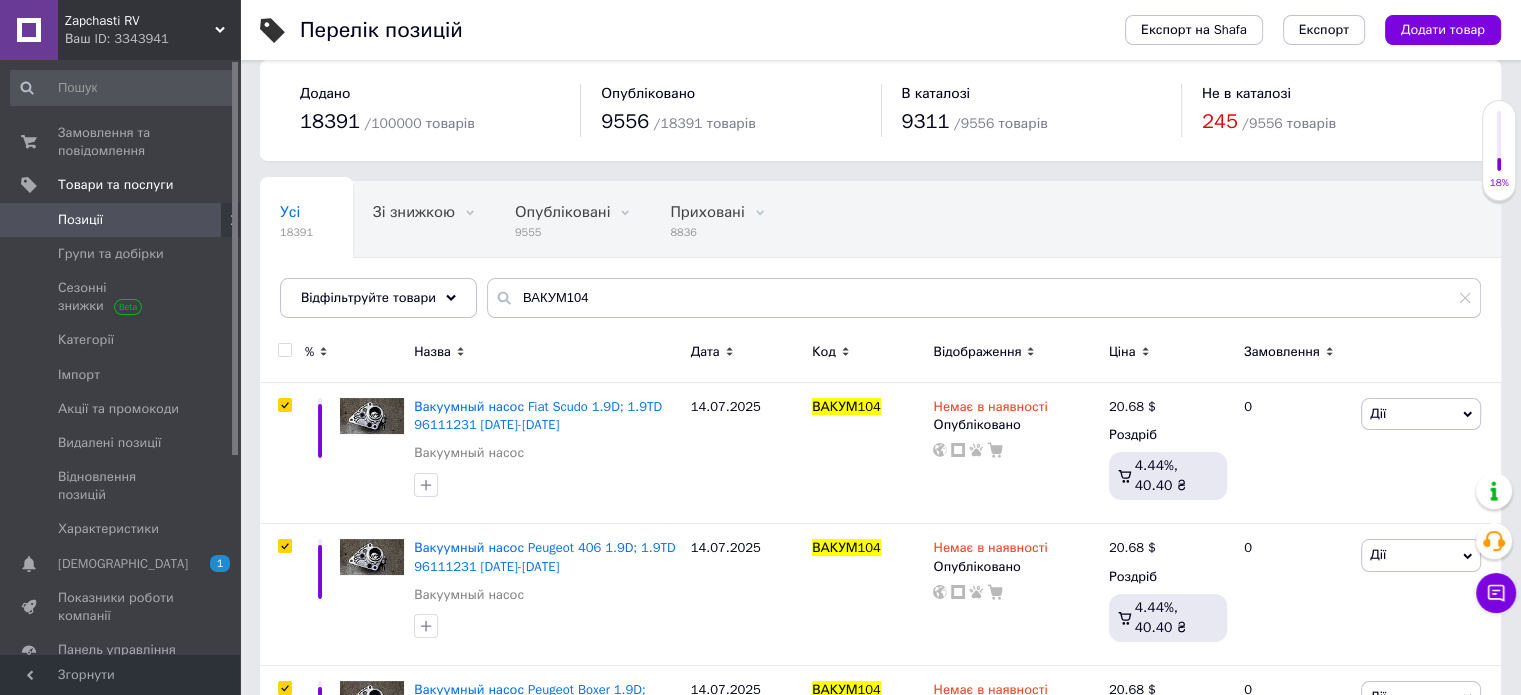 checkbox on "true" 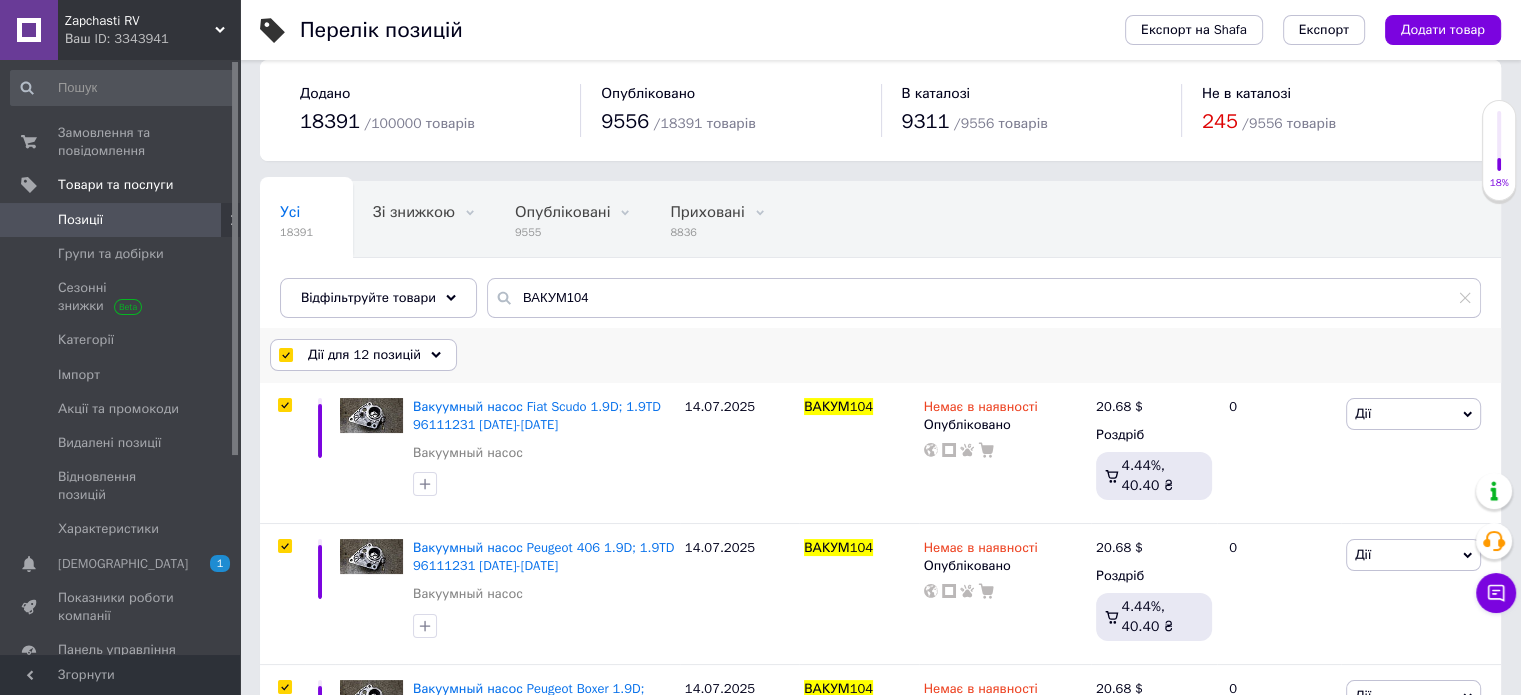 click on "Дії для 12 позицій" at bounding box center [364, 355] 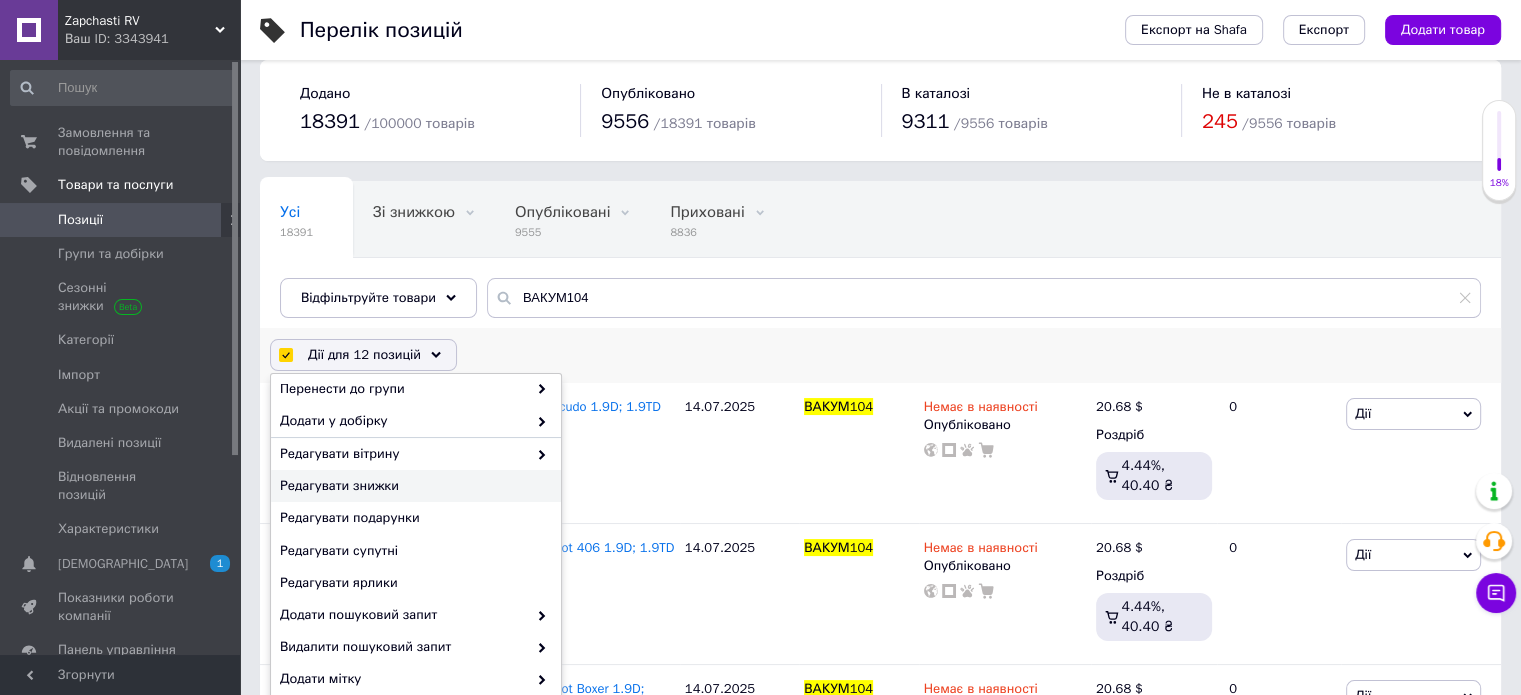 scroll, scrollTop: 157, scrollLeft: 0, axis: vertical 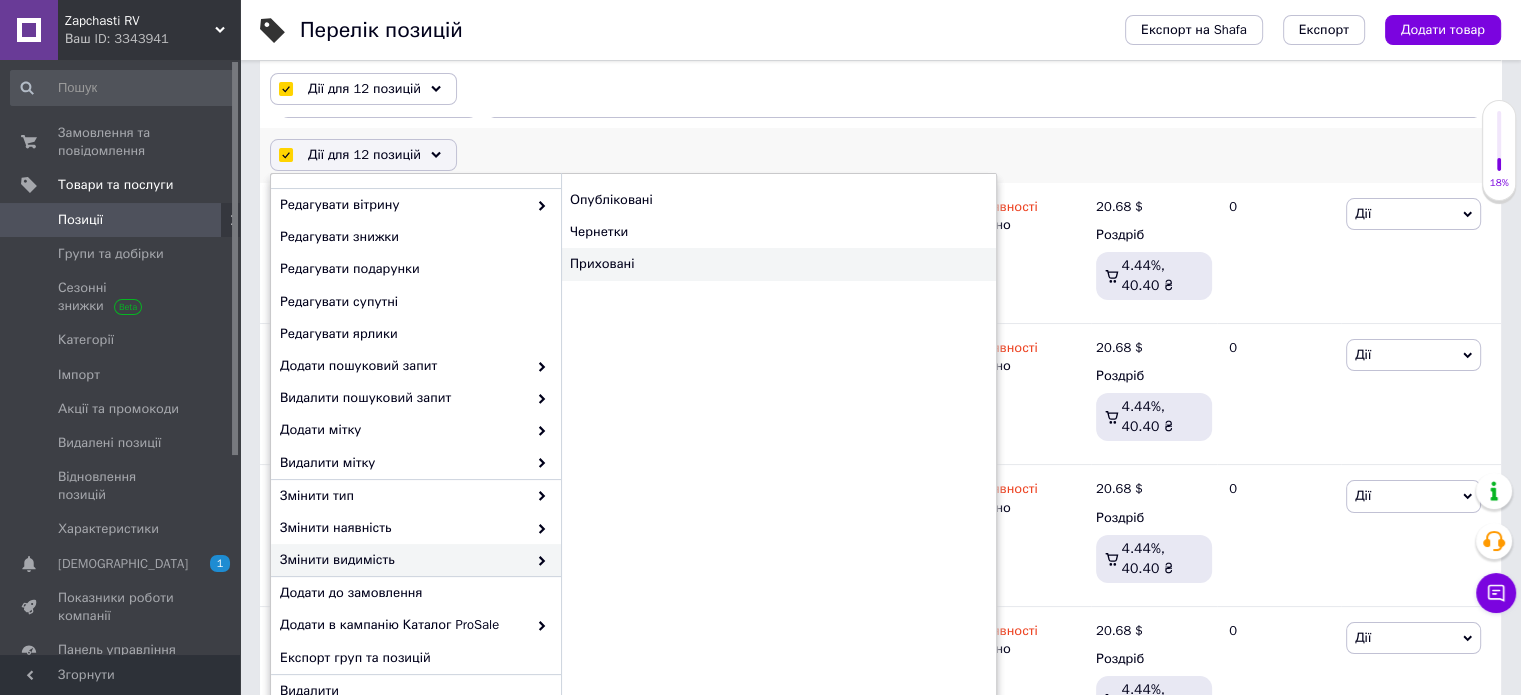 click on "Приховані" at bounding box center [778, 264] 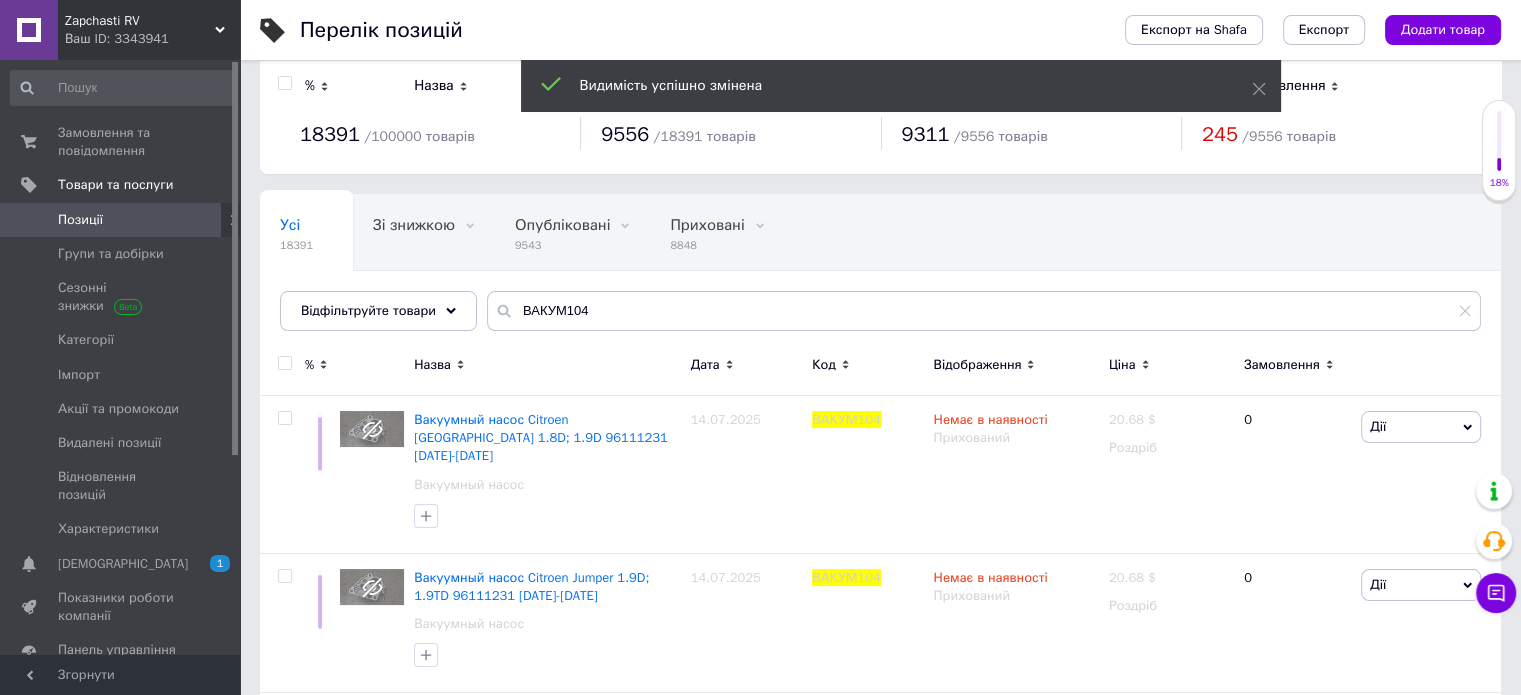 scroll, scrollTop: 0, scrollLeft: 0, axis: both 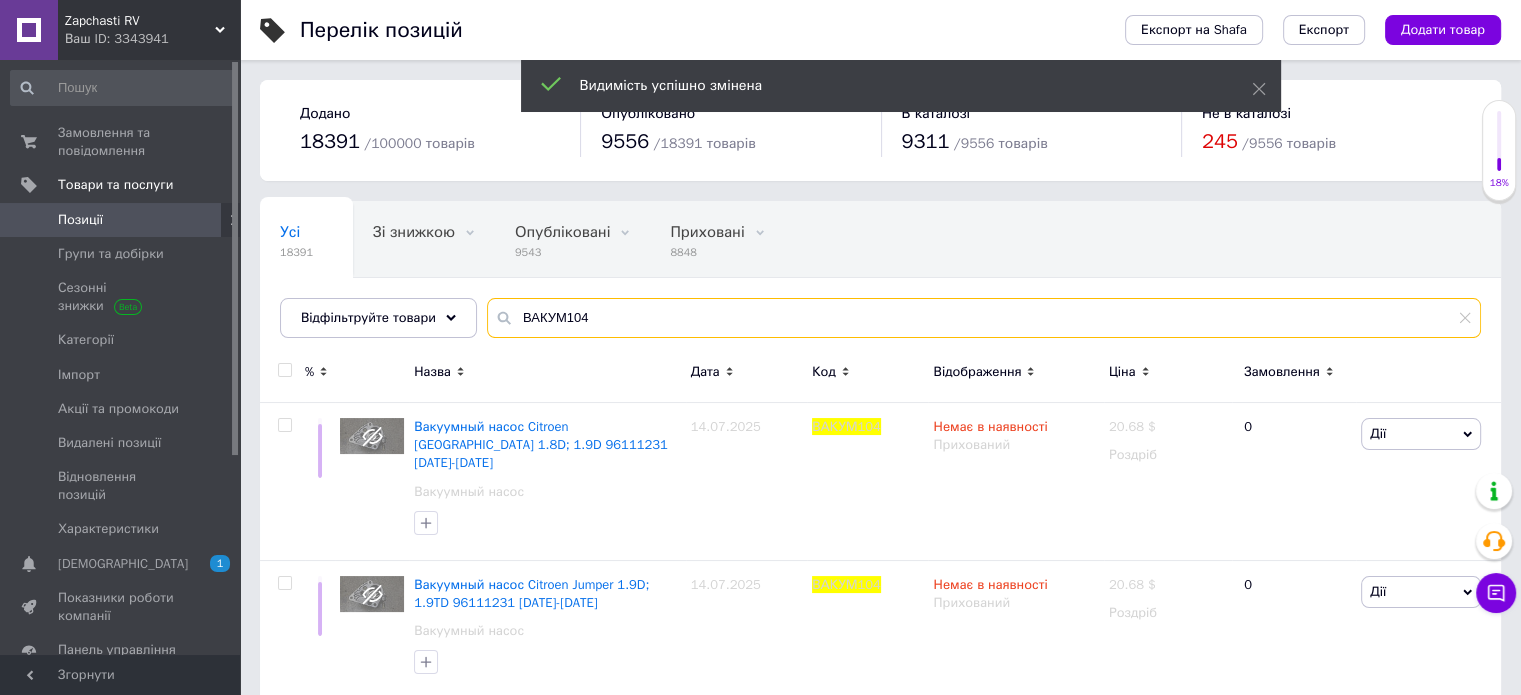 click on "ВАКУМ104" at bounding box center [984, 318] 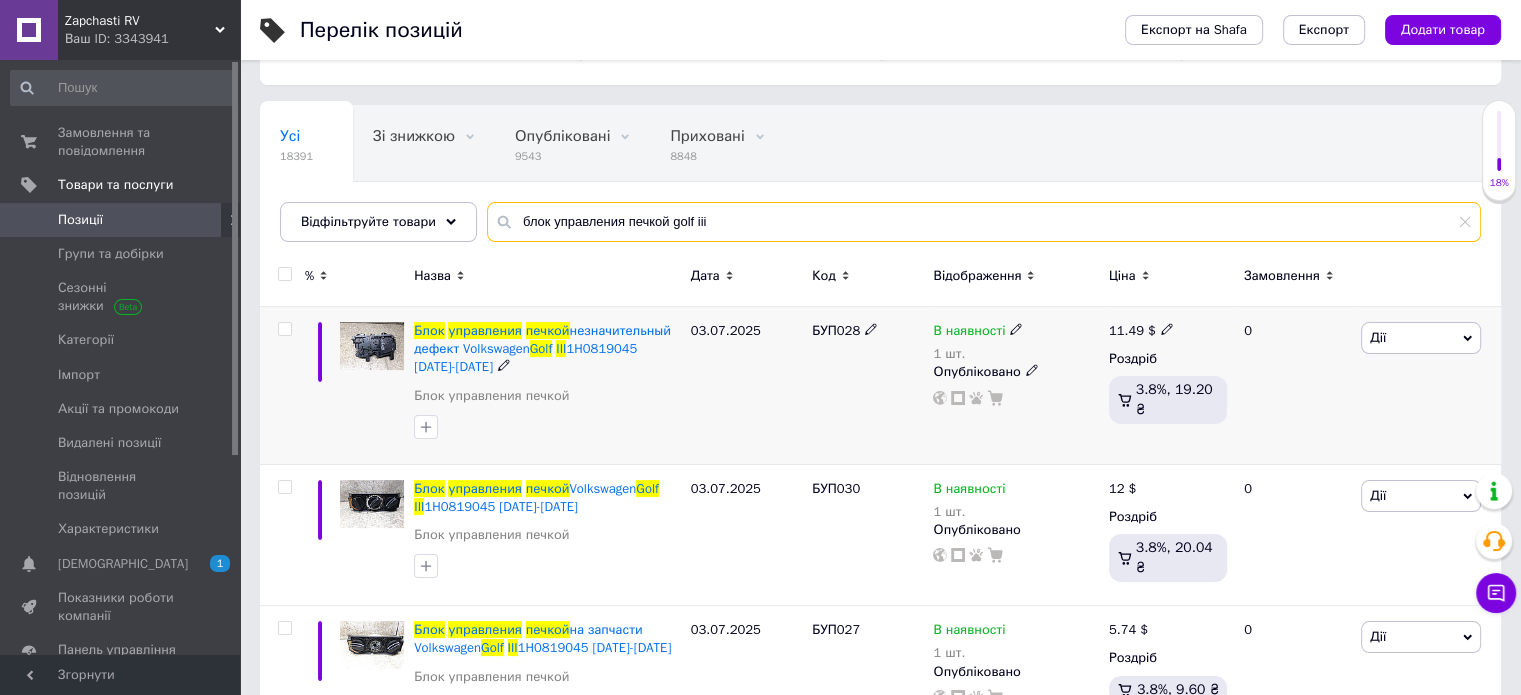 scroll, scrollTop: 100, scrollLeft: 0, axis: vertical 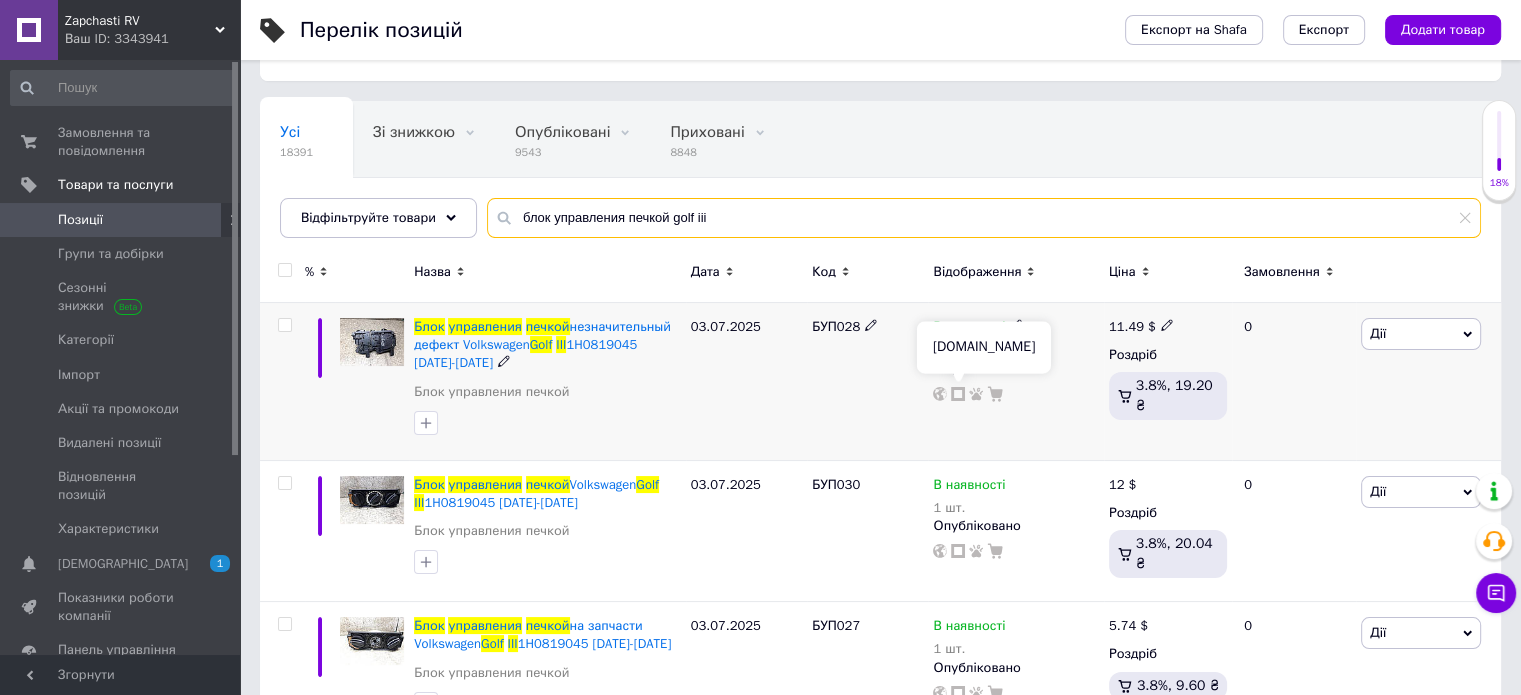 type on "блок управления печкой golf iii" 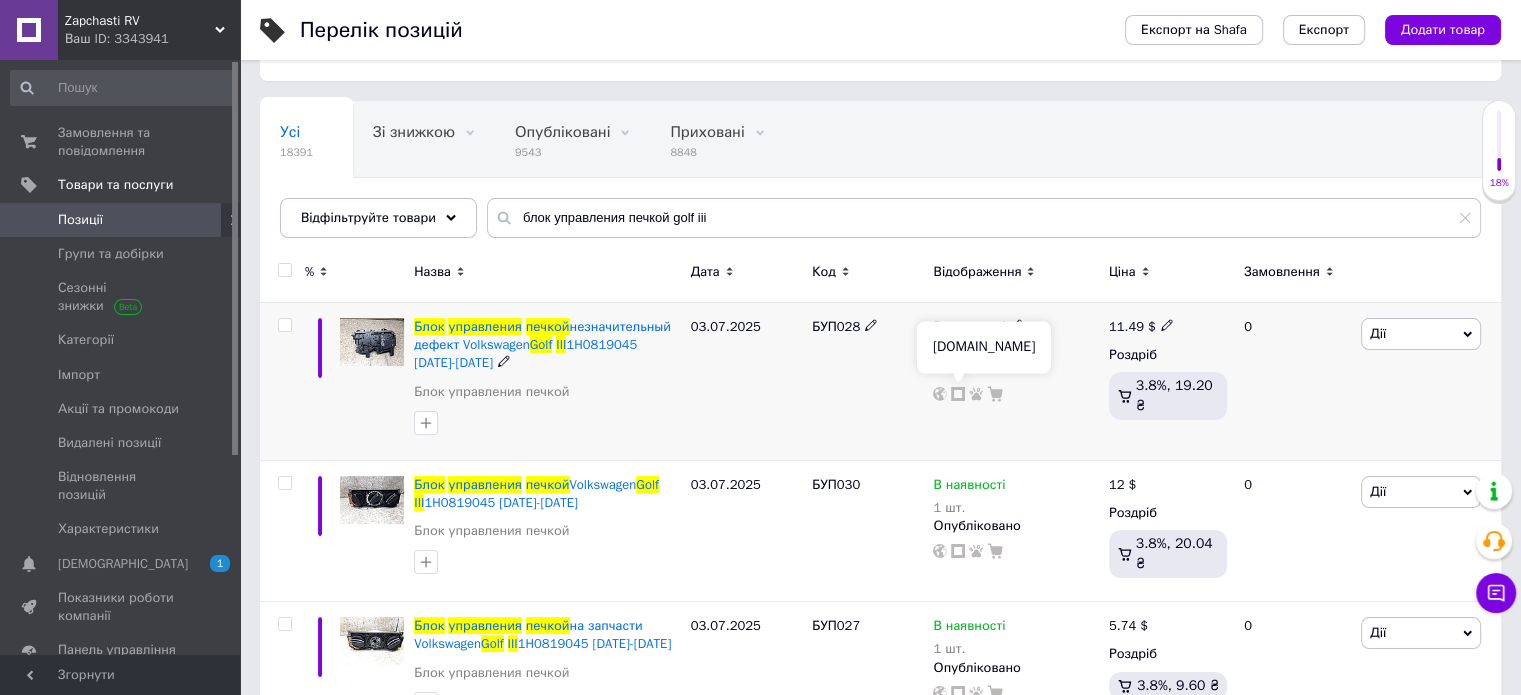 click 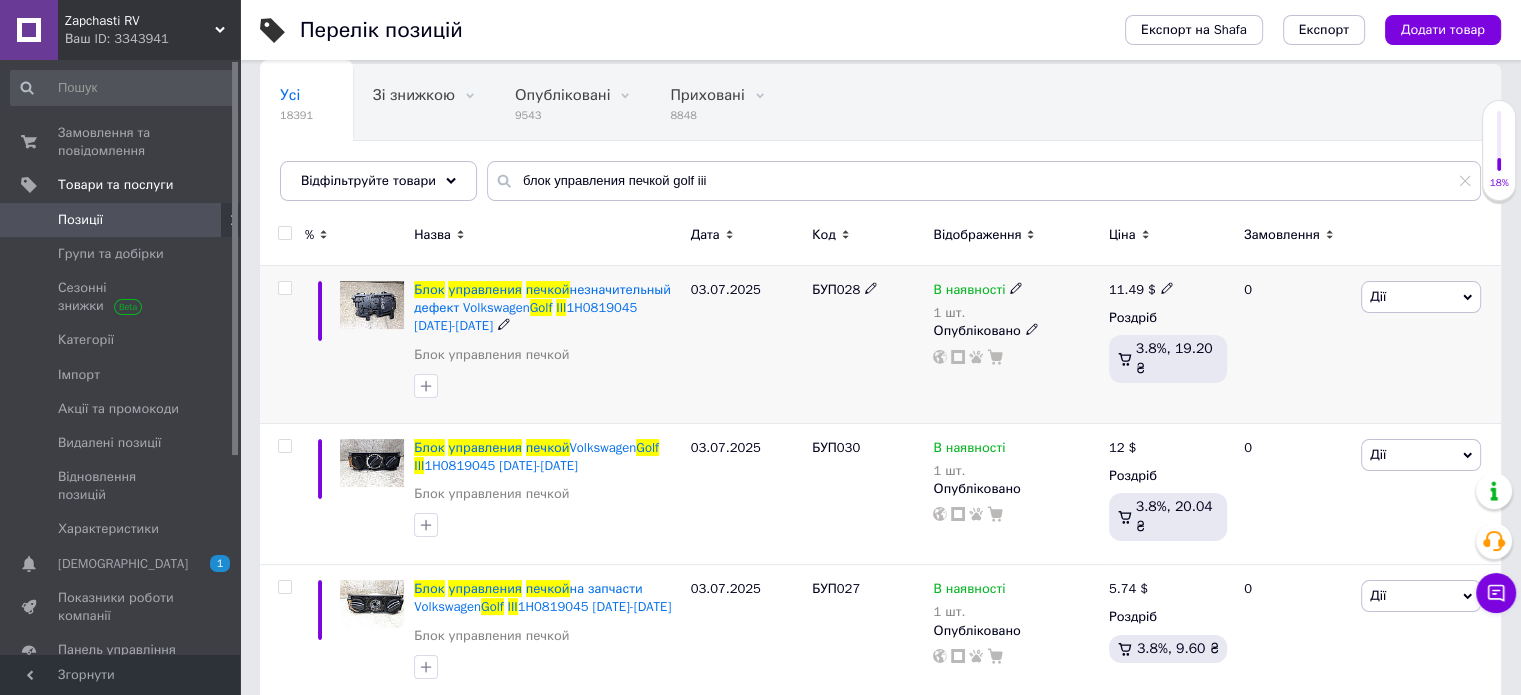 scroll, scrollTop: 200, scrollLeft: 0, axis: vertical 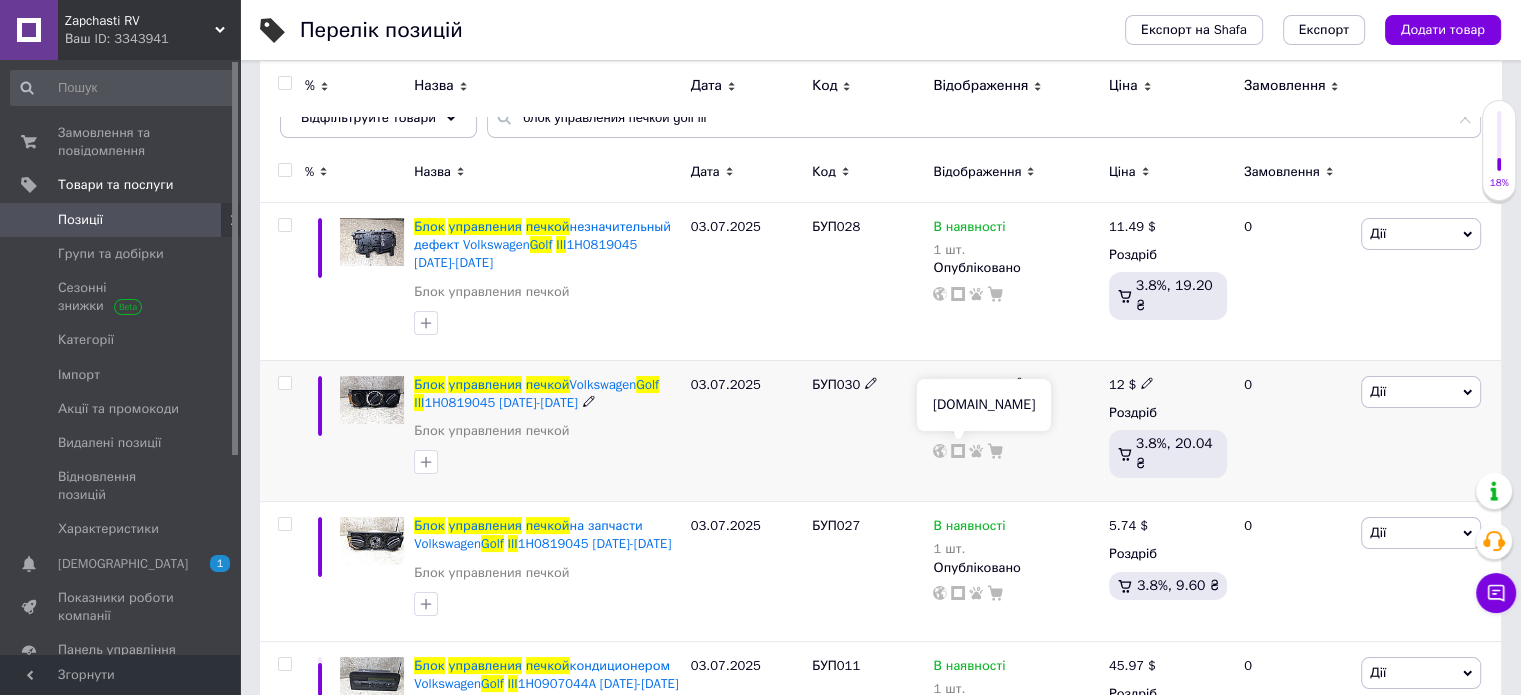 click 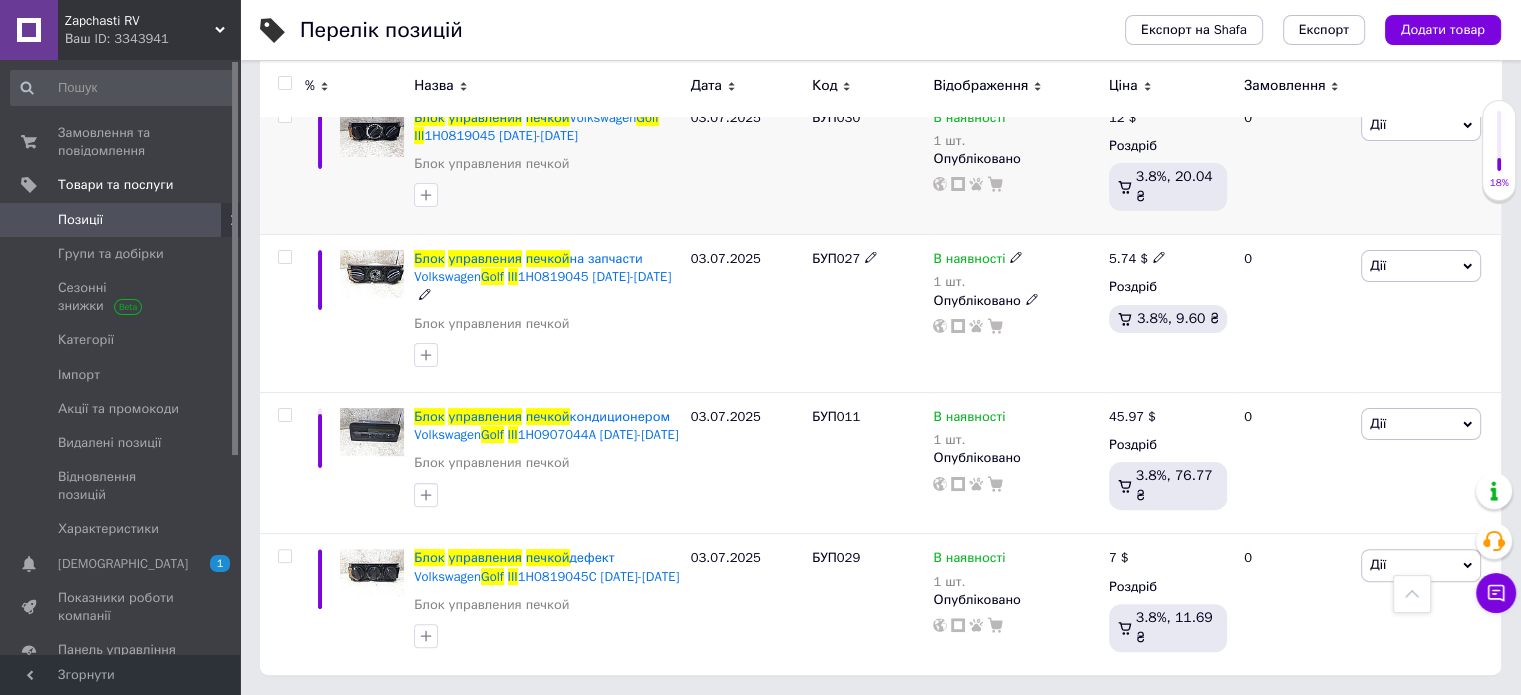 scroll, scrollTop: 477, scrollLeft: 0, axis: vertical 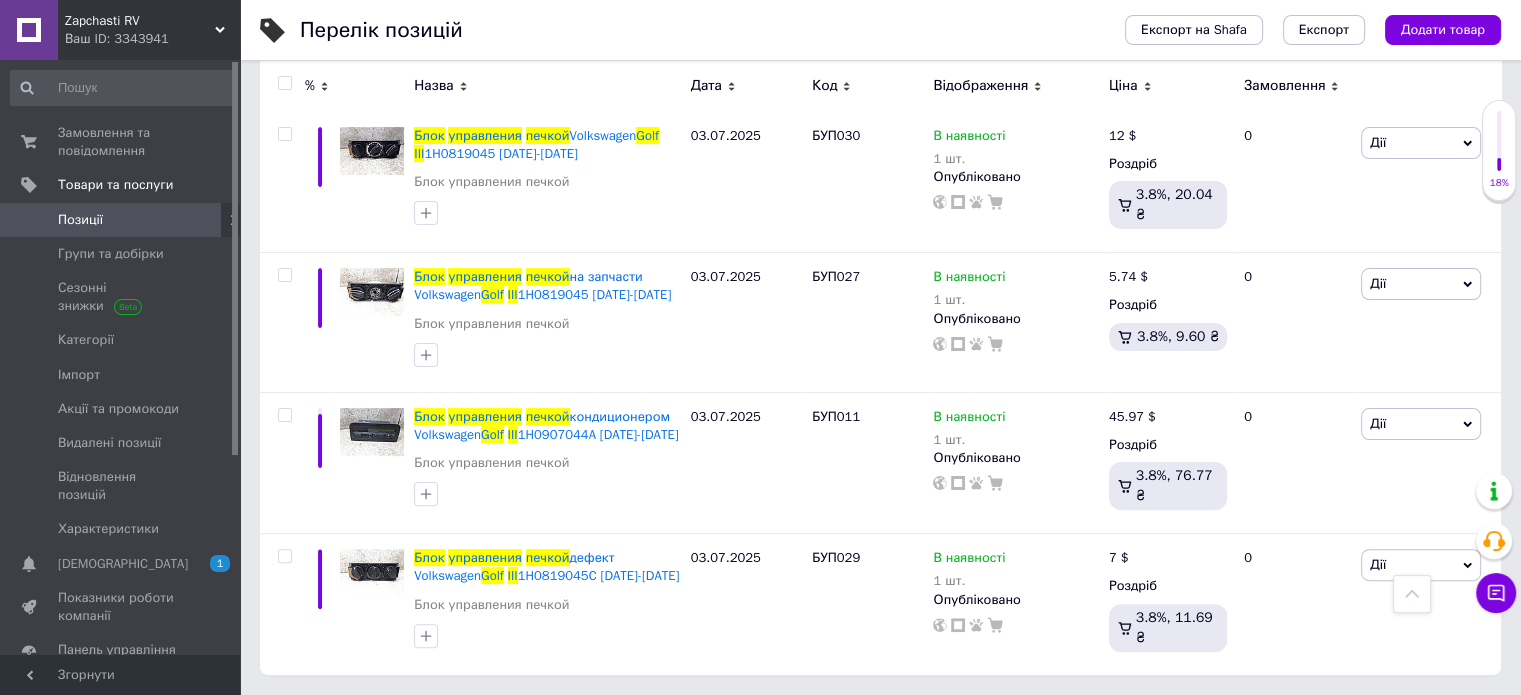 click on "Позиції" at bounding box center [121, 220] 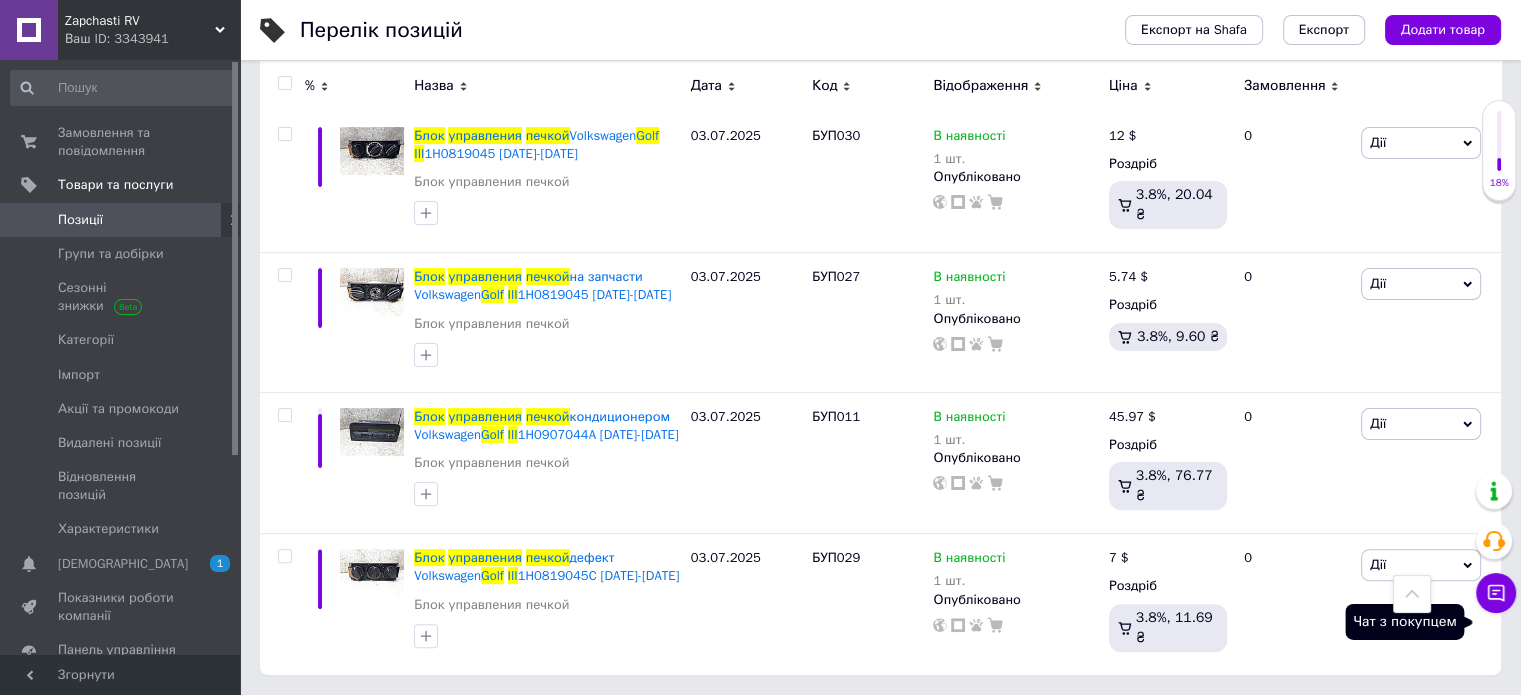 click on "Чат з покупцем" at bounding box center [1496, 593] 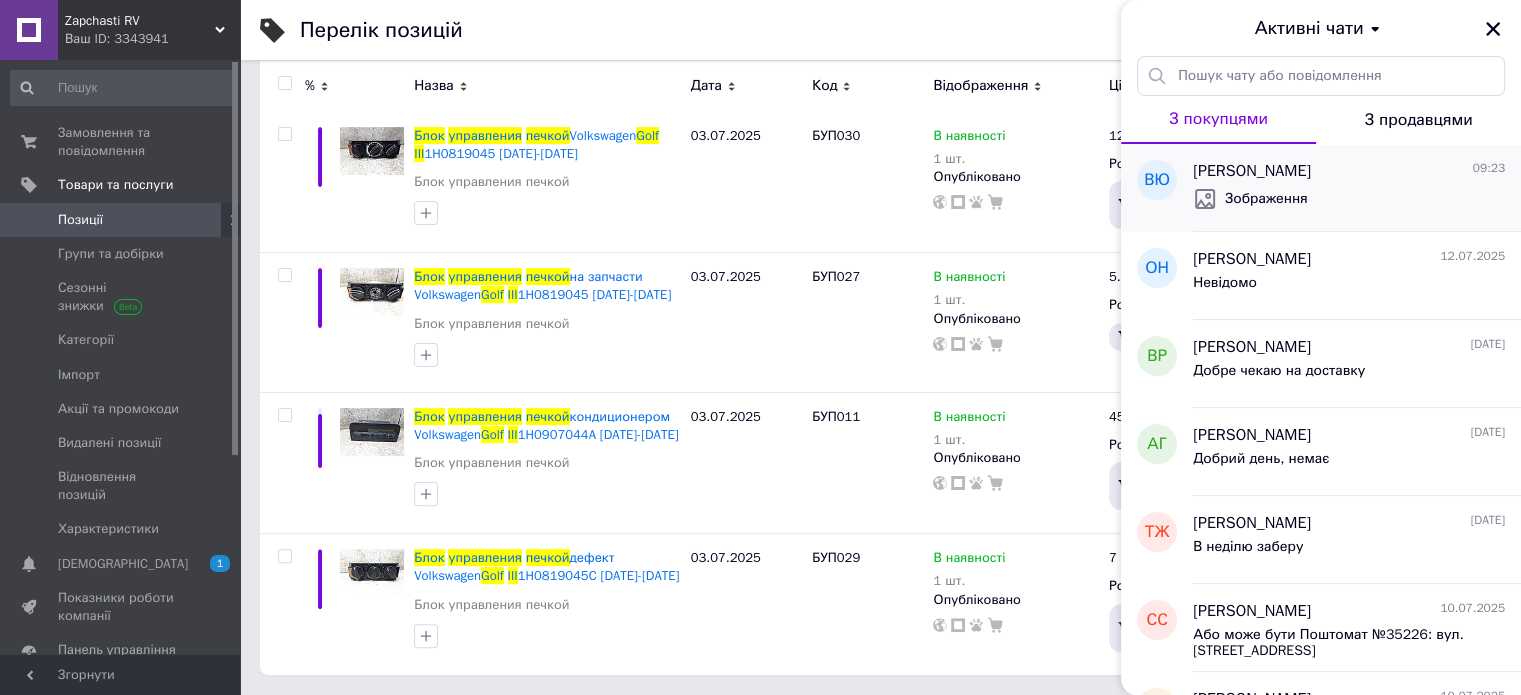 click on "Зображення" at bounding box center [1349, 199] 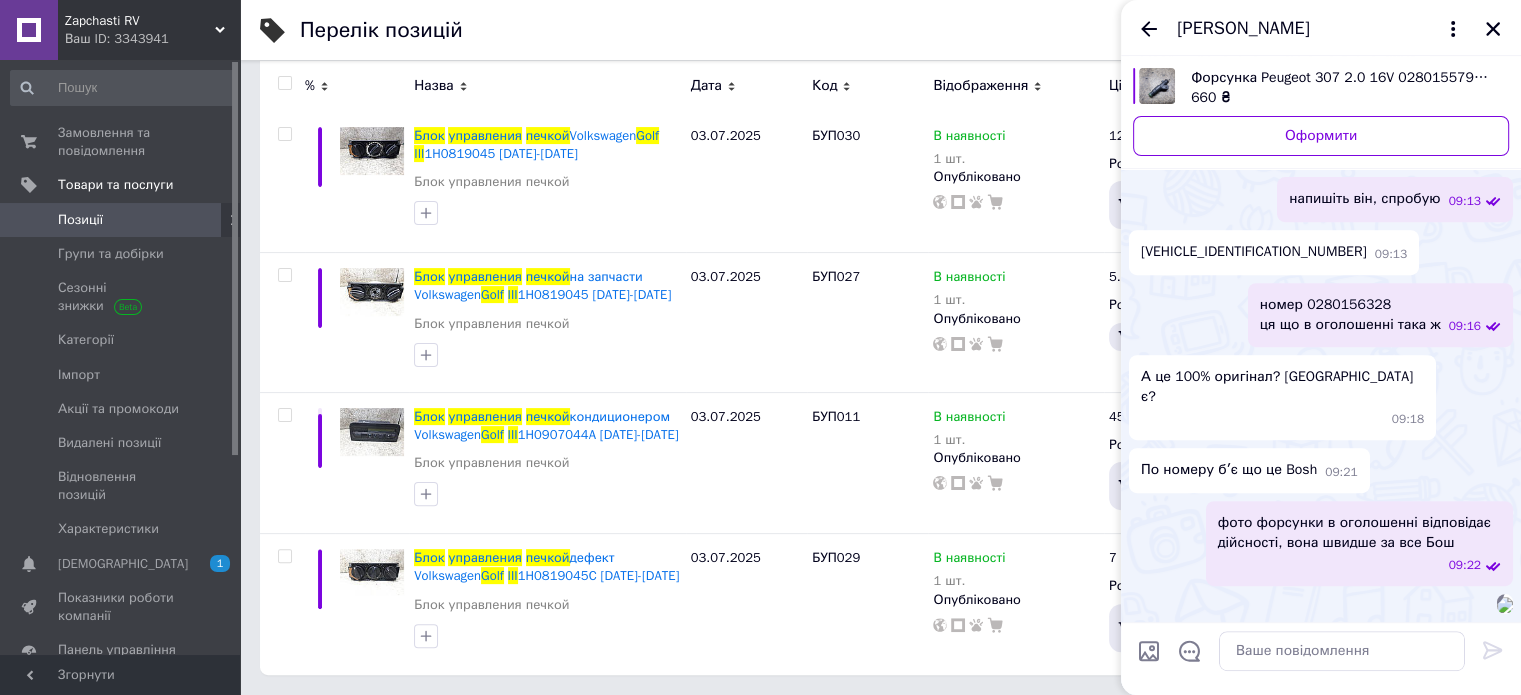 scroll, scrollTop: 948, scrollLeft: 0, axis: vertical 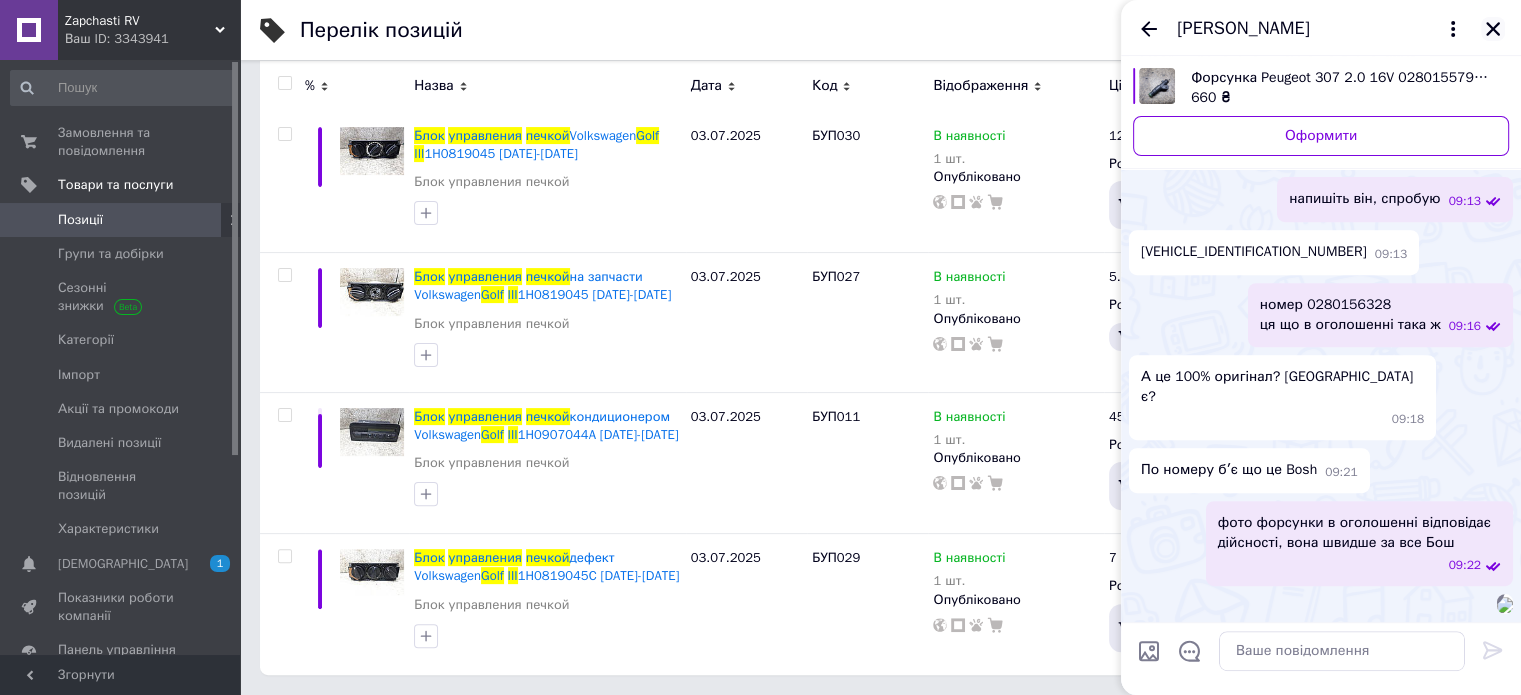 click 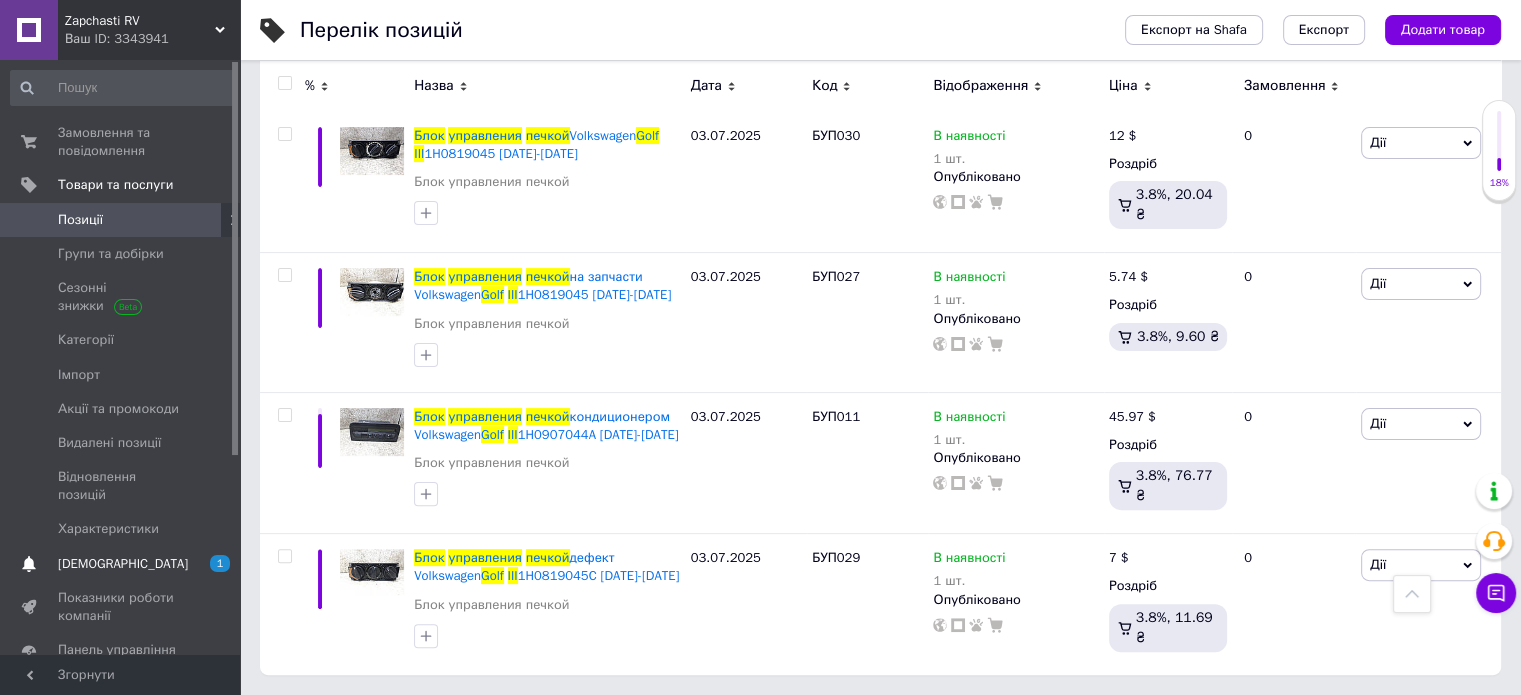 click on "[DEMOGRAPHIC_DATA] 1" at bounding box center [123, 564] 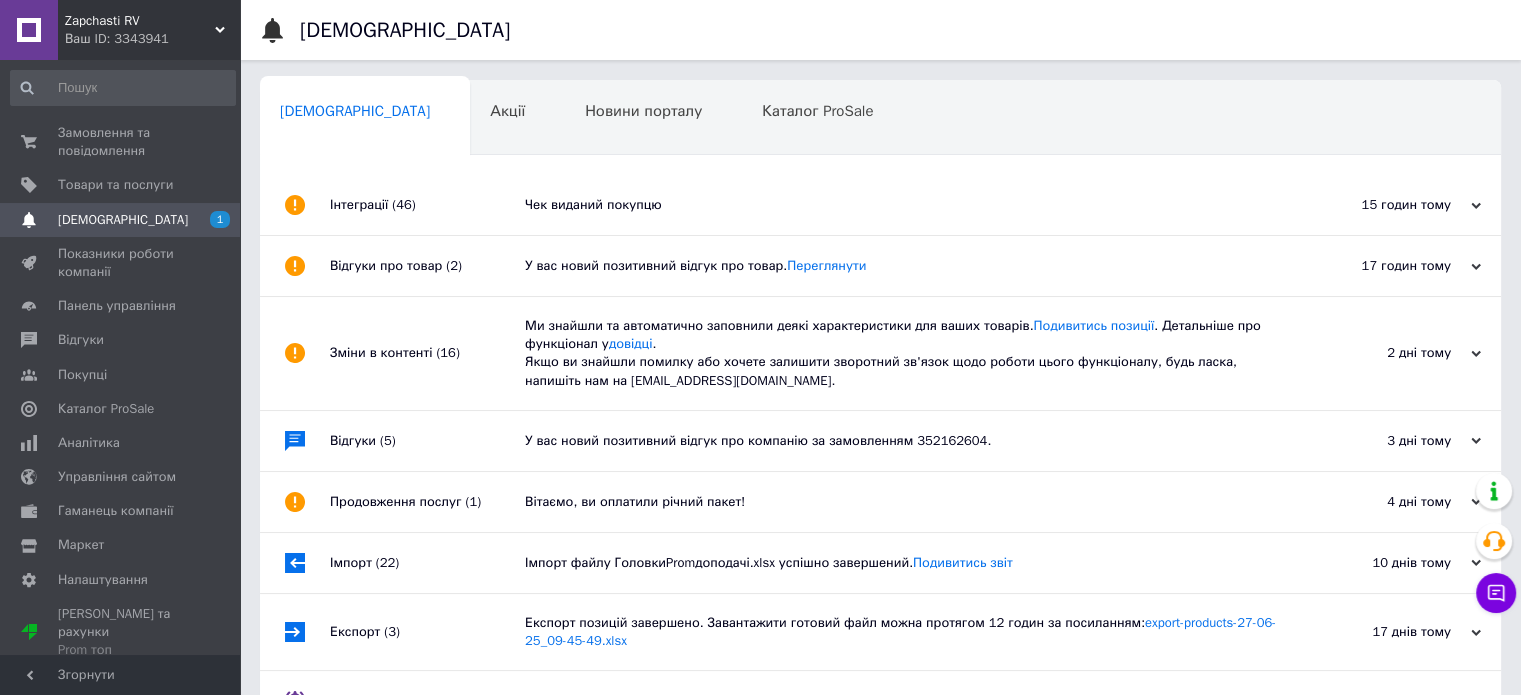 click on "Чек виданий покупцю" at bounding box center [903, 205] 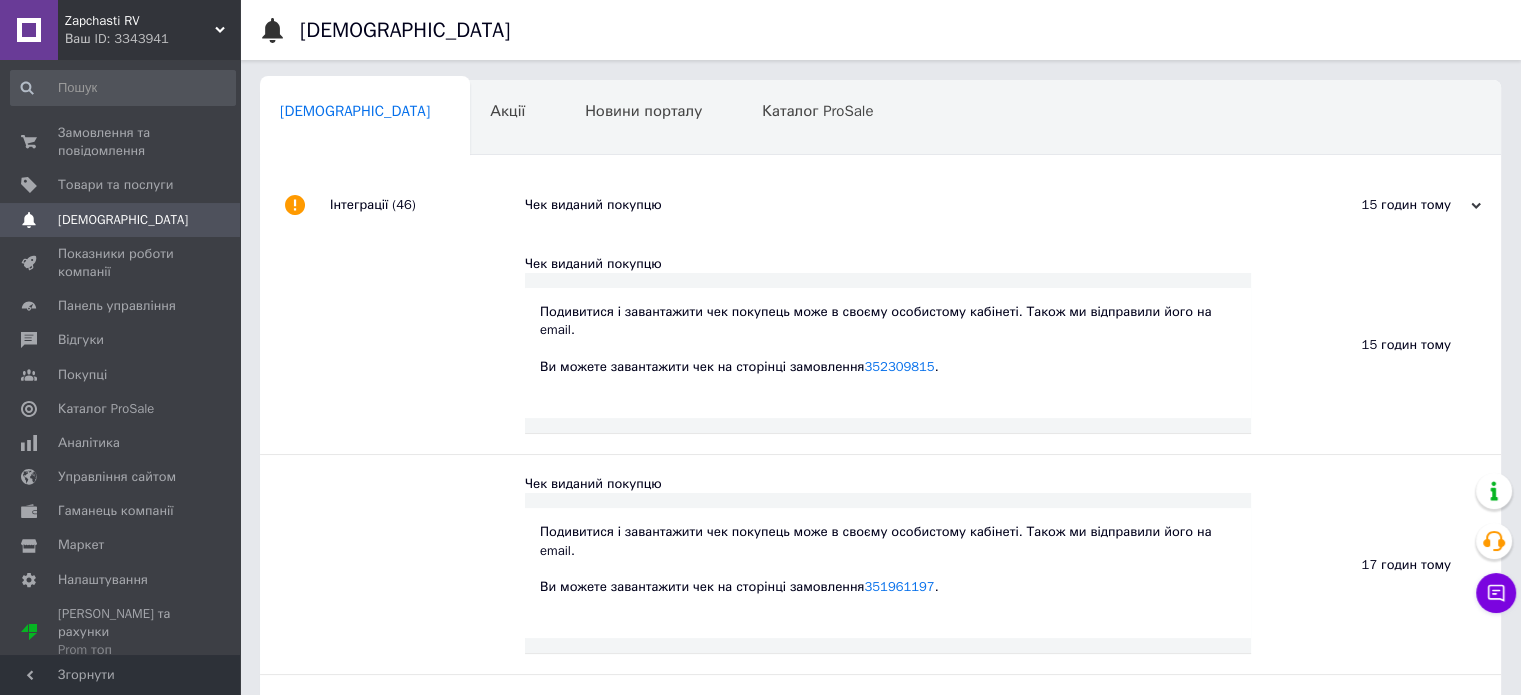 click on "Чек виданий покупцю" at bounding box center (903, 205) 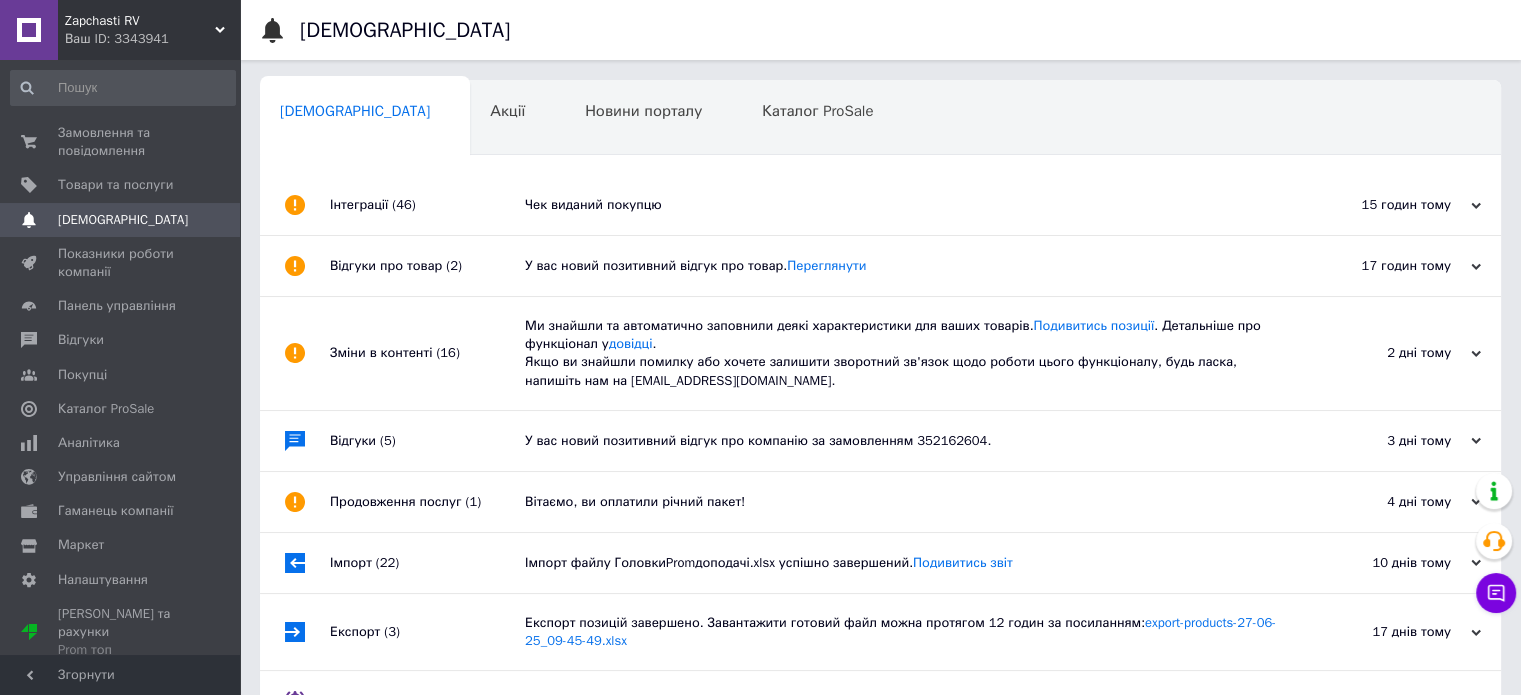 click on "У вас новий позитивний відгук про товар.  [GEOGRAPHIC_DATA]" at bounding box center (903, 266) 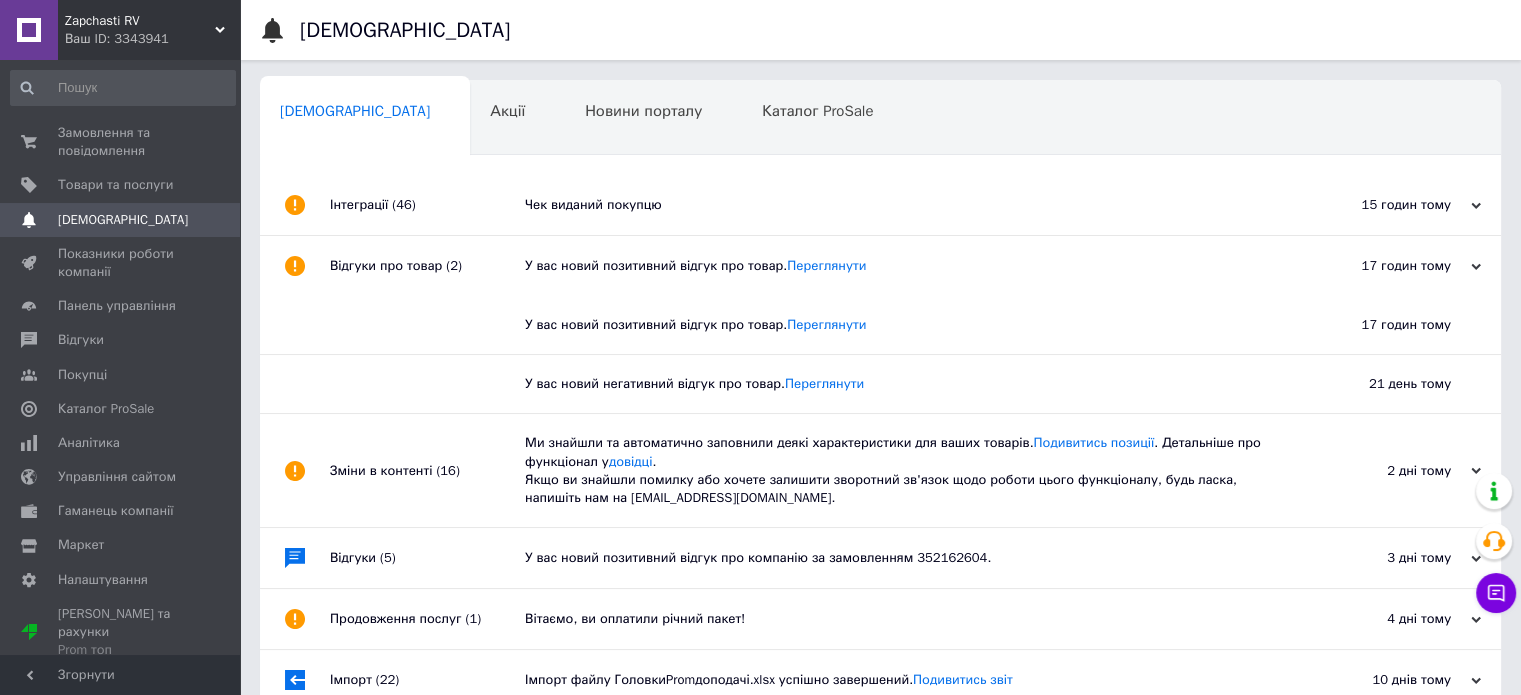 click on "У вас новий позитивний відгук про товар.  [GEOGRAPHIC_DATA]" at bounding box center [903, 266] 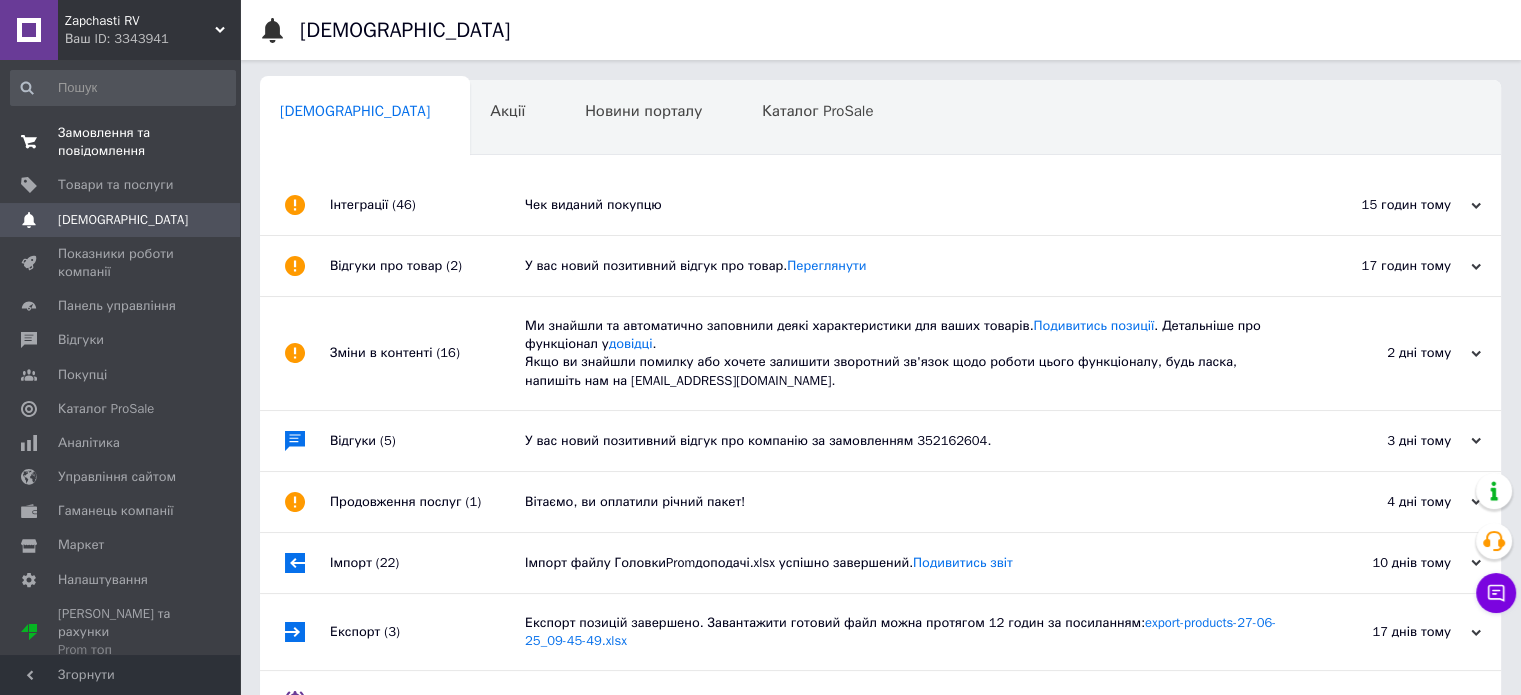 click on "Замовлення та повідомлення" at bounding box center (121, 142) 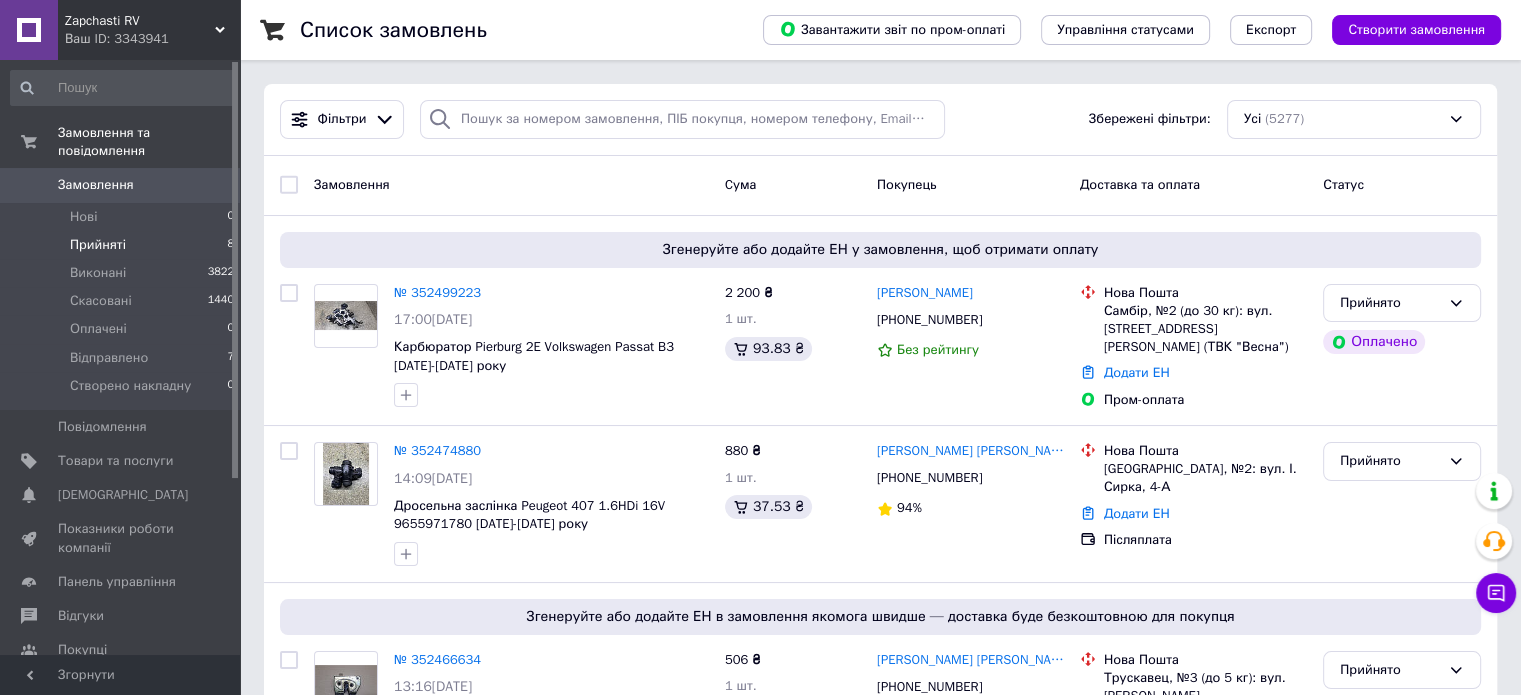 click on "Прийняті 8" at bounding box center (123, 245) 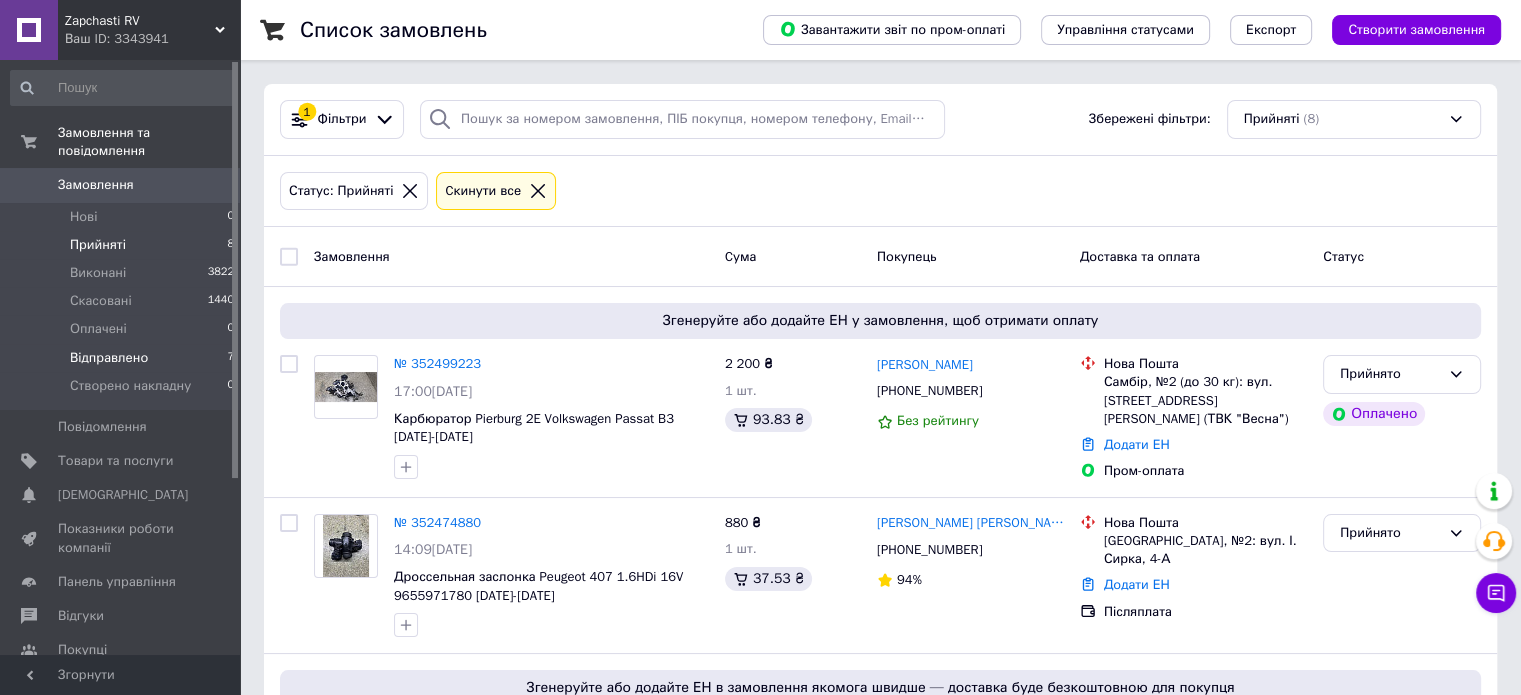 click on "Відправлено 7" at bounding box center (123, 358) 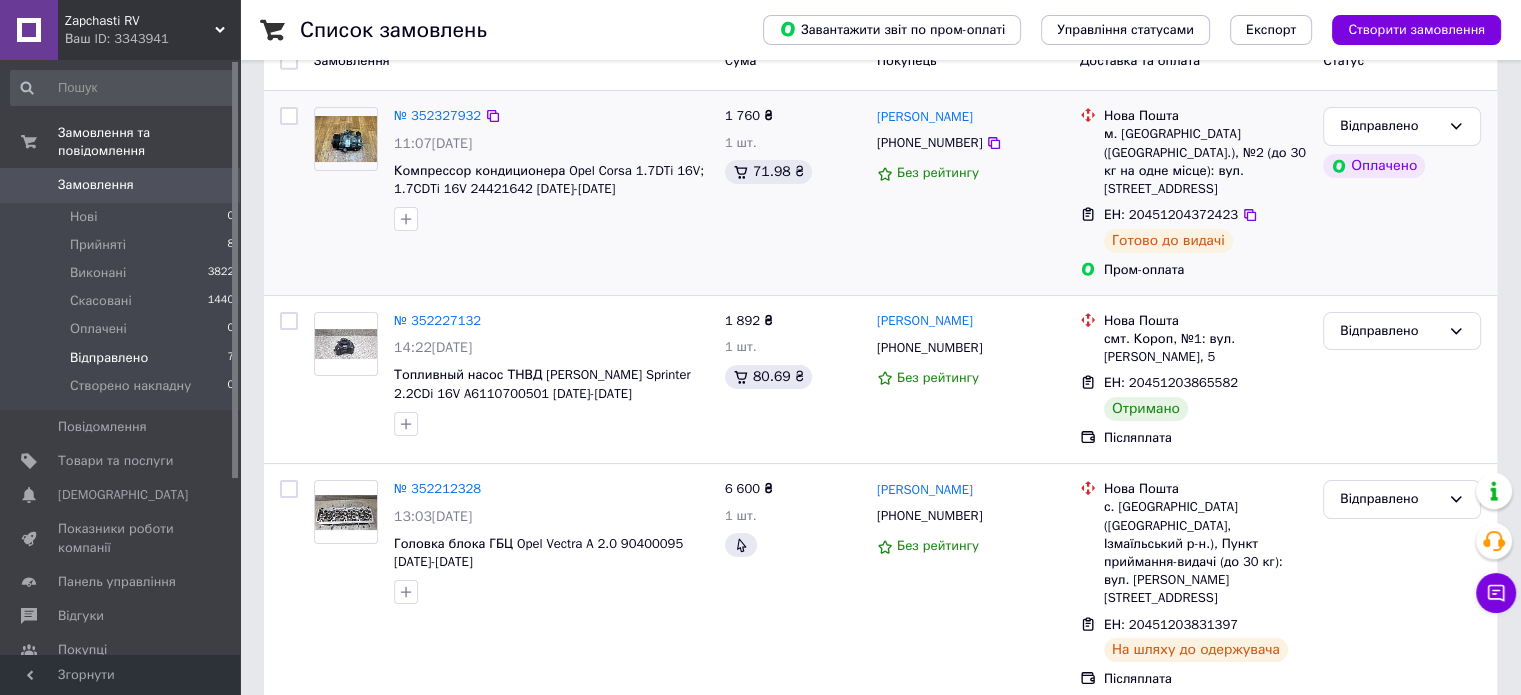 scroll, scrollTop: 200, scrollLeft: 0, axis: vertical 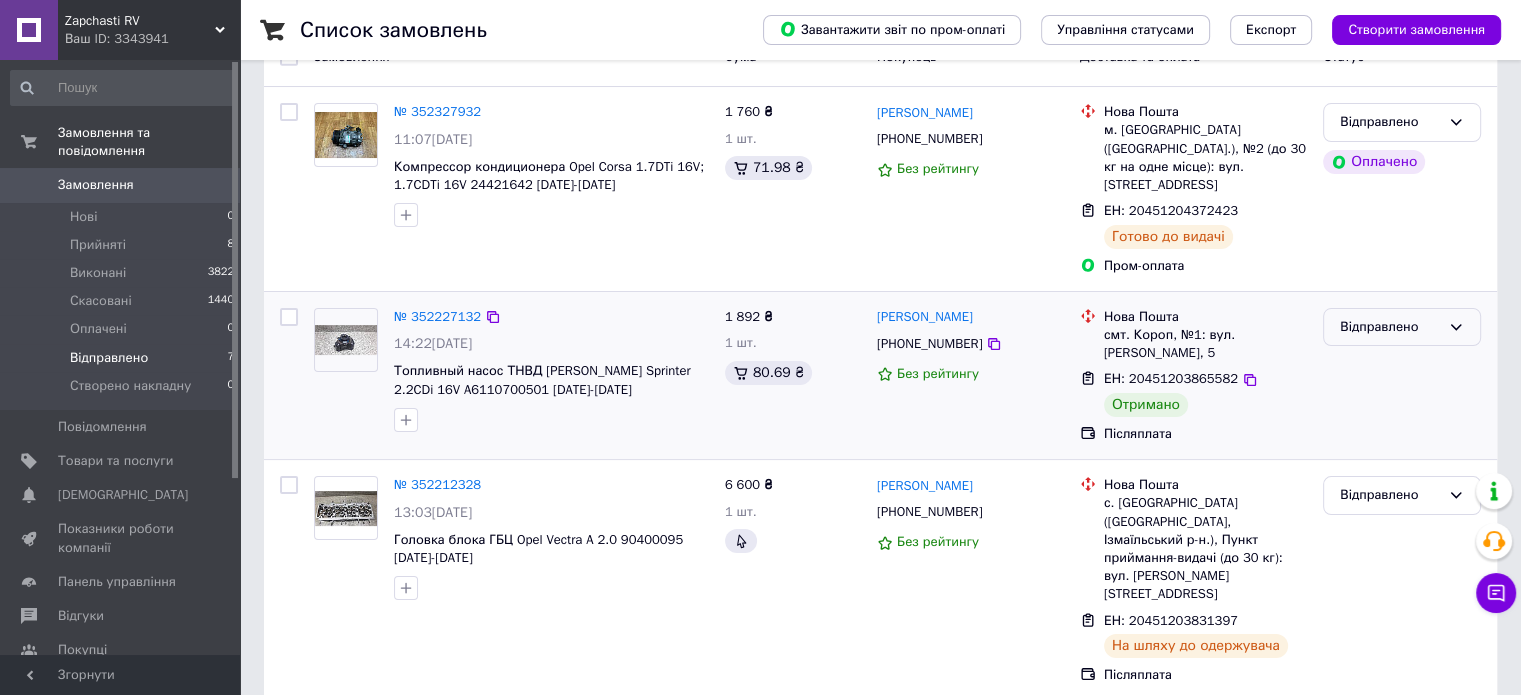 click on "Відправлено" at bounding box center [1390, 327] 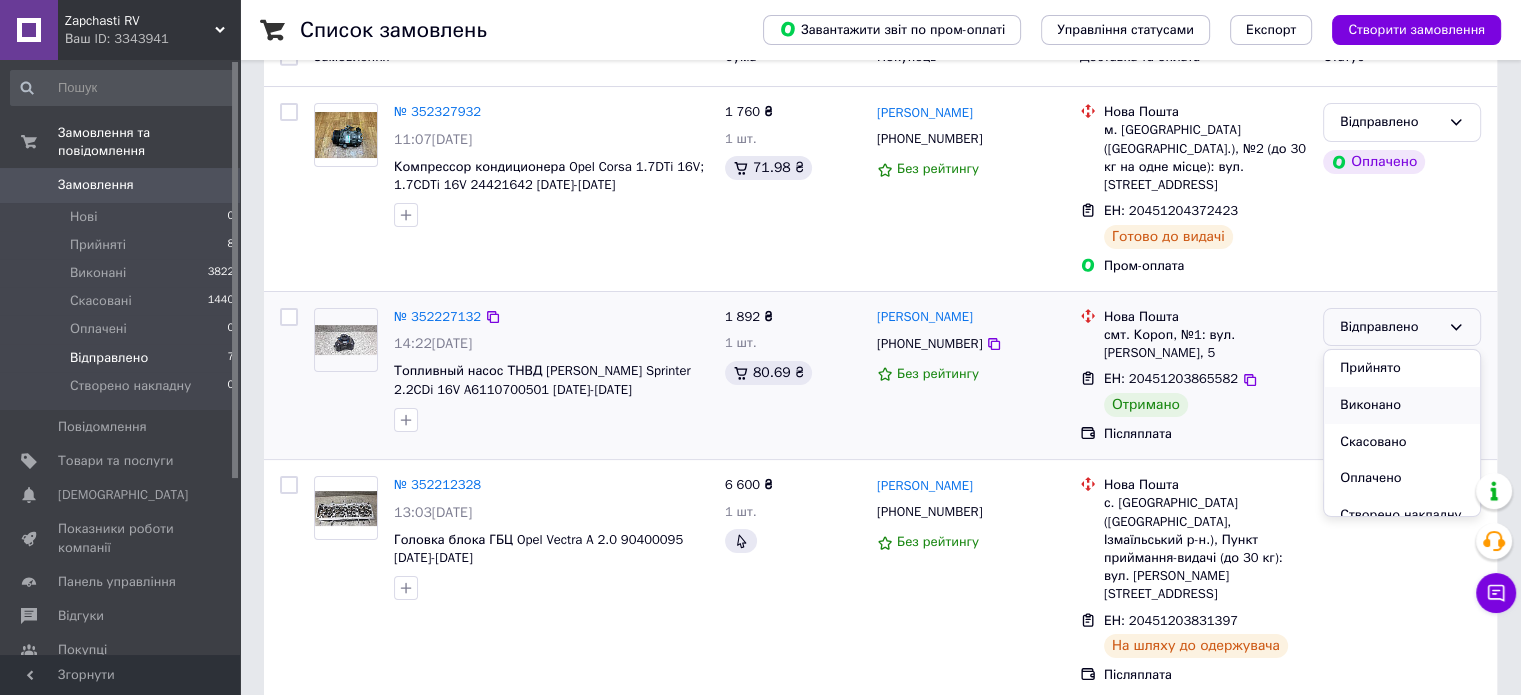 click on "Виконано" at bounding box center (1402, 405) 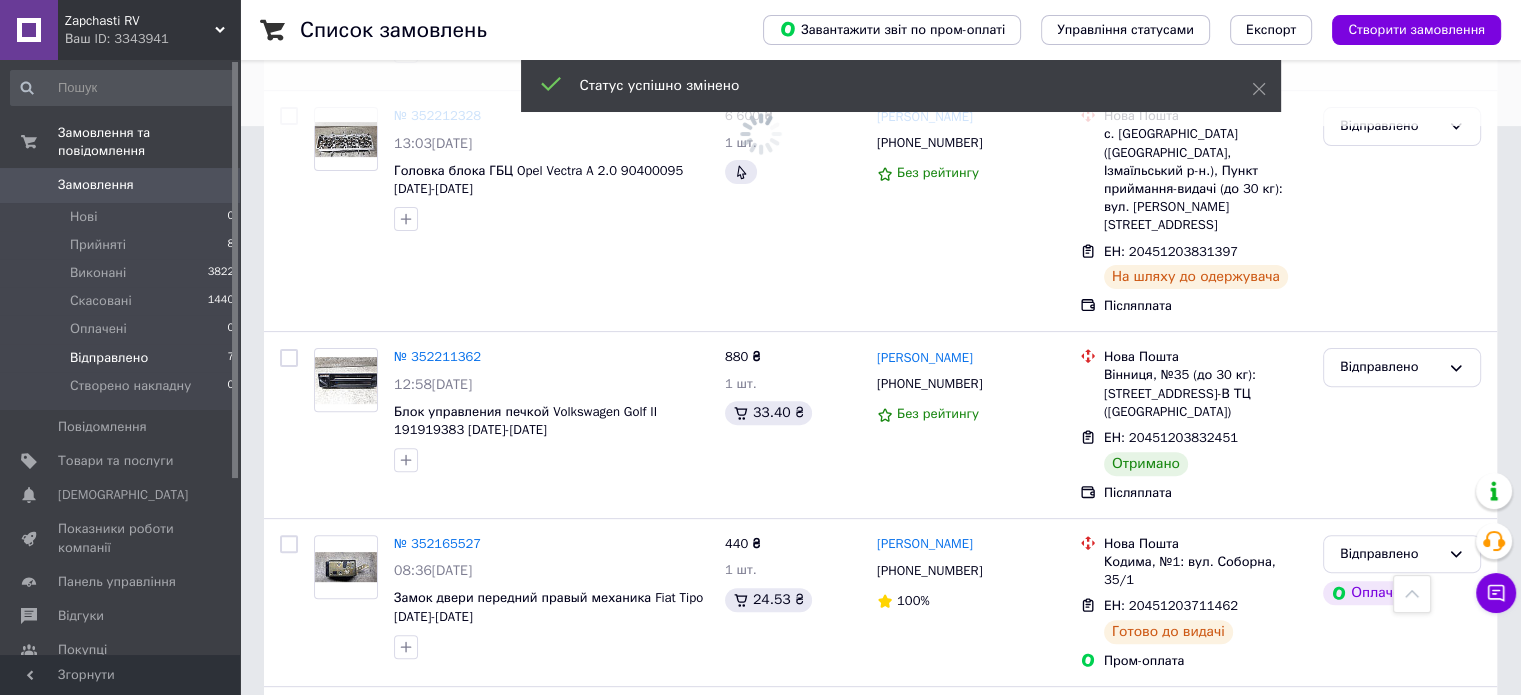 scroll, scrollTop: 600, scrollLeft: 0, axis: vertical 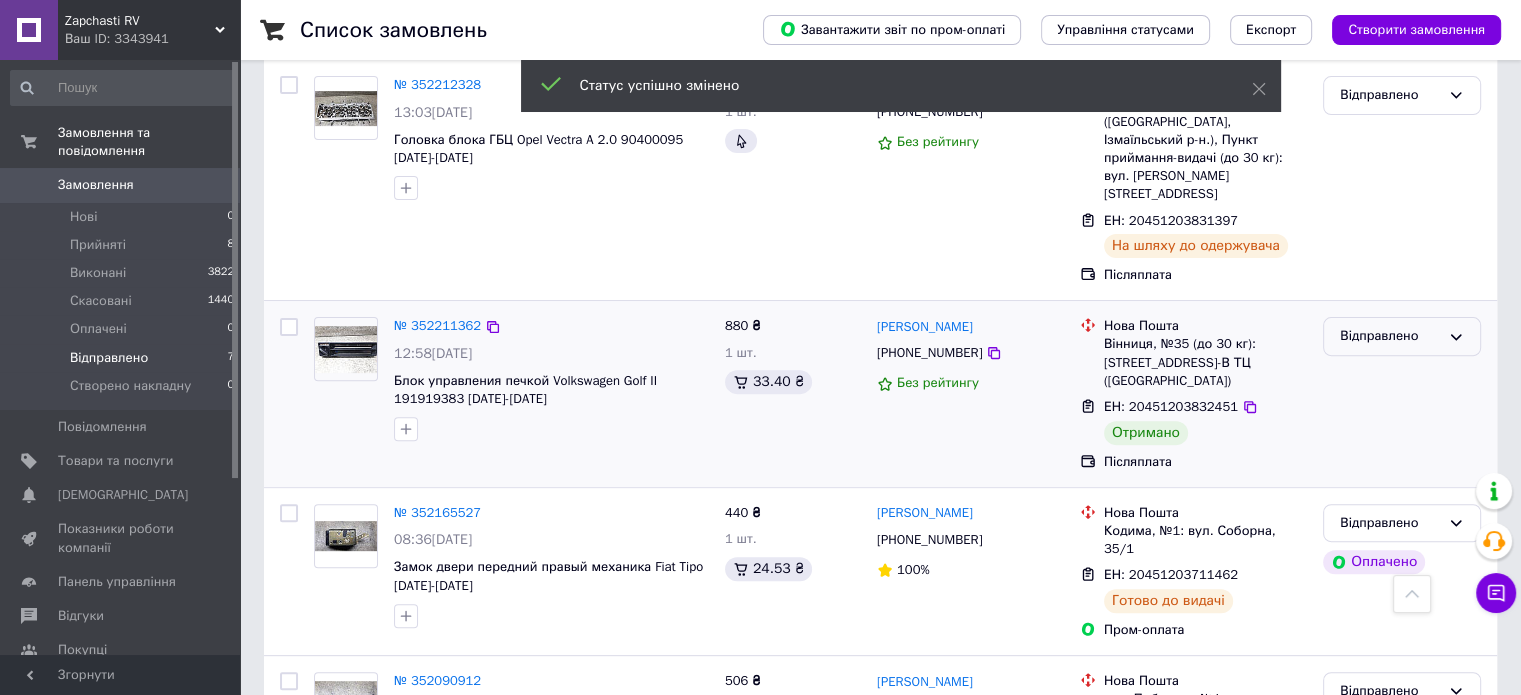 click on "Відправлено" at bounding box center [1390, 336] 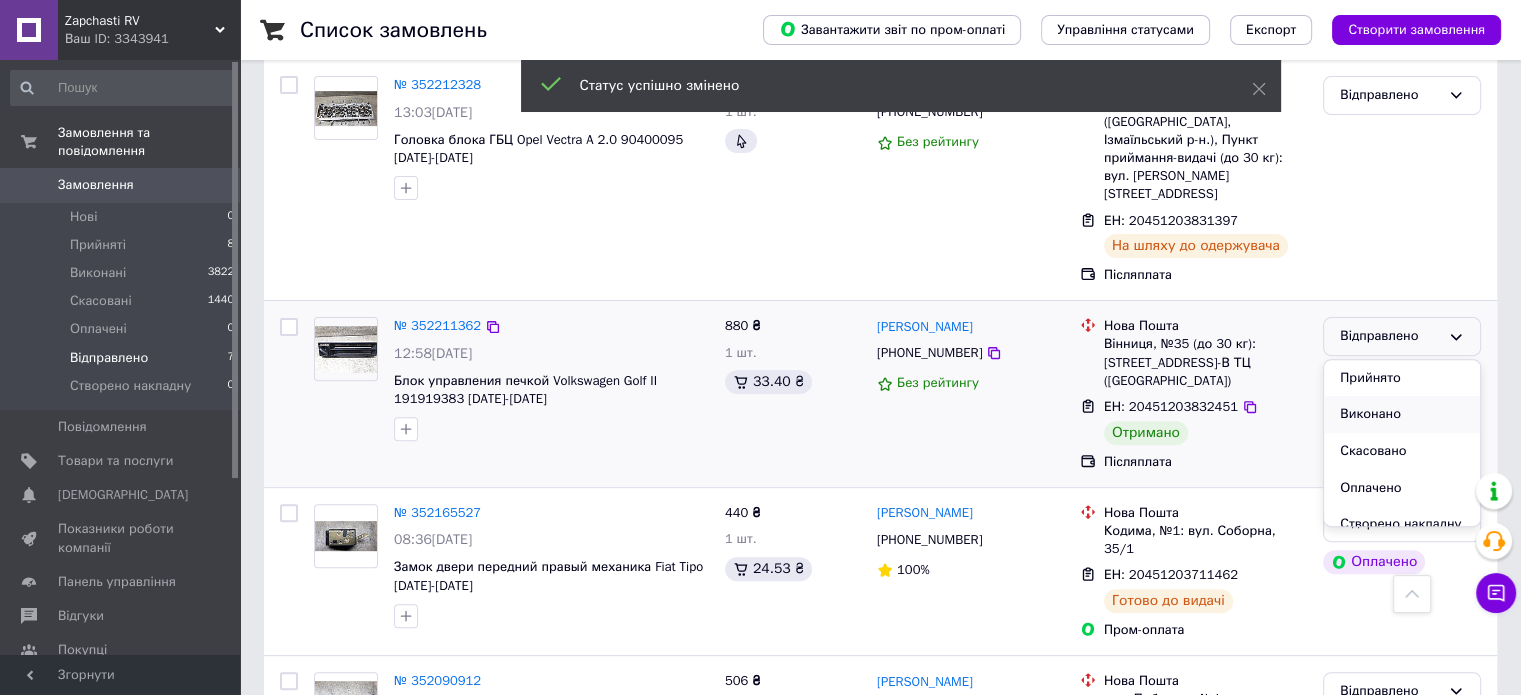 click on "Виконано" at bounding box center (1402, 414) 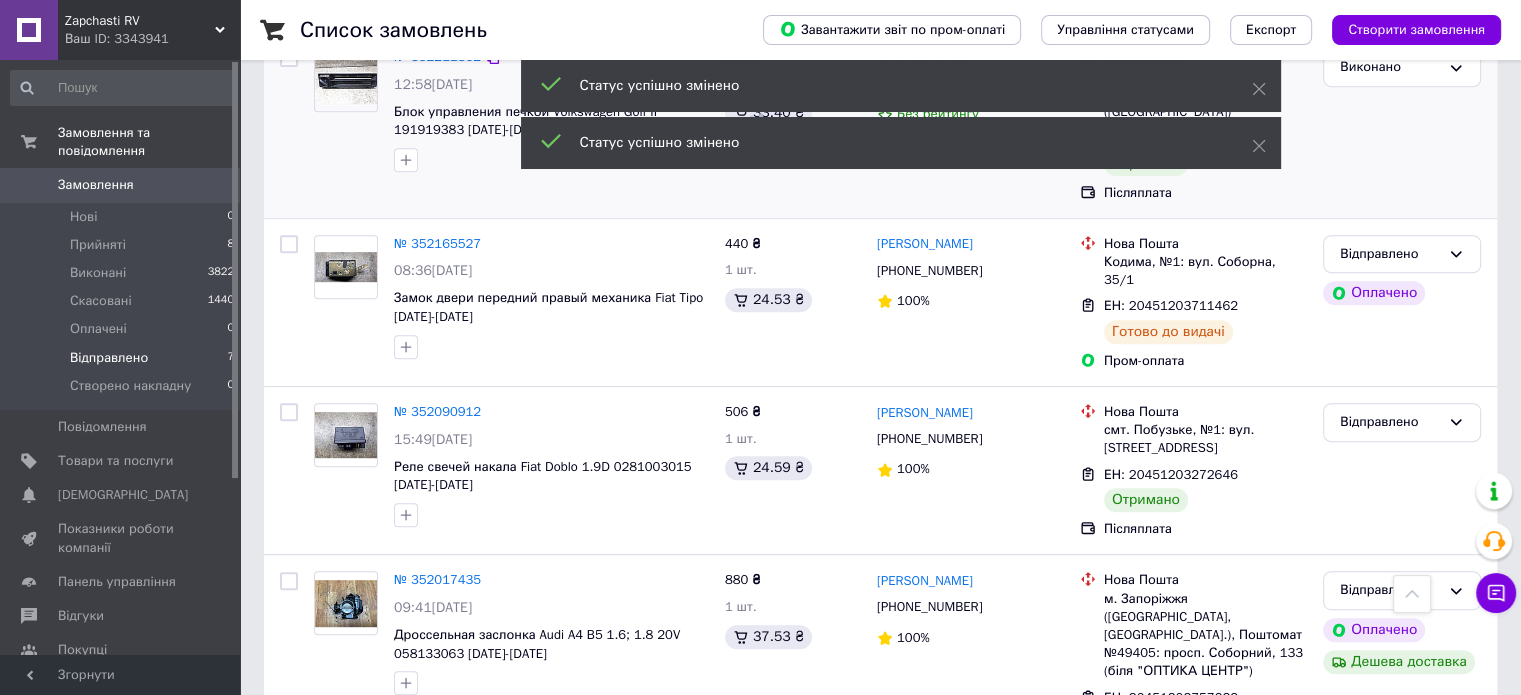 scroll, scrollTop: 888, scrollLeft: 0, axis: vertical 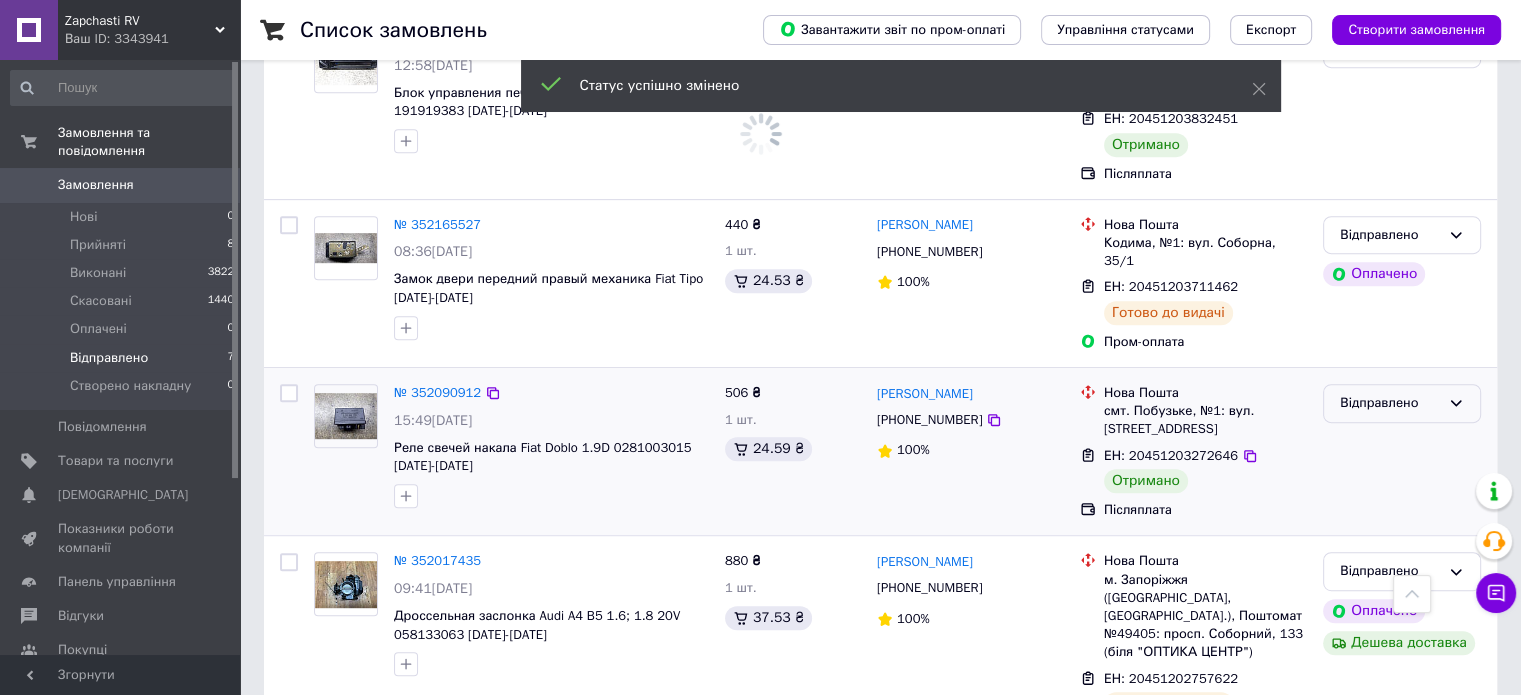 click on "Відправлено" at bounding box center (1390, 403) 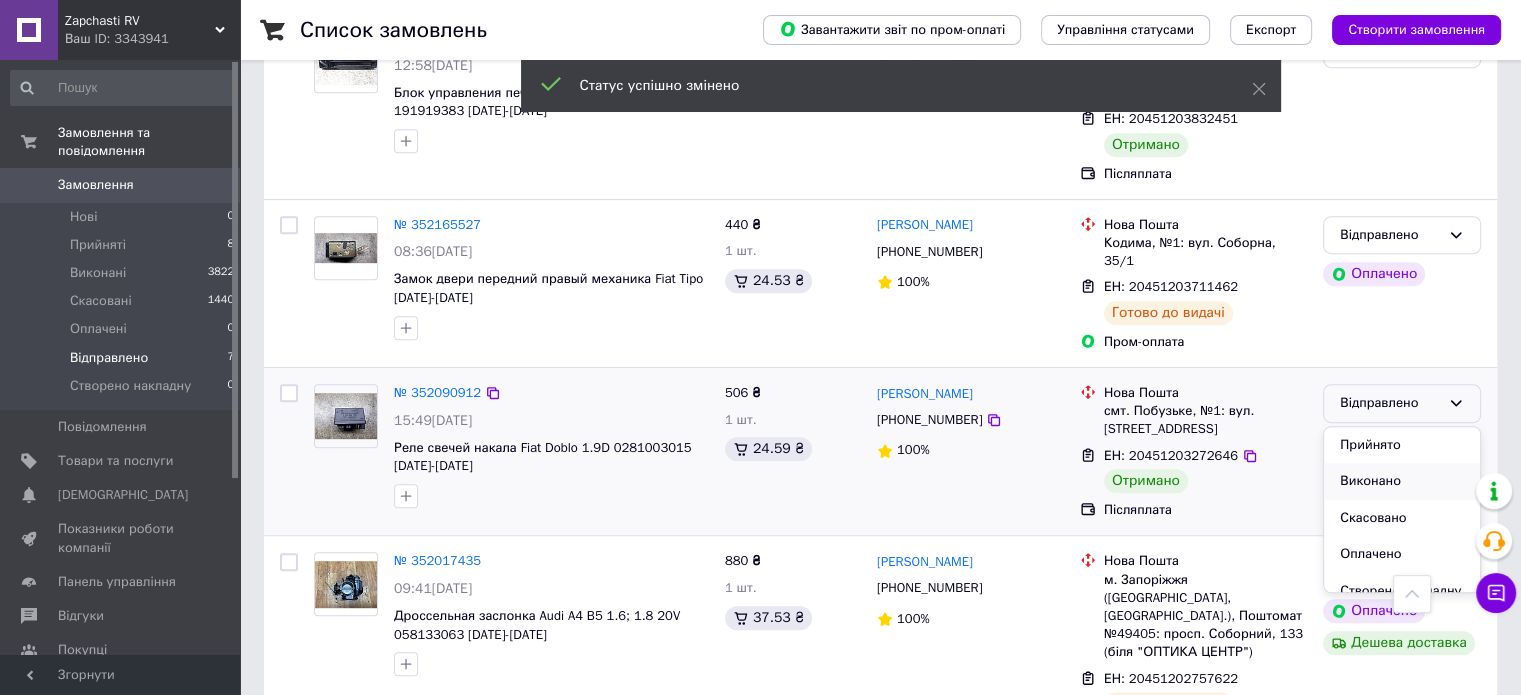click on "Виконано" at bounding box center (1402, 481) 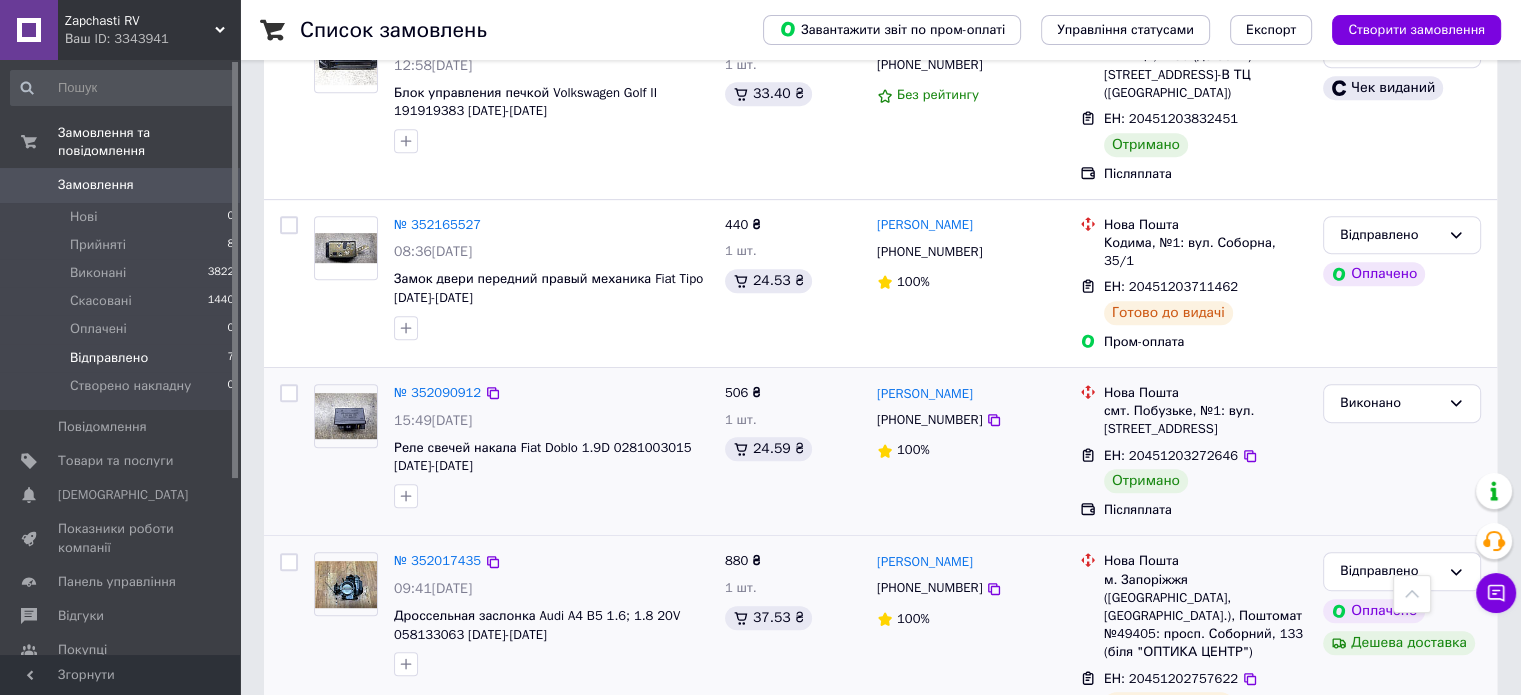 click on "№ 352017435 09:41[DATE] Дроссельная заслонка Audi A4 B5 1.6; 1.8 20V 058133063 [DATE]-[DATE]" at bounding box center (551, 614) 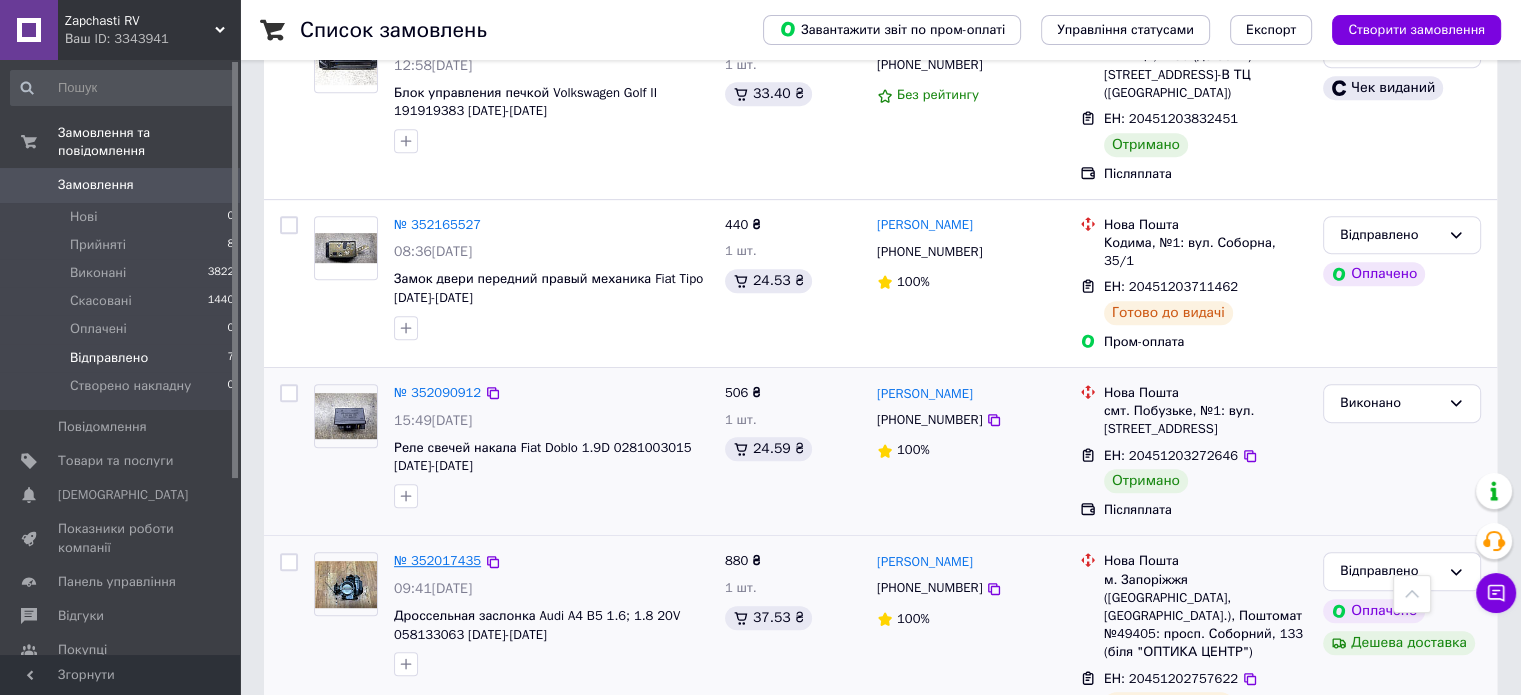 click on "№ 352017435" at bounding box center (437, 560) 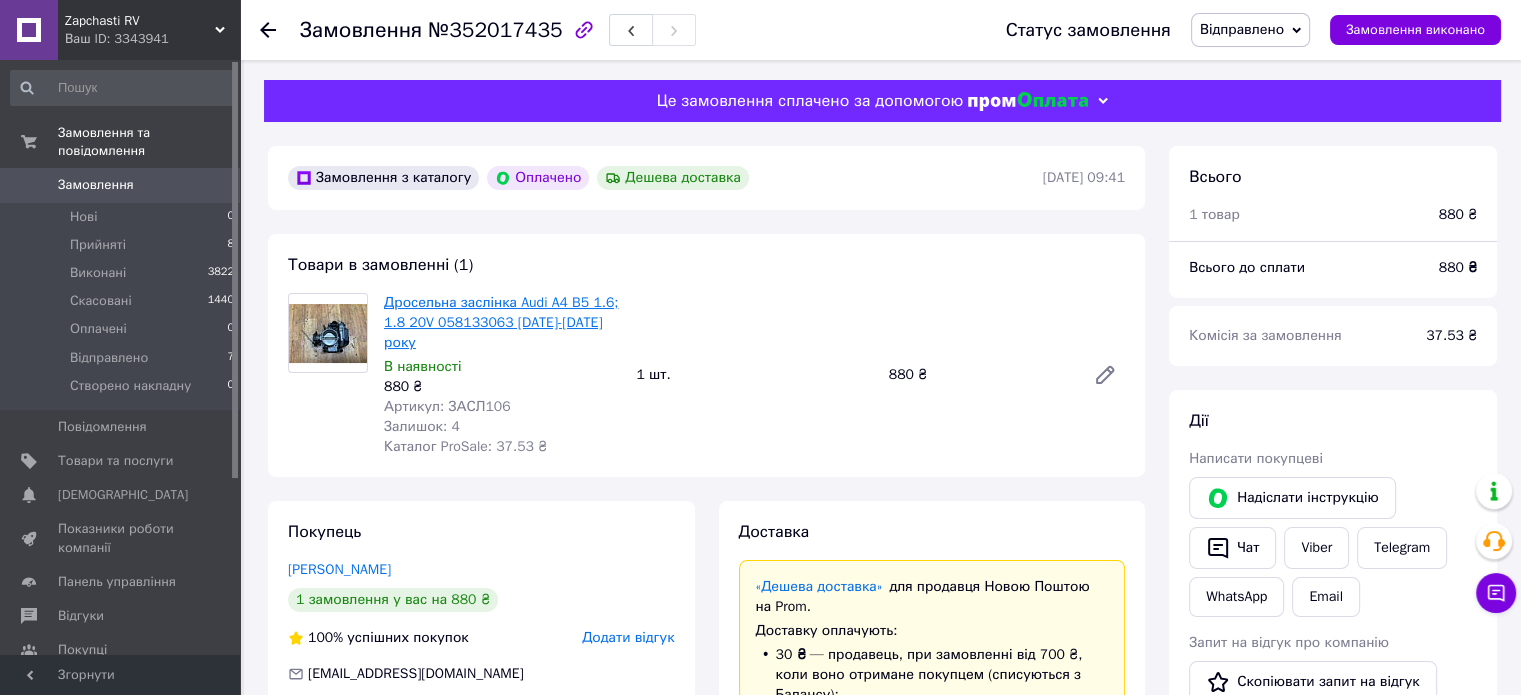 scroll, scrollTop: 64, scrollLeft: 0, axis: vertical 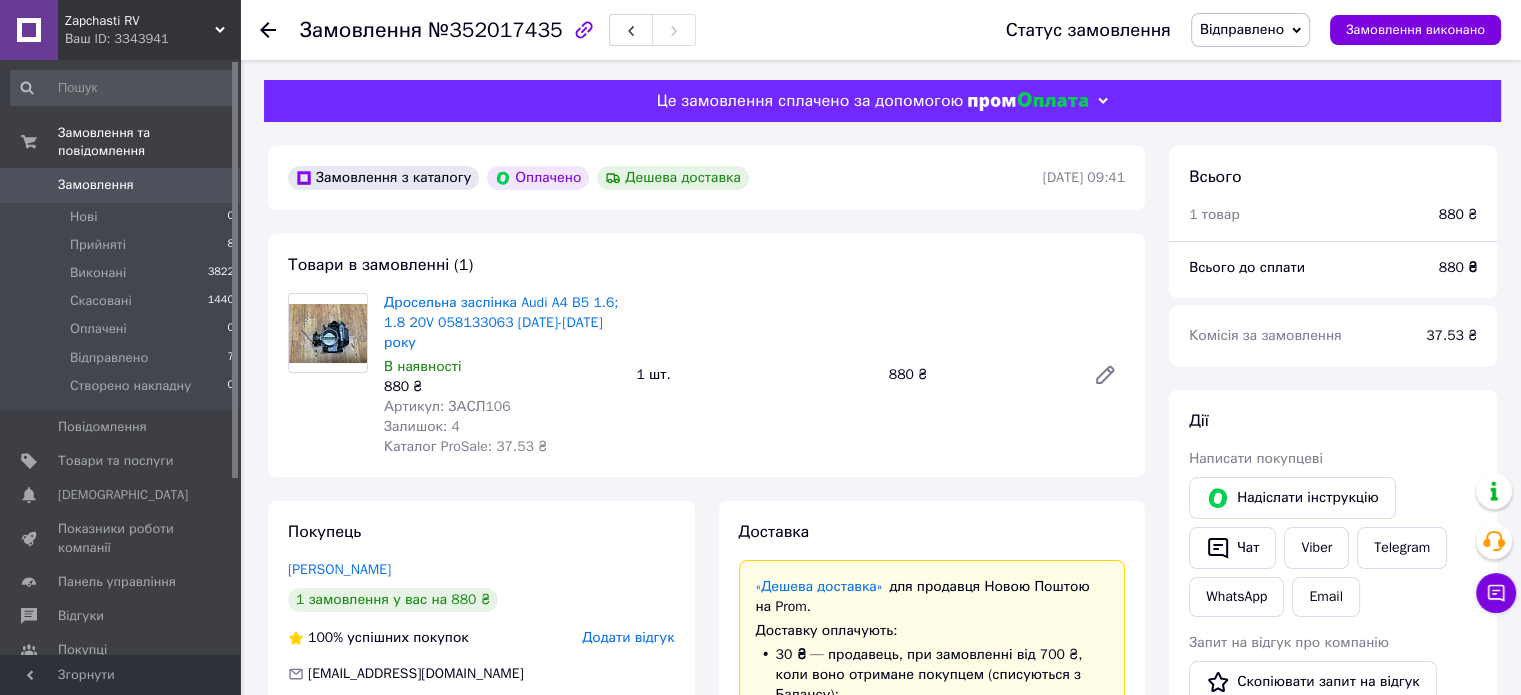 click 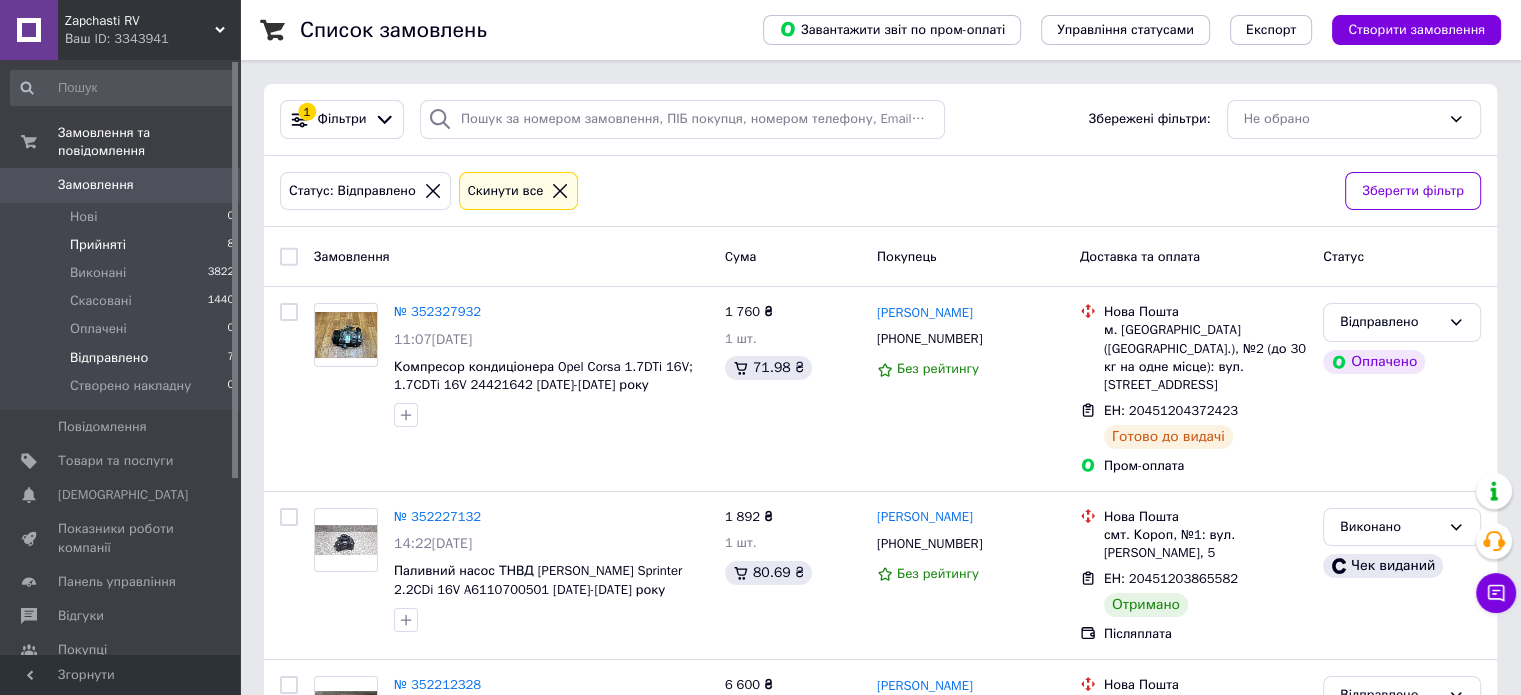 click on "Прийняті 8" at bounding box center (123, 245) 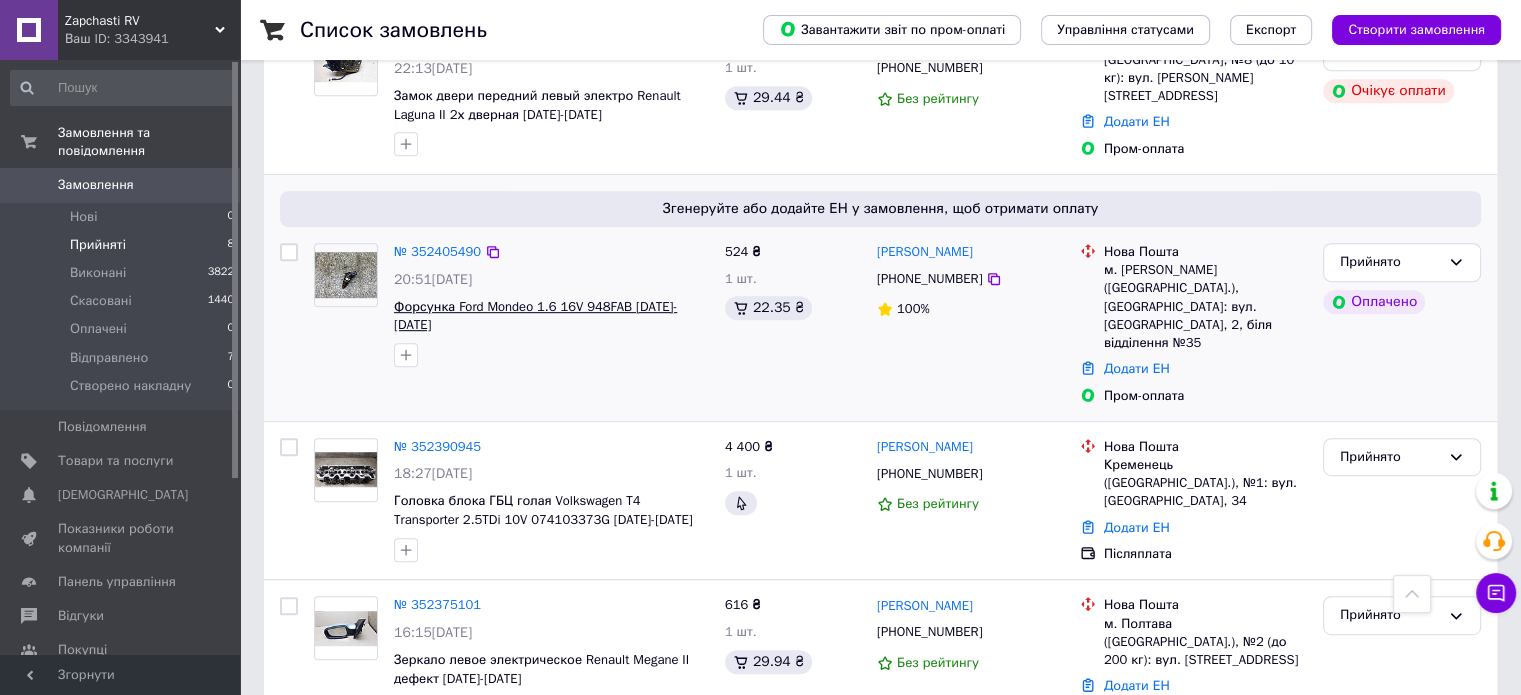 scroll, scrollTop: 1008, scrollLeft: 0, axis: vertical 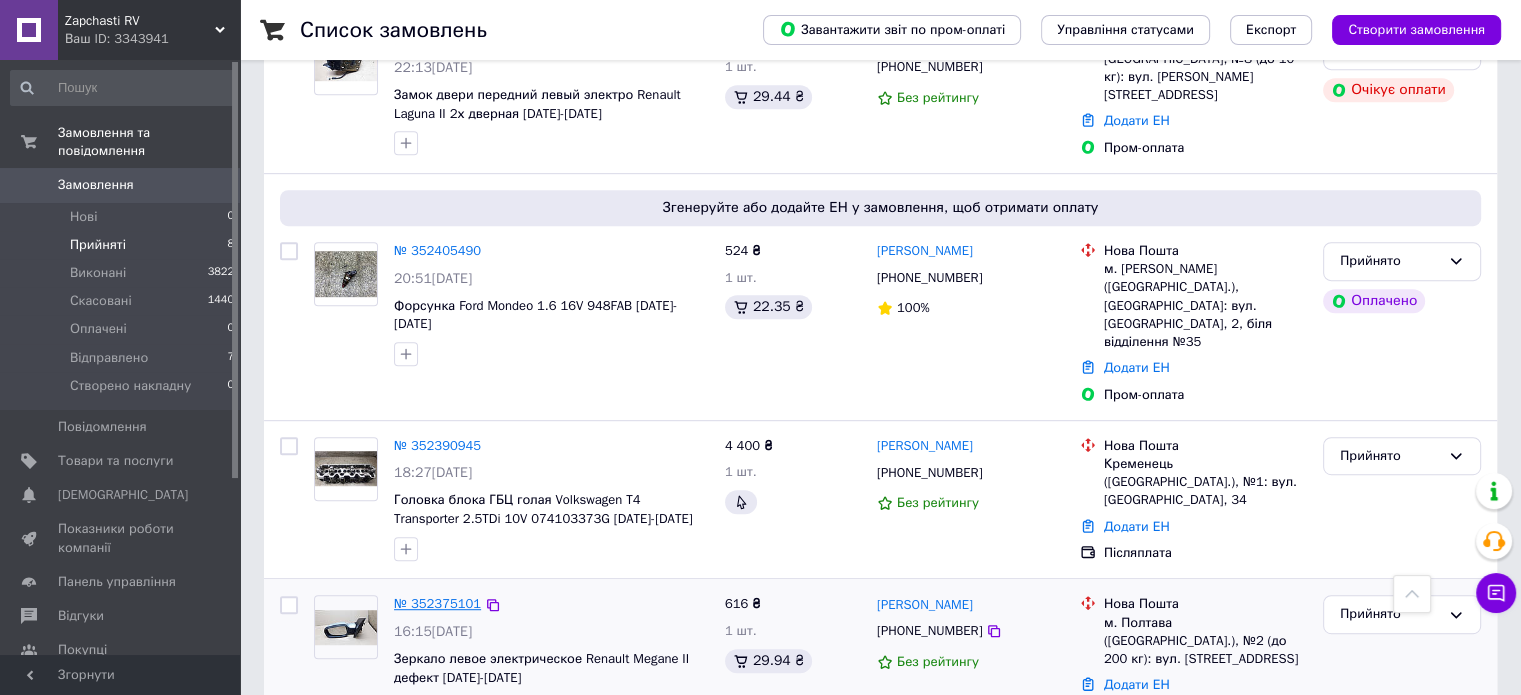 click on "№ 352375101" at bounding box center (437, 603) 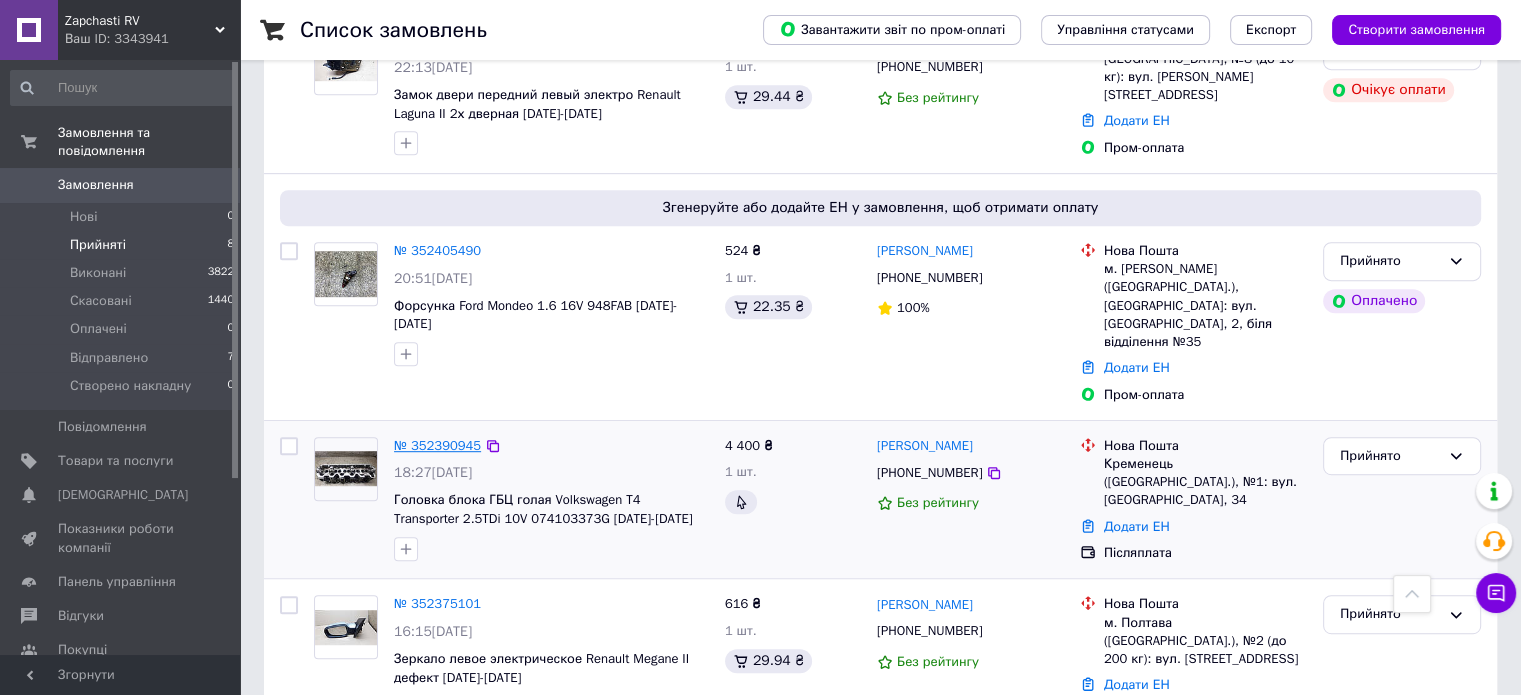 click on "№ 352390945" at bounding box center (437, 445) 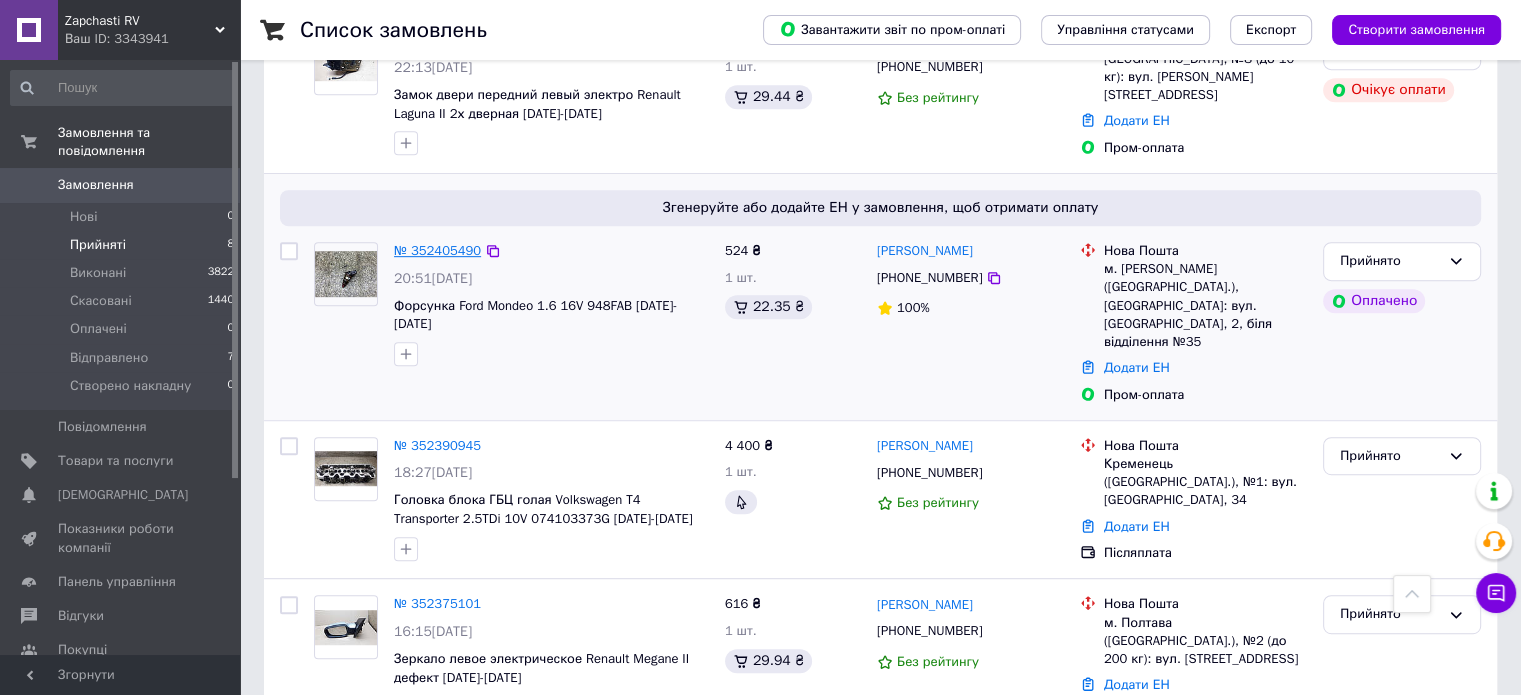 click on "№ 352405490" at bounding box center (437, 250) 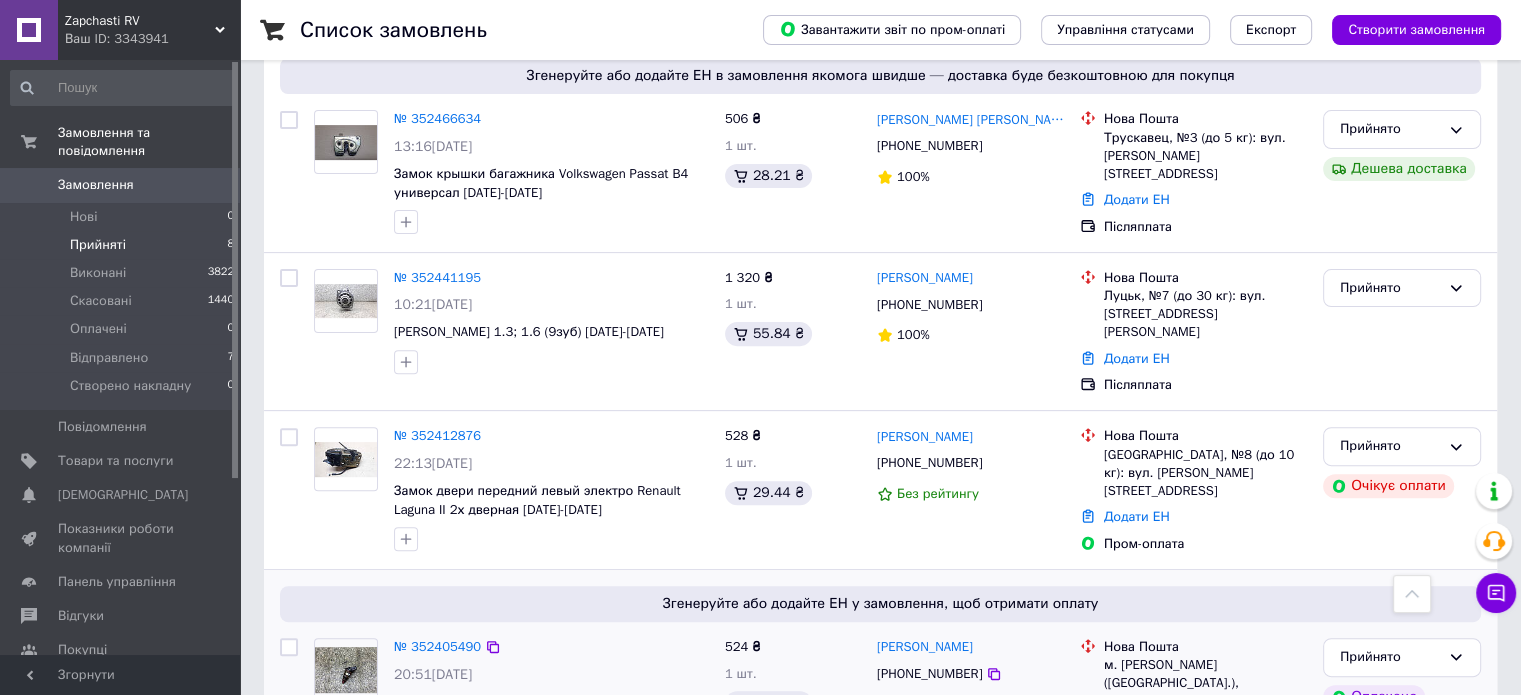 scroll, scrollTop: 608, scrollLeft: 0, axis: vertical 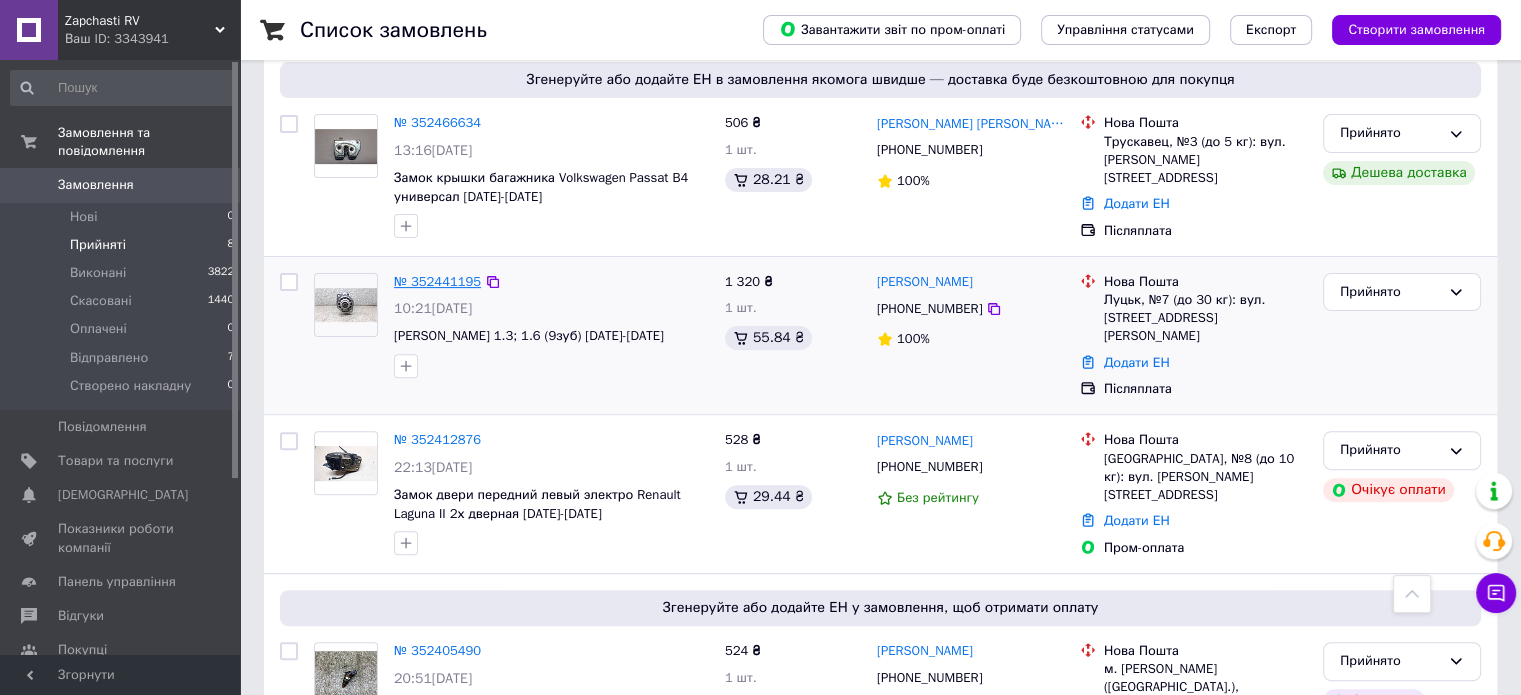 click on "№ 352441195" at bounding box center [437, 281] 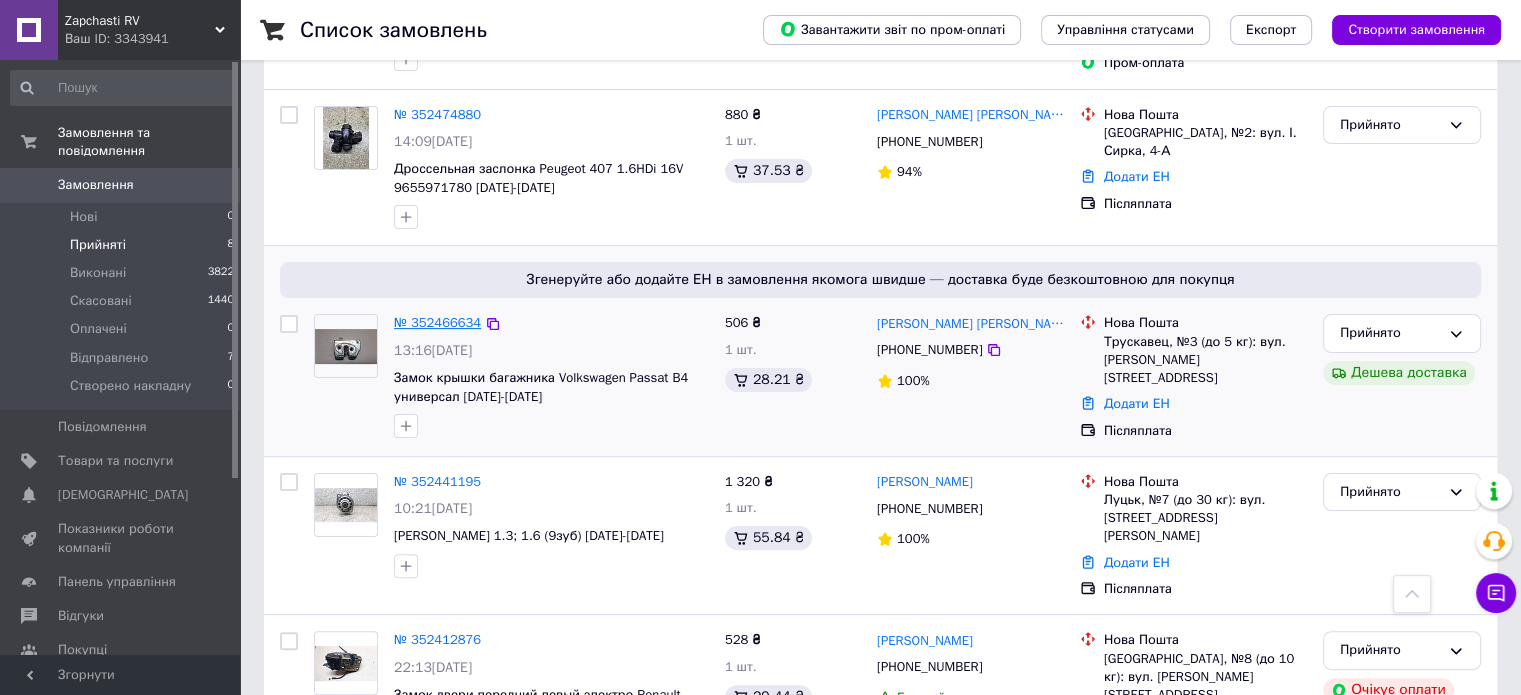 click on "№ 352466634" at bounding box center [437, 322] 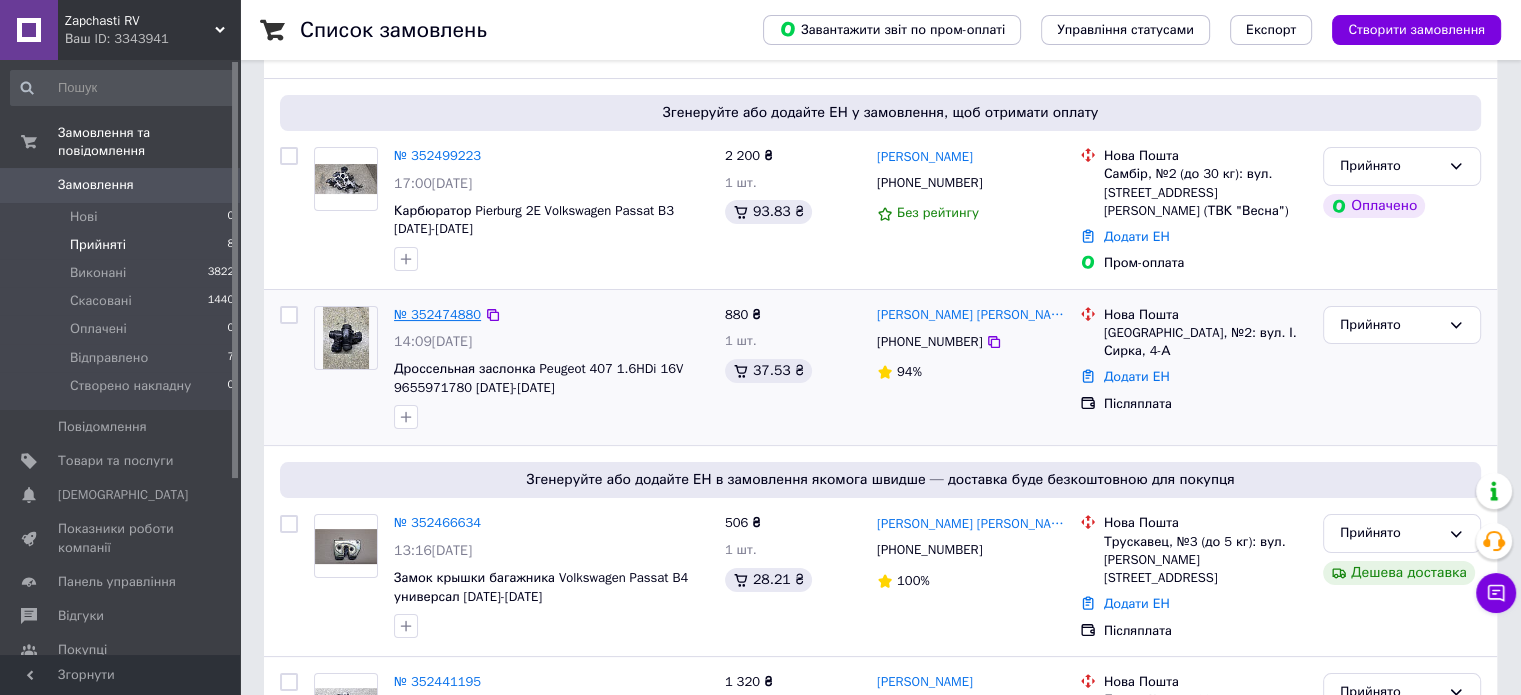 click on "№ 352474880" at bounding box center (437, 314) 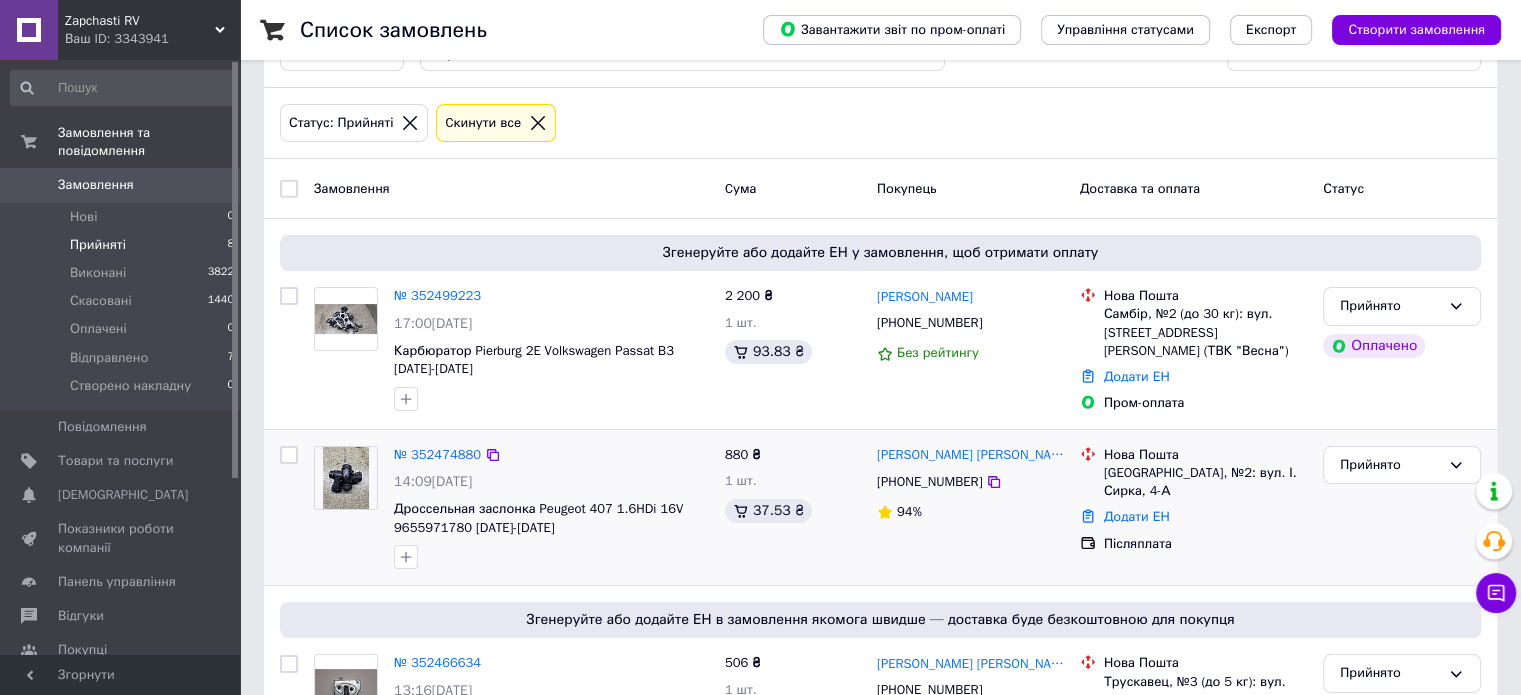 scroll, scrollTop: 8, scrollLeft: 0, axis: vertical 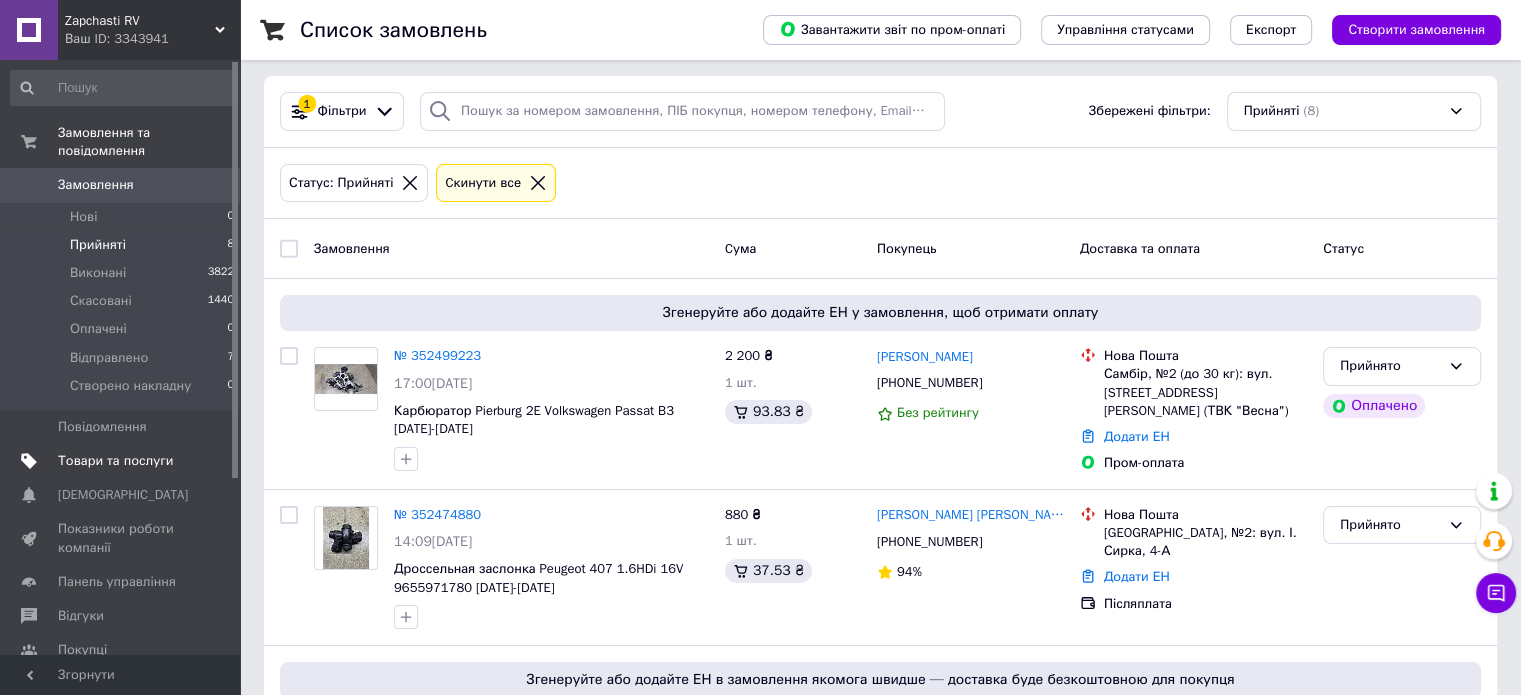 click on "Товари та послуги" at bounding box center (115, 461) 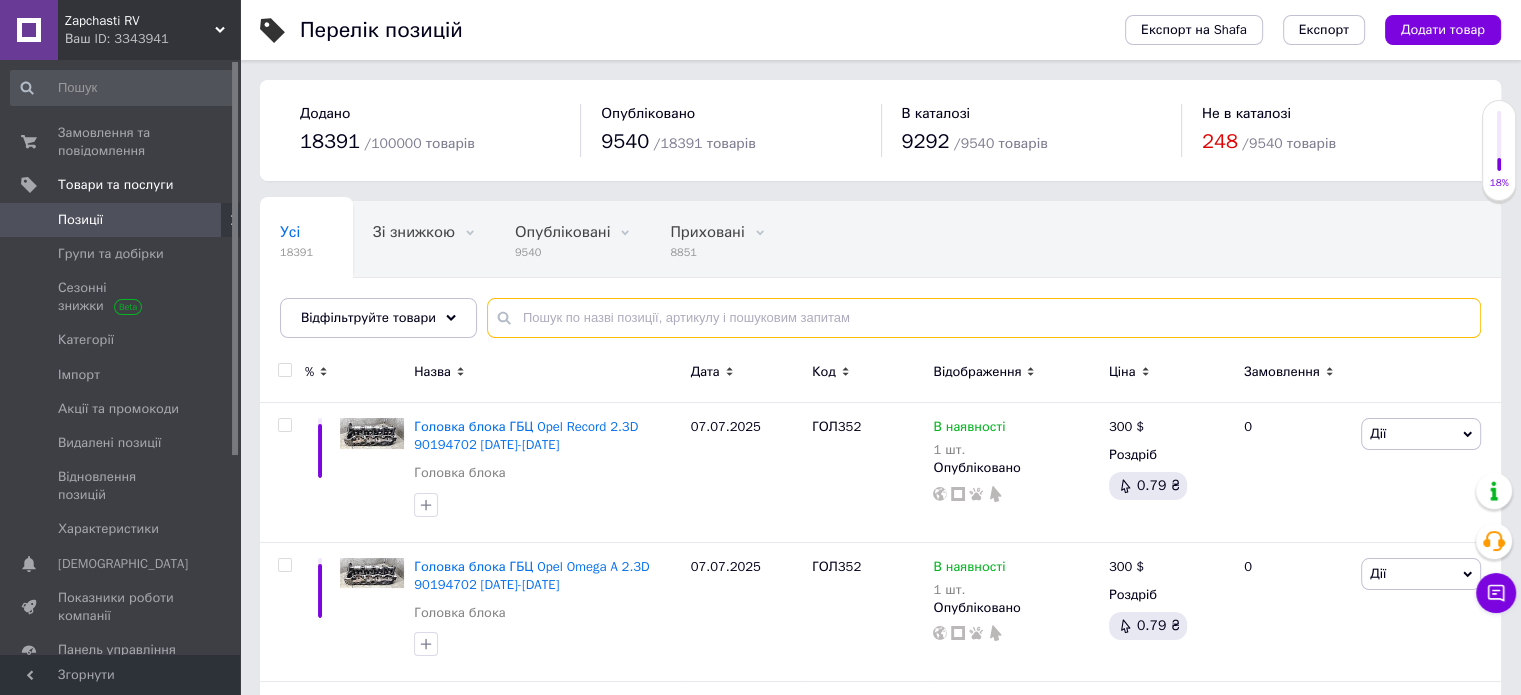 click at bounding box center (984, 318) 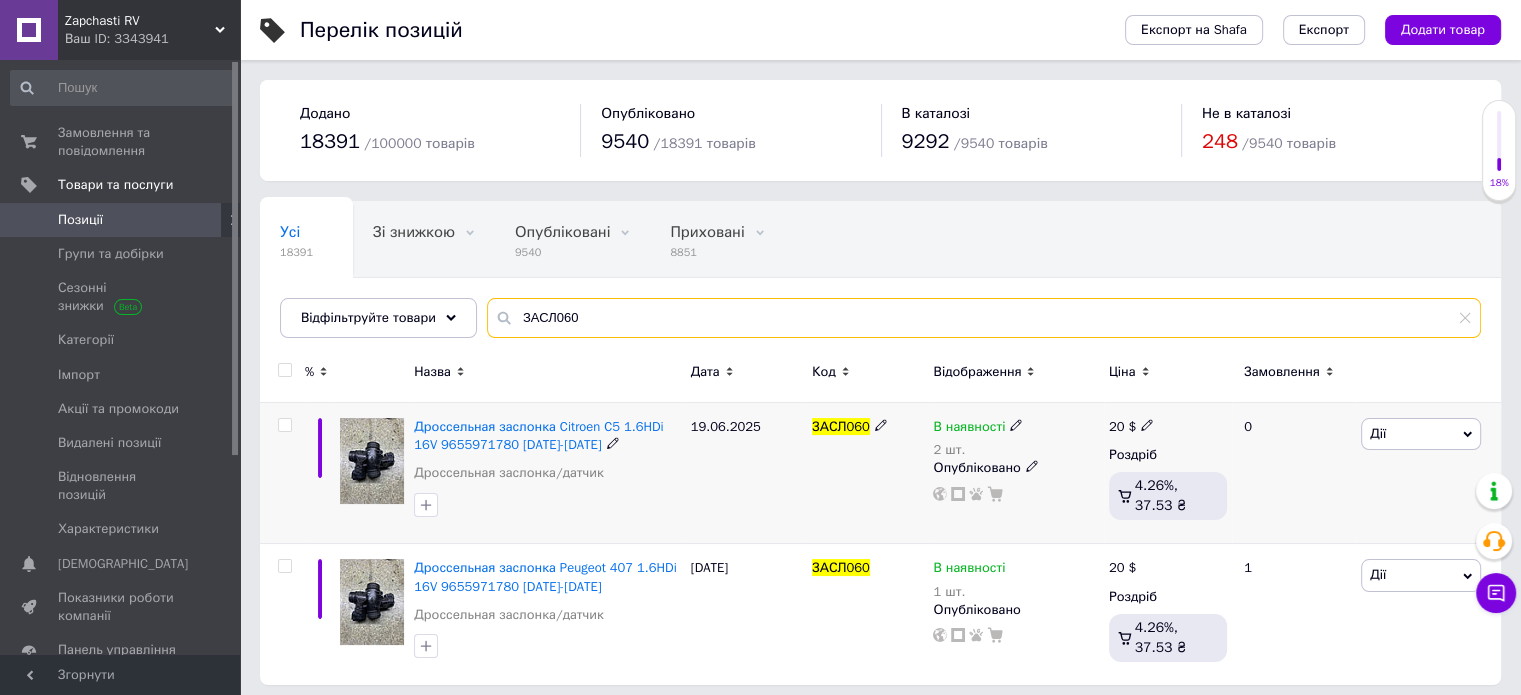 type on "ЗАСЛ060" 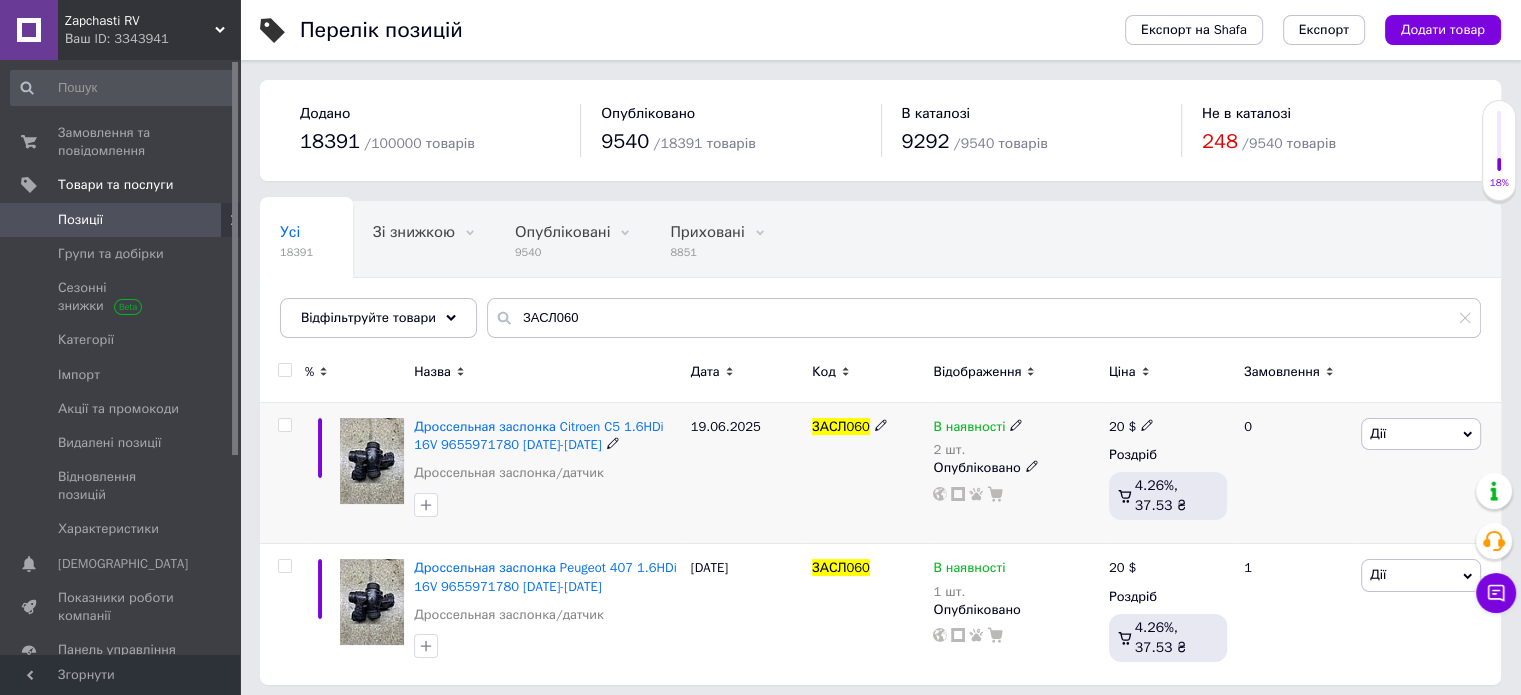 click on "2 шт." at bounding box center [978, 450] 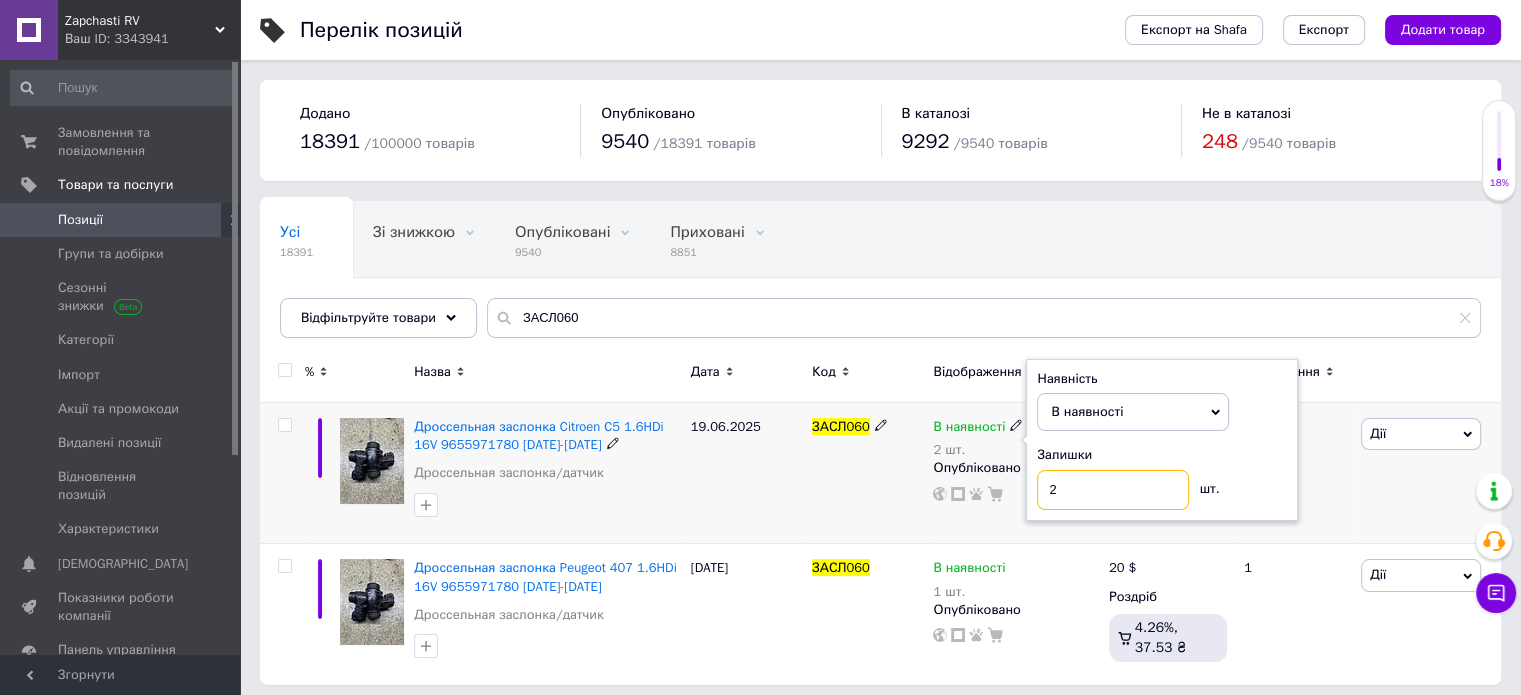 click on "2" at bounding box center [1113, 490] 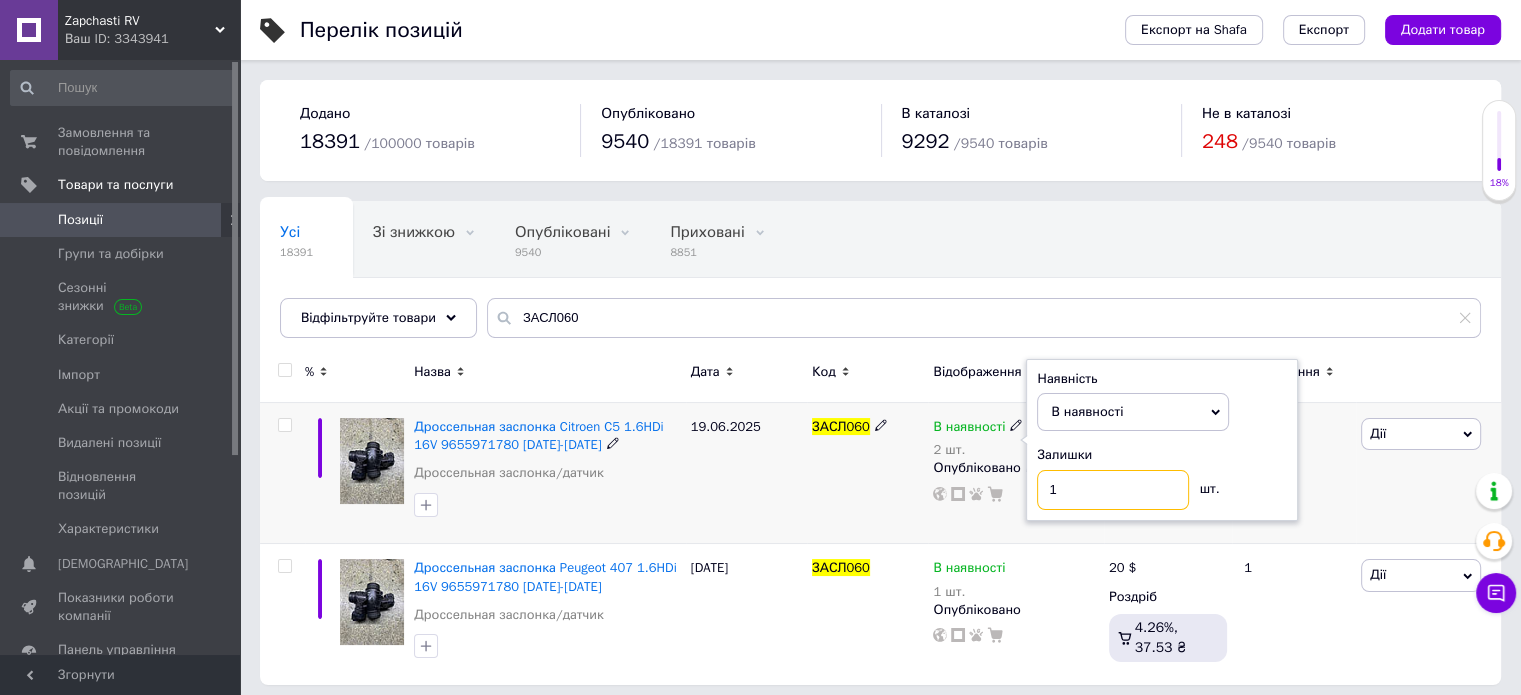 type on "1" 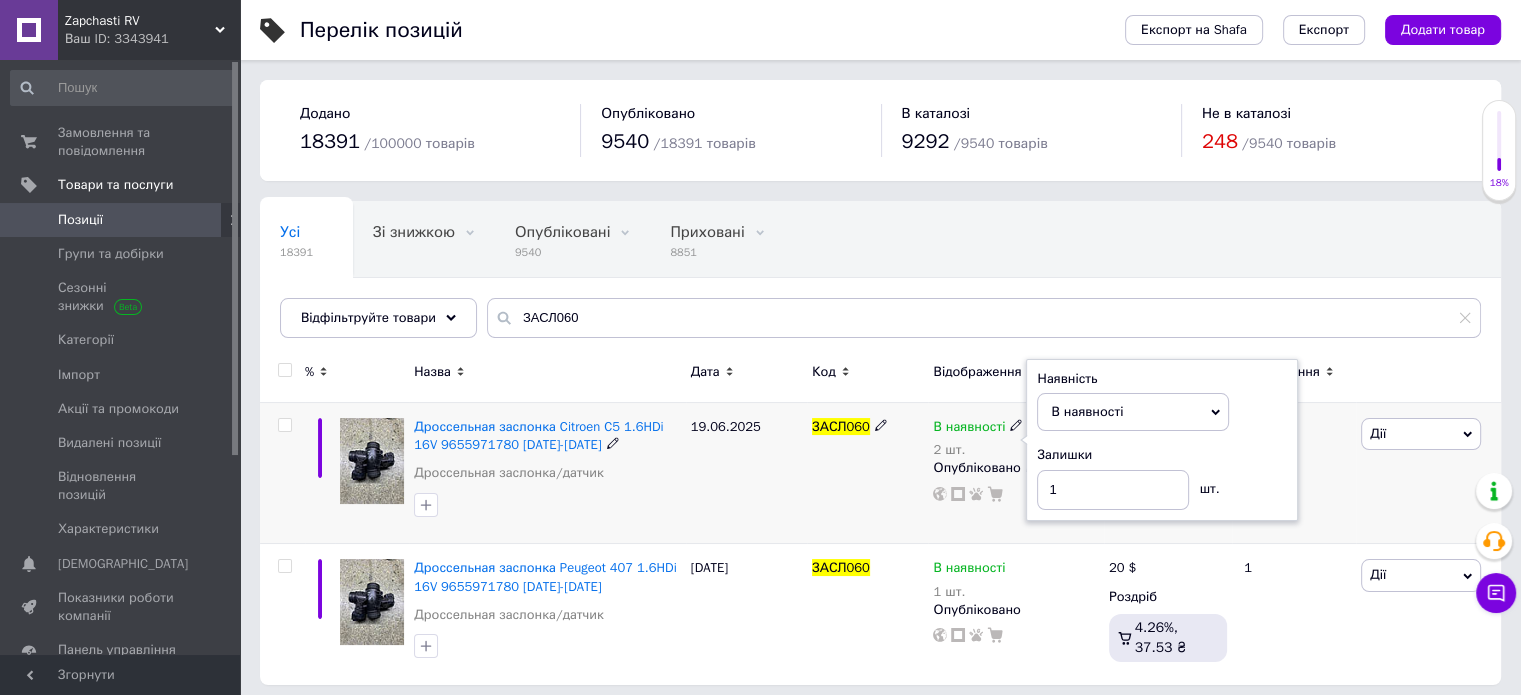 click on "ЗАСЛ060" at bounding box center (867, 473) 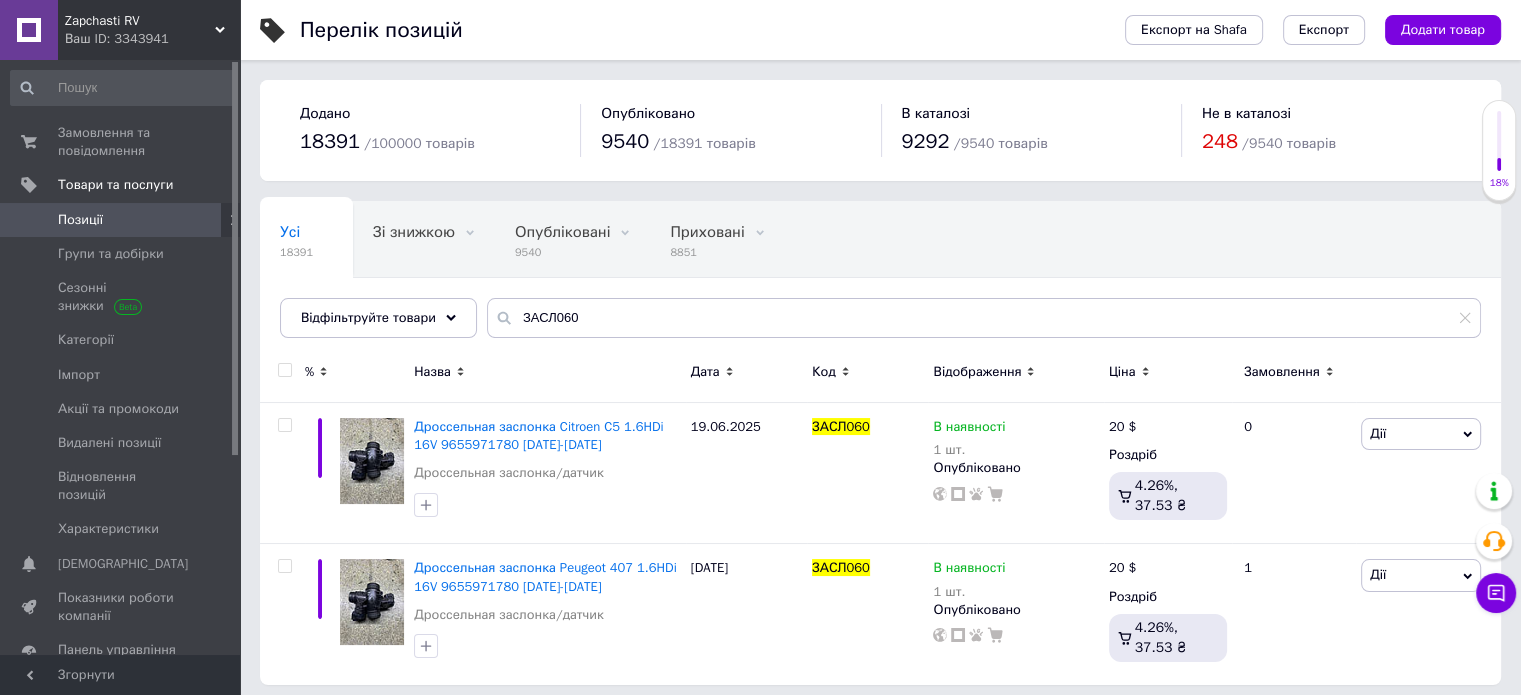 click on "Позиції" at bounding box center [121, 220] 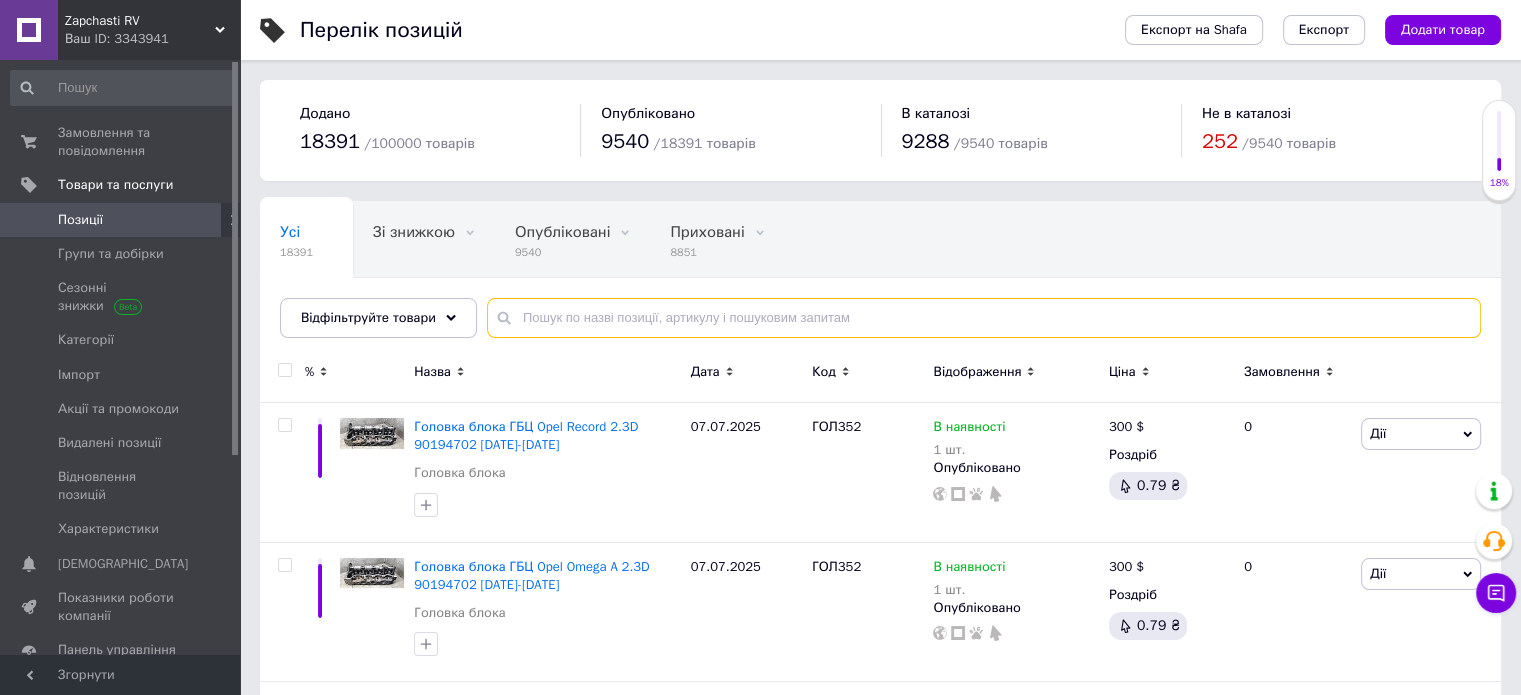 click at bounding box center (984, 318) 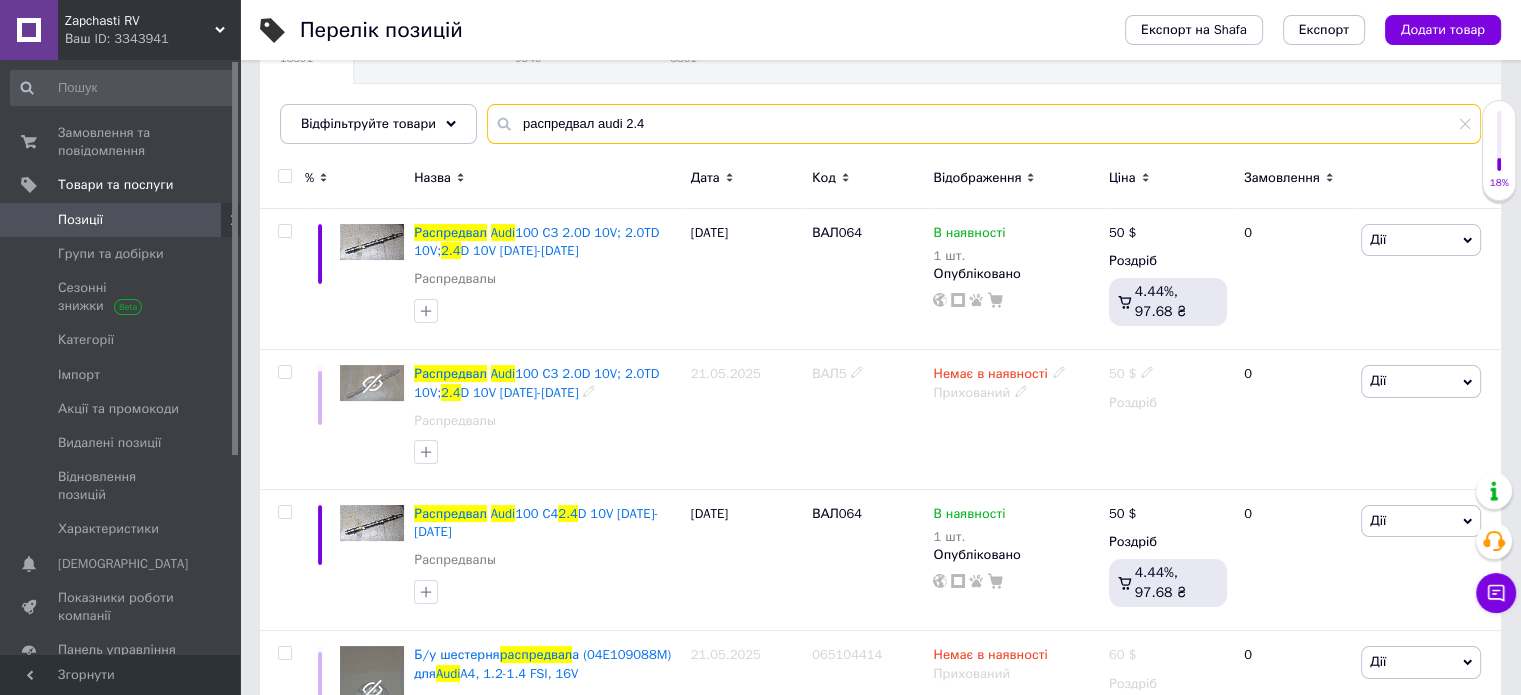 scroll, scrollTop: 200, scrollLeft: 0, axis: vertical 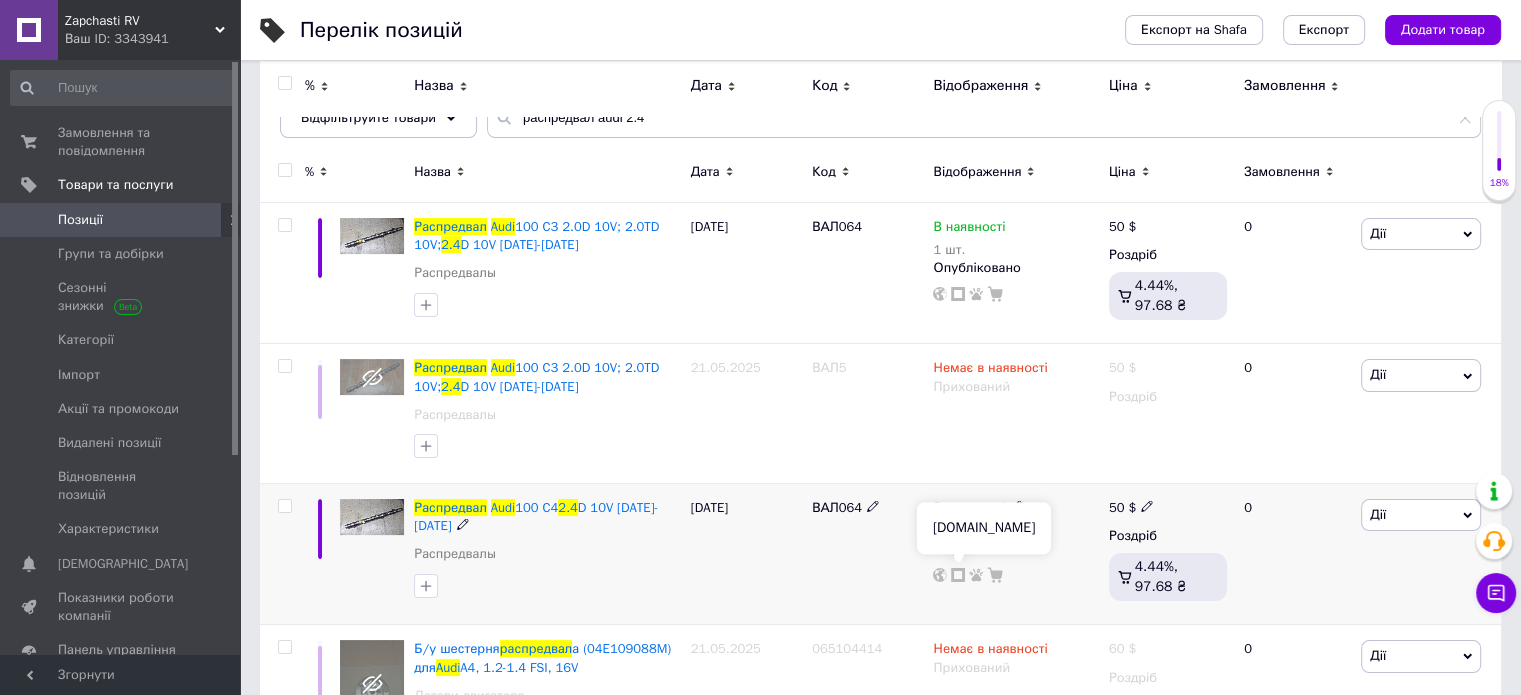 click 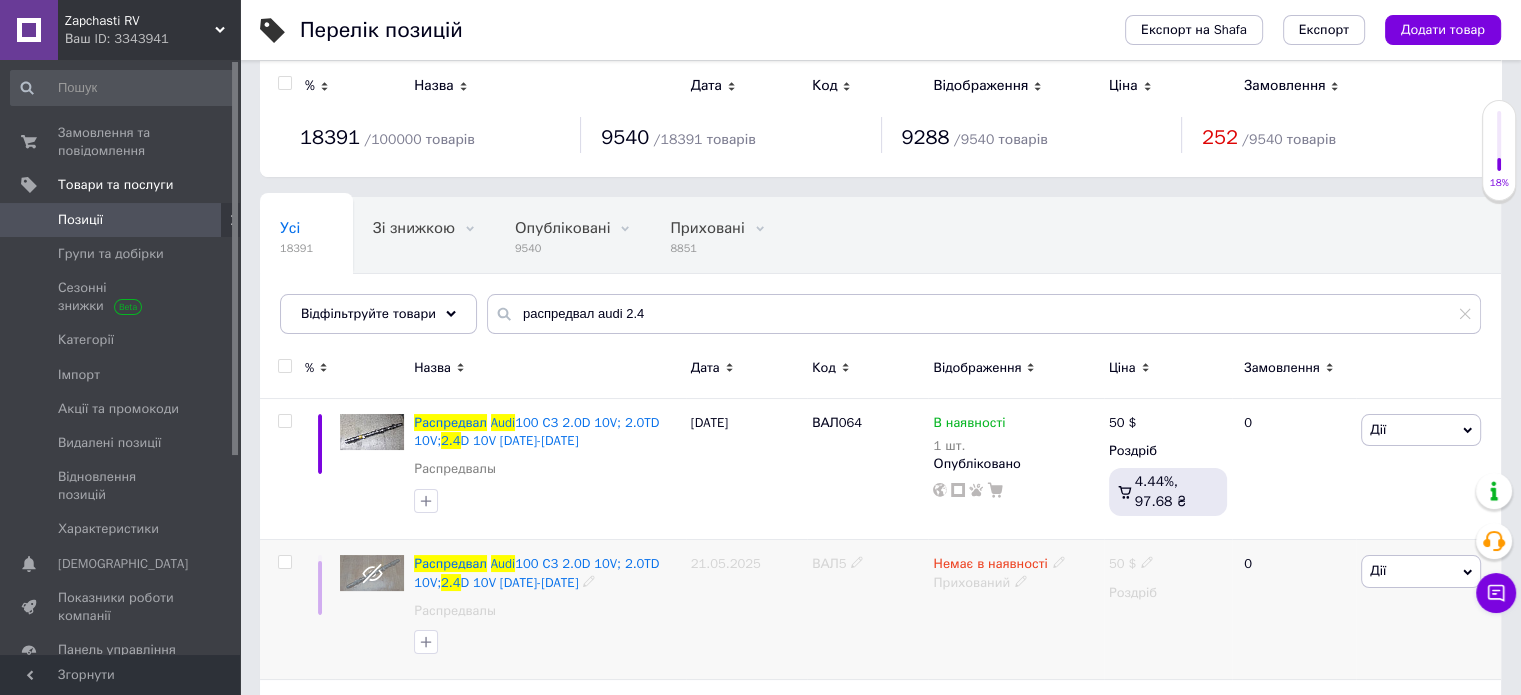 scroll, scrollTop: 0, scrollLeft: 0, axis: both 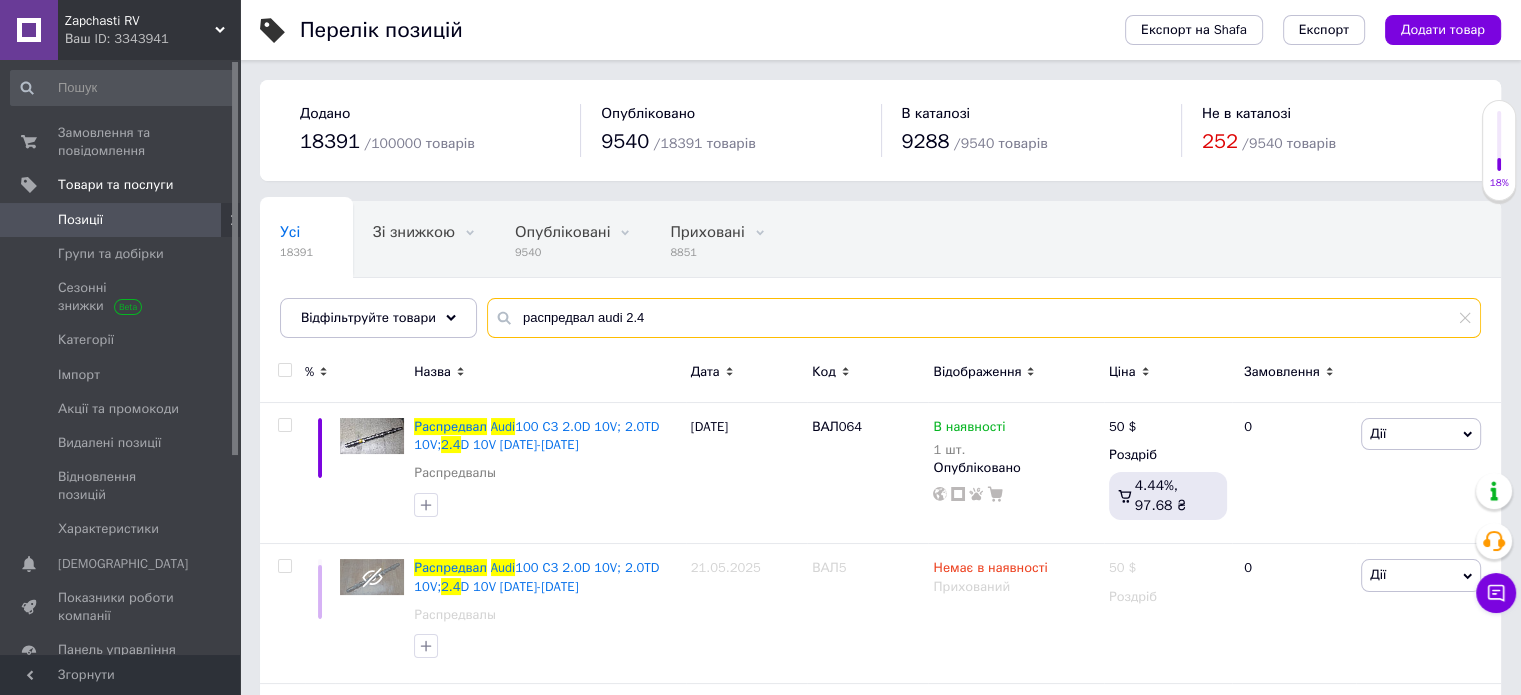drag, startPoint x: 585, startPoint y: 316, endPoint x: 492, endPoint y: 307, distance: 93.43447 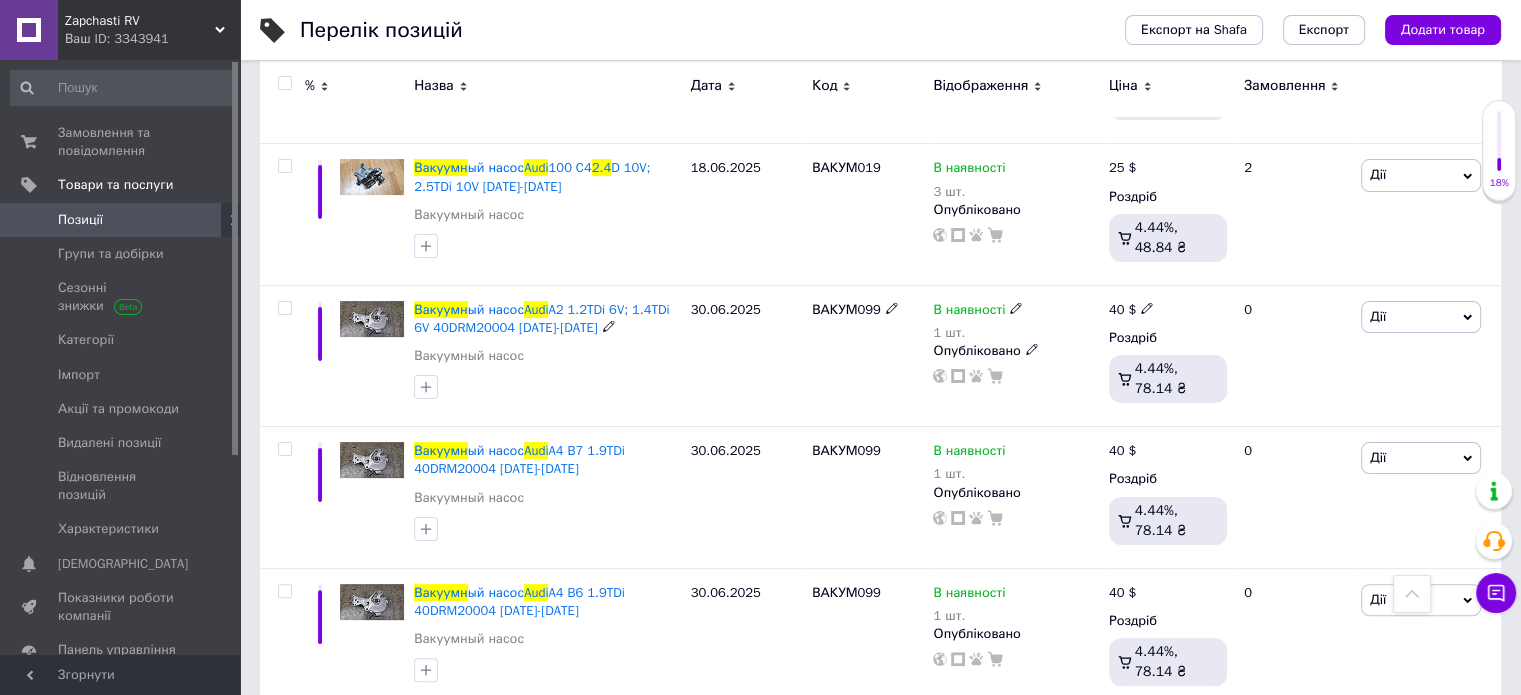 scroll, scrollTop: 0, scrollLeft: 0, axis: both 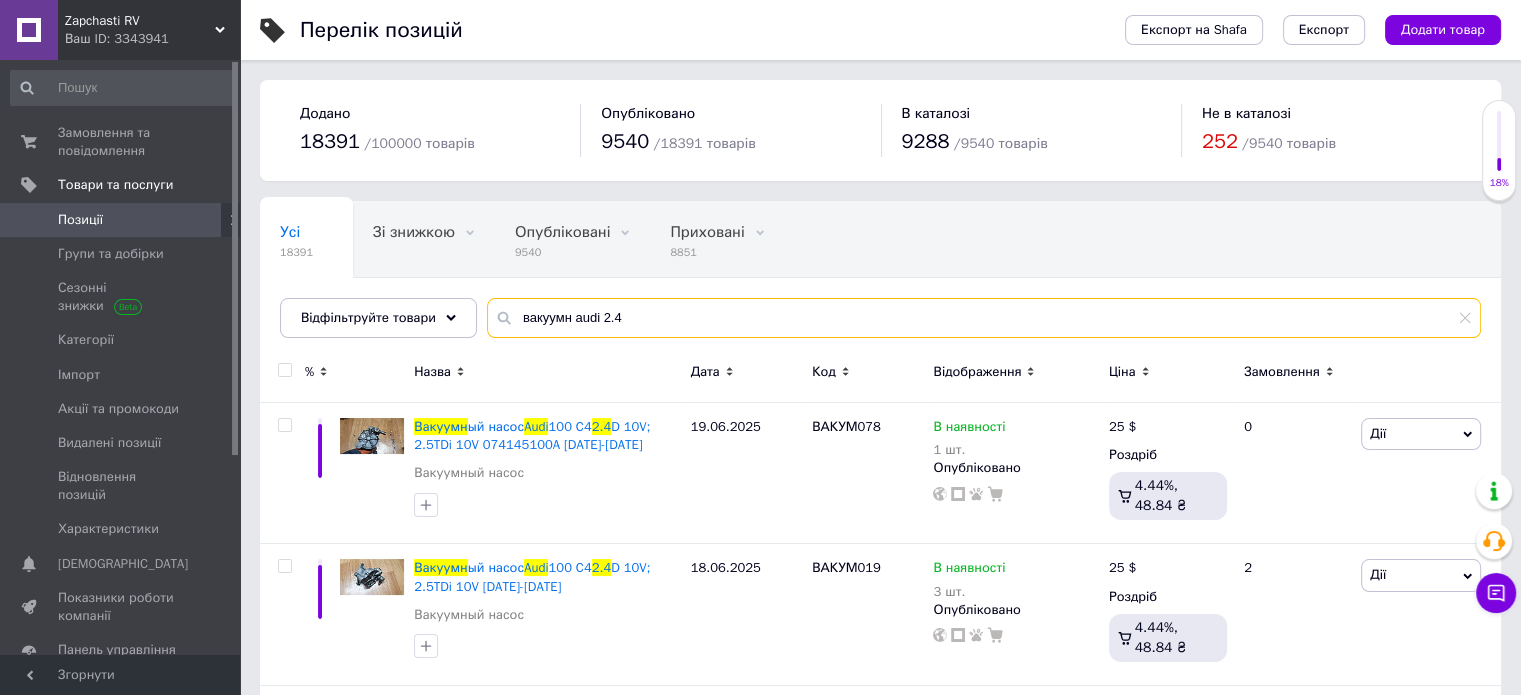 type on "вакуумн audi 2.4" 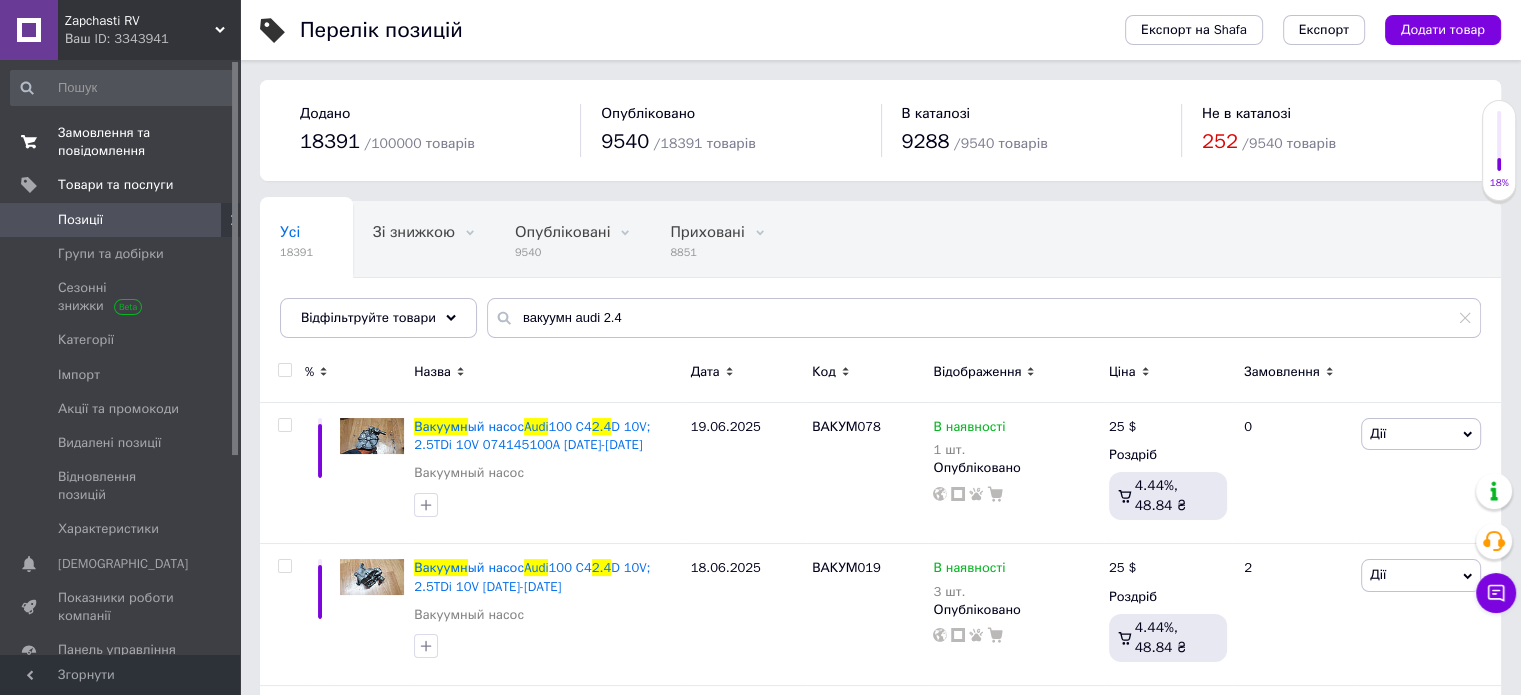 click on "Замовлення та повідомлення" at bounding box center (121, 142) 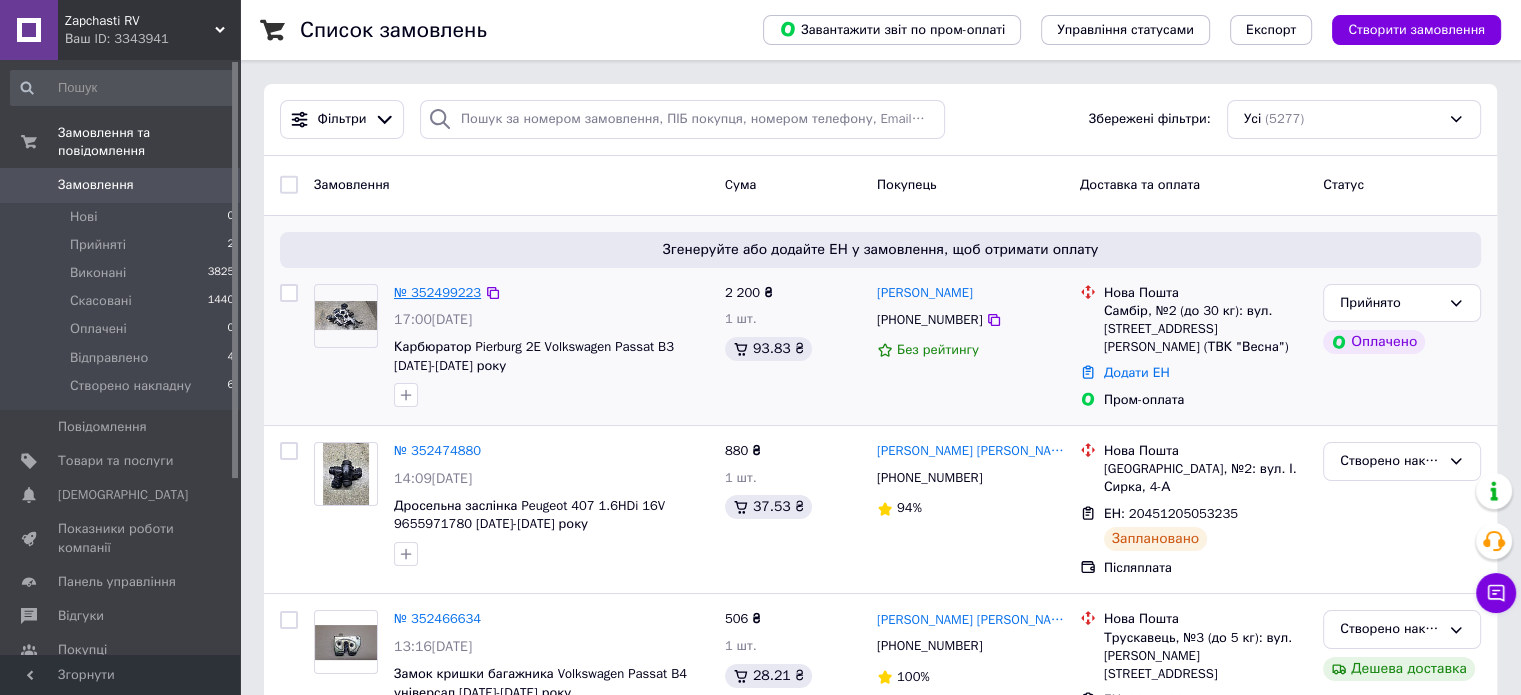 click on "№ 352499223" at bounding box center (437, 292) 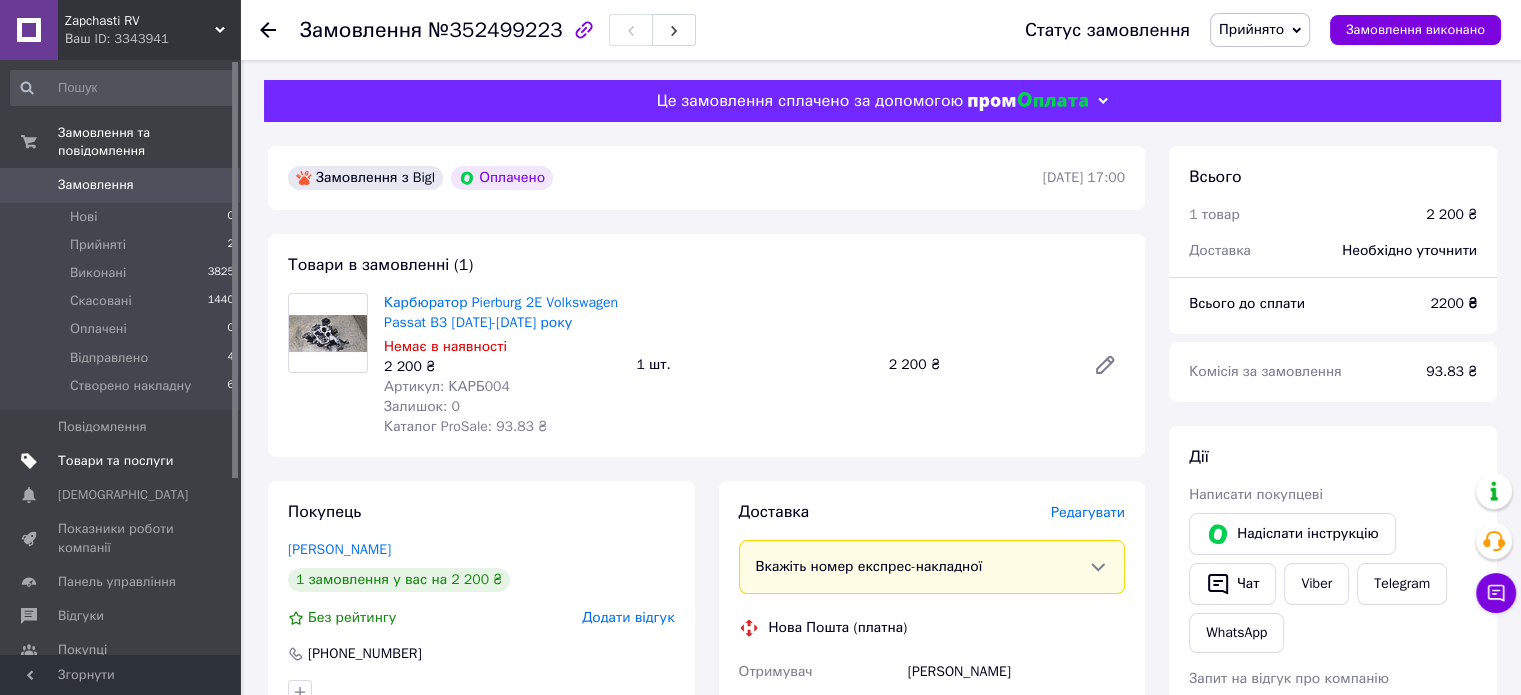 click on "Товари та послуги" at bounding box center (121, 461) 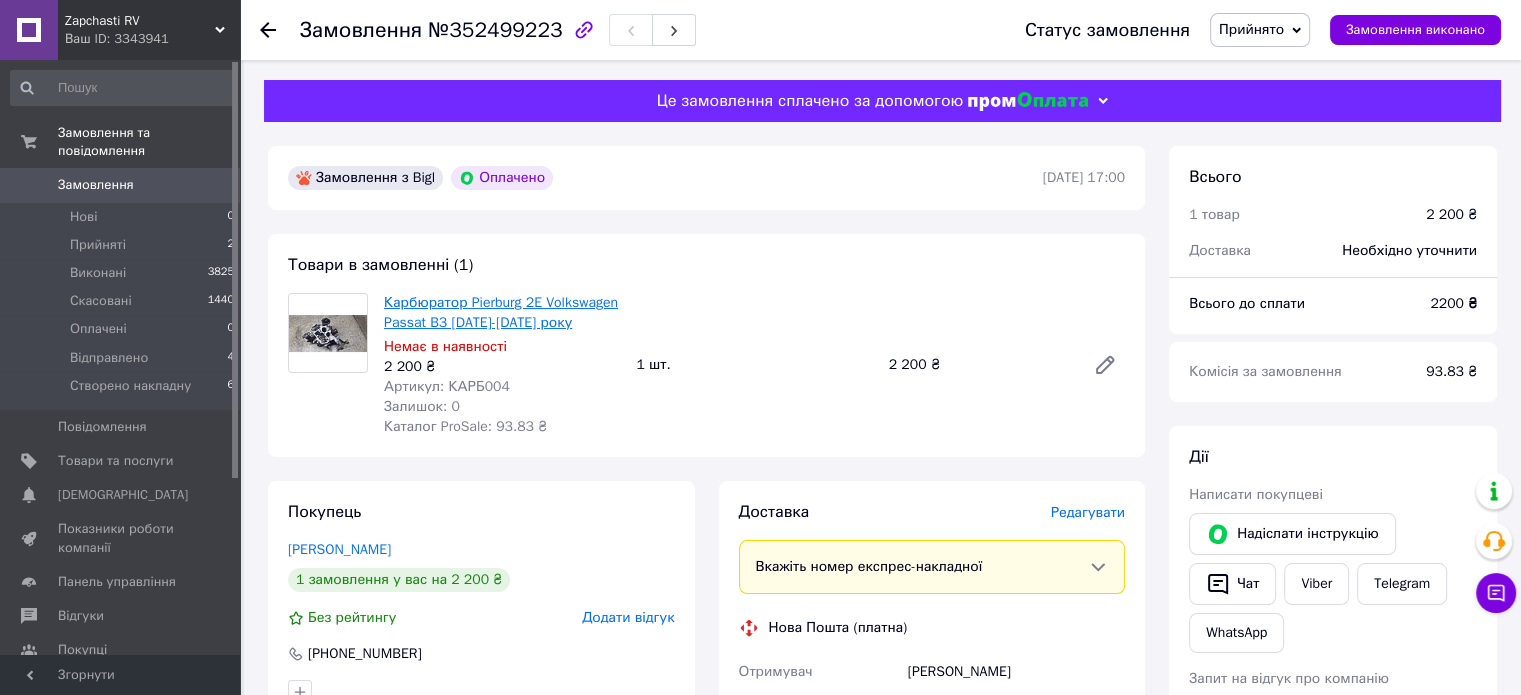 click on "Карбюратор Pierburg 2E Volkswagen Passat B3 [DATE]-[DATE] року" at bounding box center [501, 312] 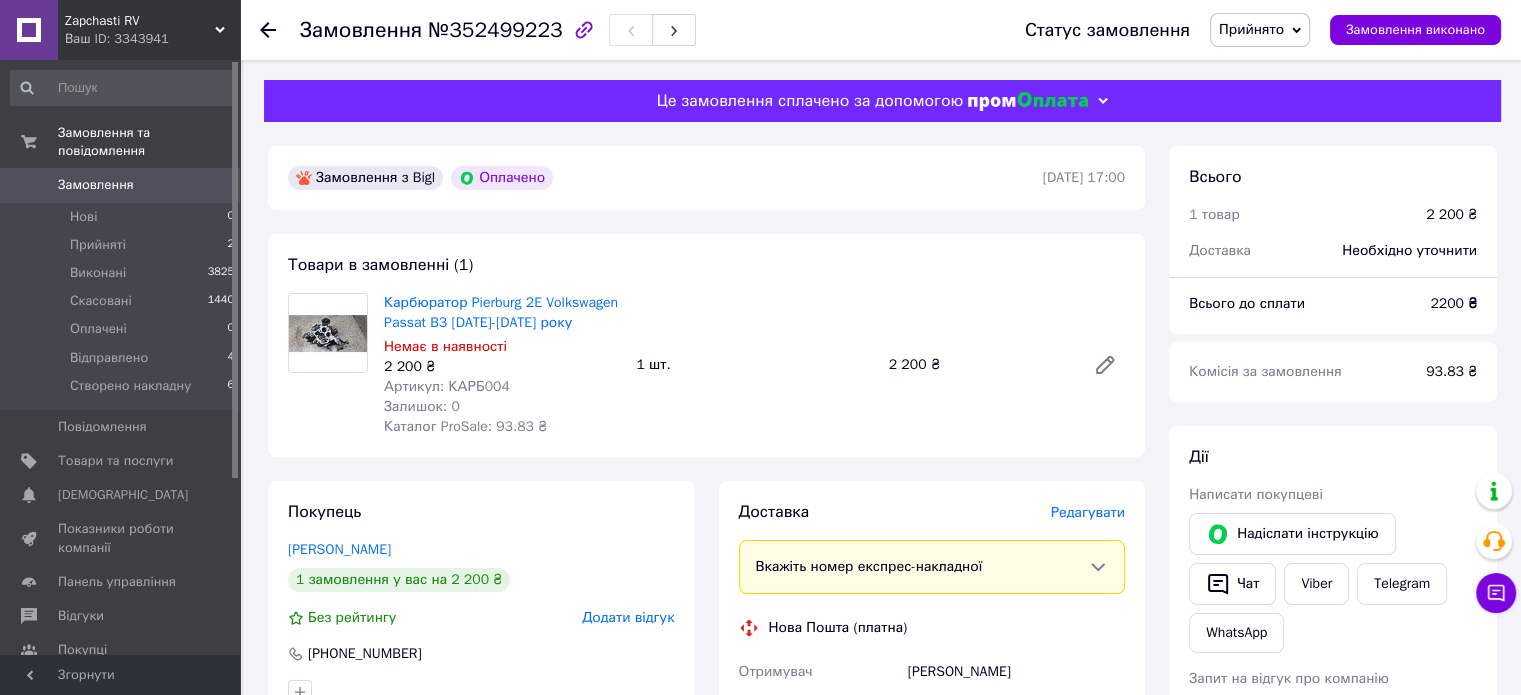 click on "Артикул: КАРБ004" at bounding box center (502, 387) 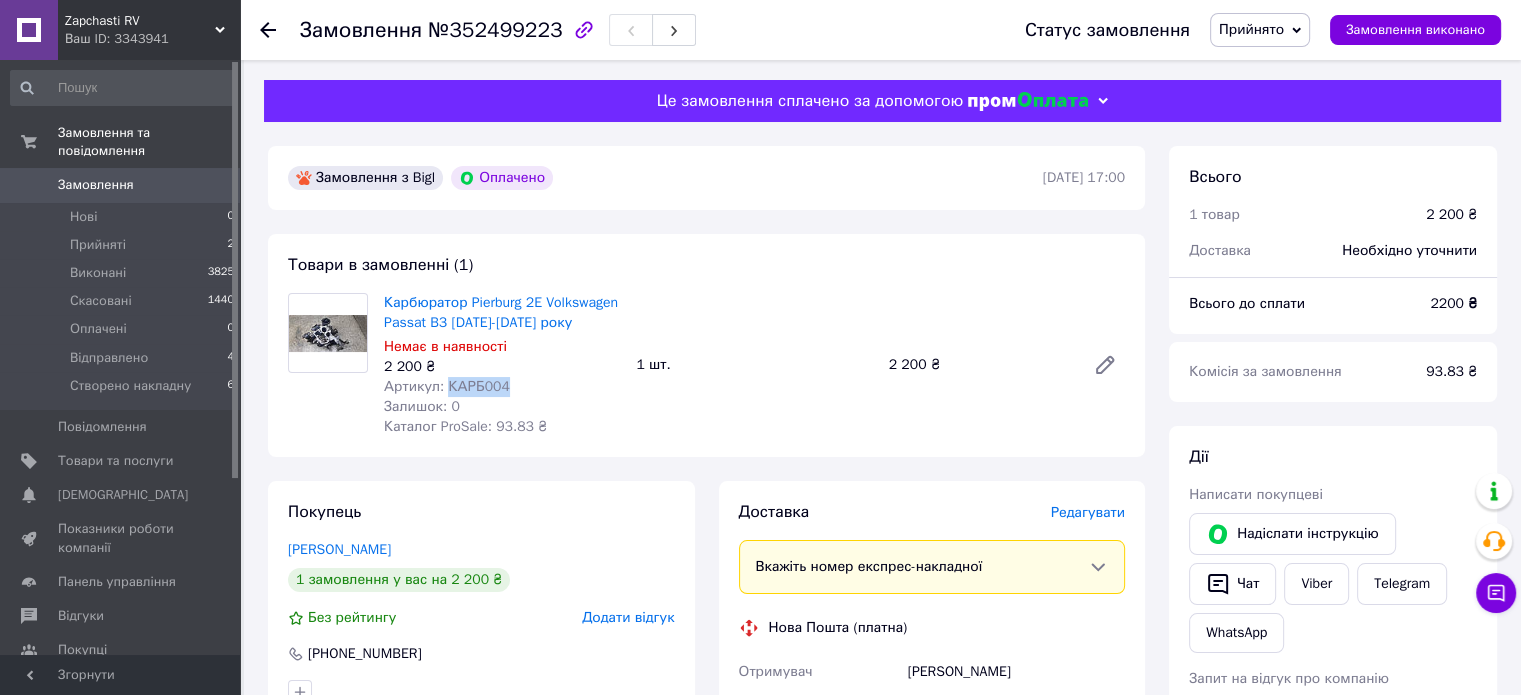 click on "Артикул: КАРБ004" at bounding box center [447, 386] 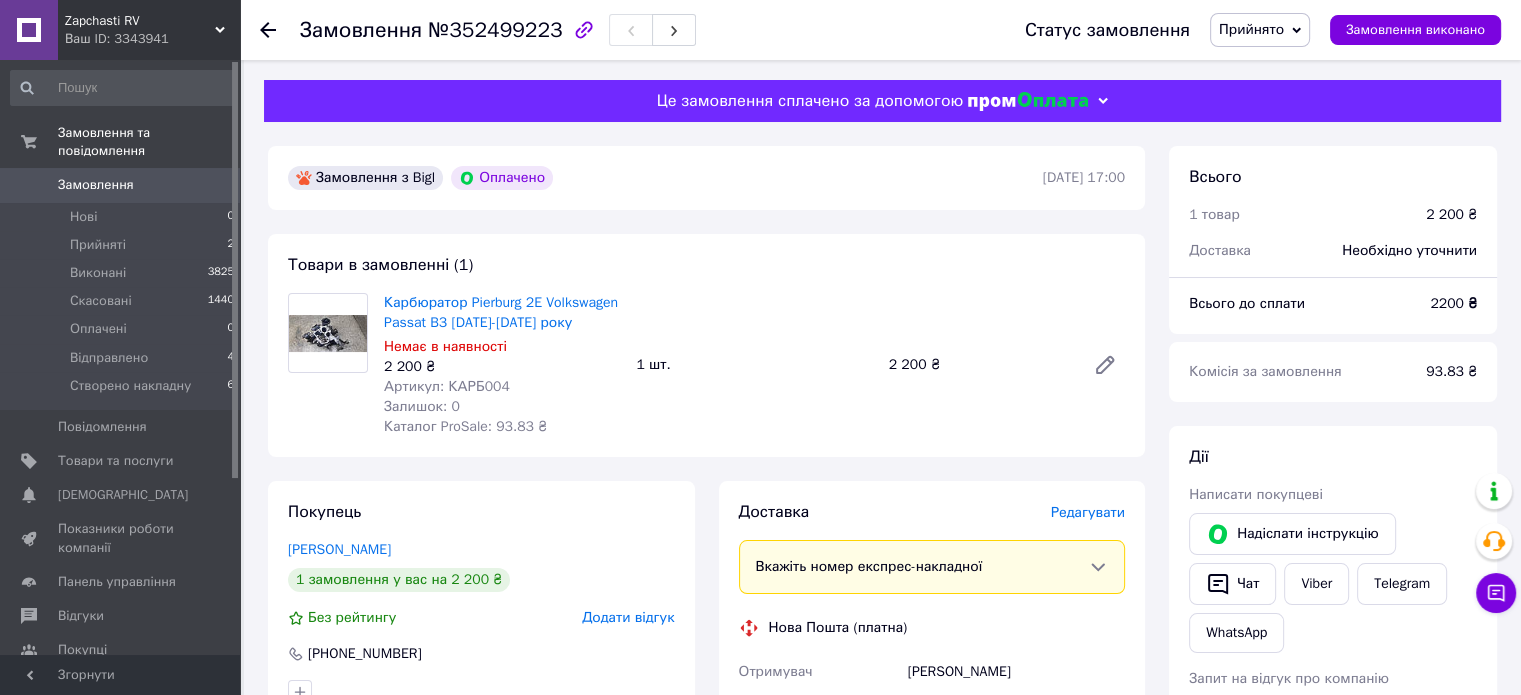 drag, startPoint x: 486, startPoint y: 388, endPoint x: 440, endPoint y: 401, distance: 47.801674 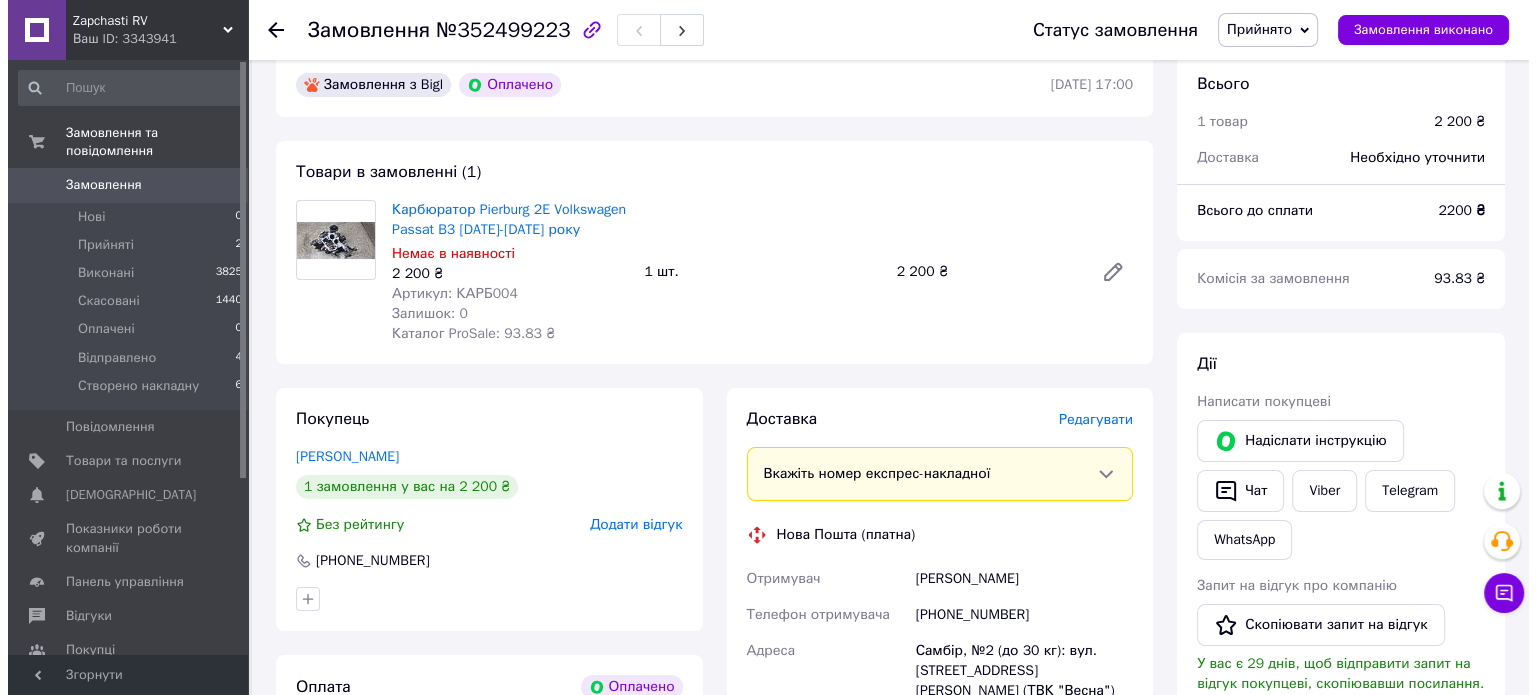 scroll, scrollTop: 100, scrollLeft: 0, axis: vertical 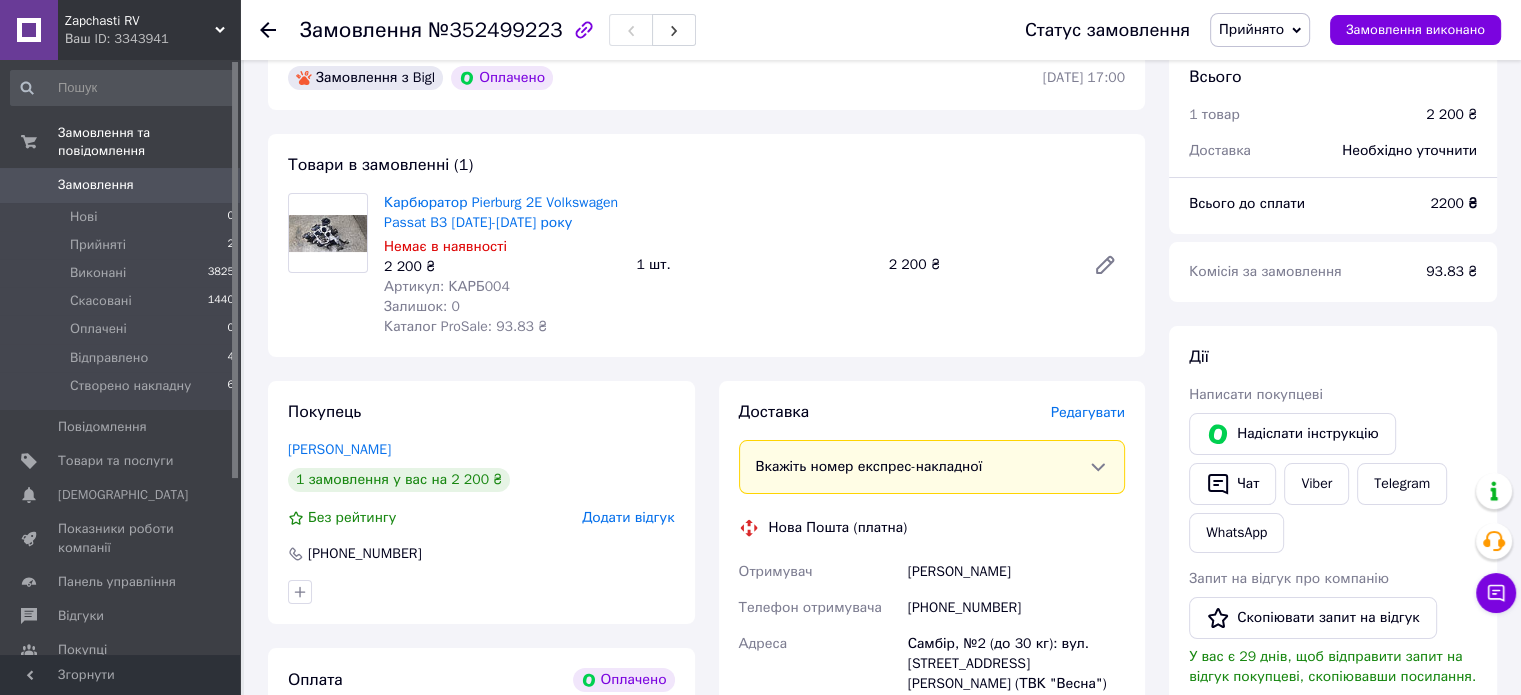 click on "Карбюратор Pierburg 2E Volkswagen Passat B3 [DATE]-[DATE] року Немає в наявності 2 200 ₴ Артикул: КАРБ004 Залишок: 0 Каталог ProSale: 93.83 ₴" at bounding box center (502, 265) 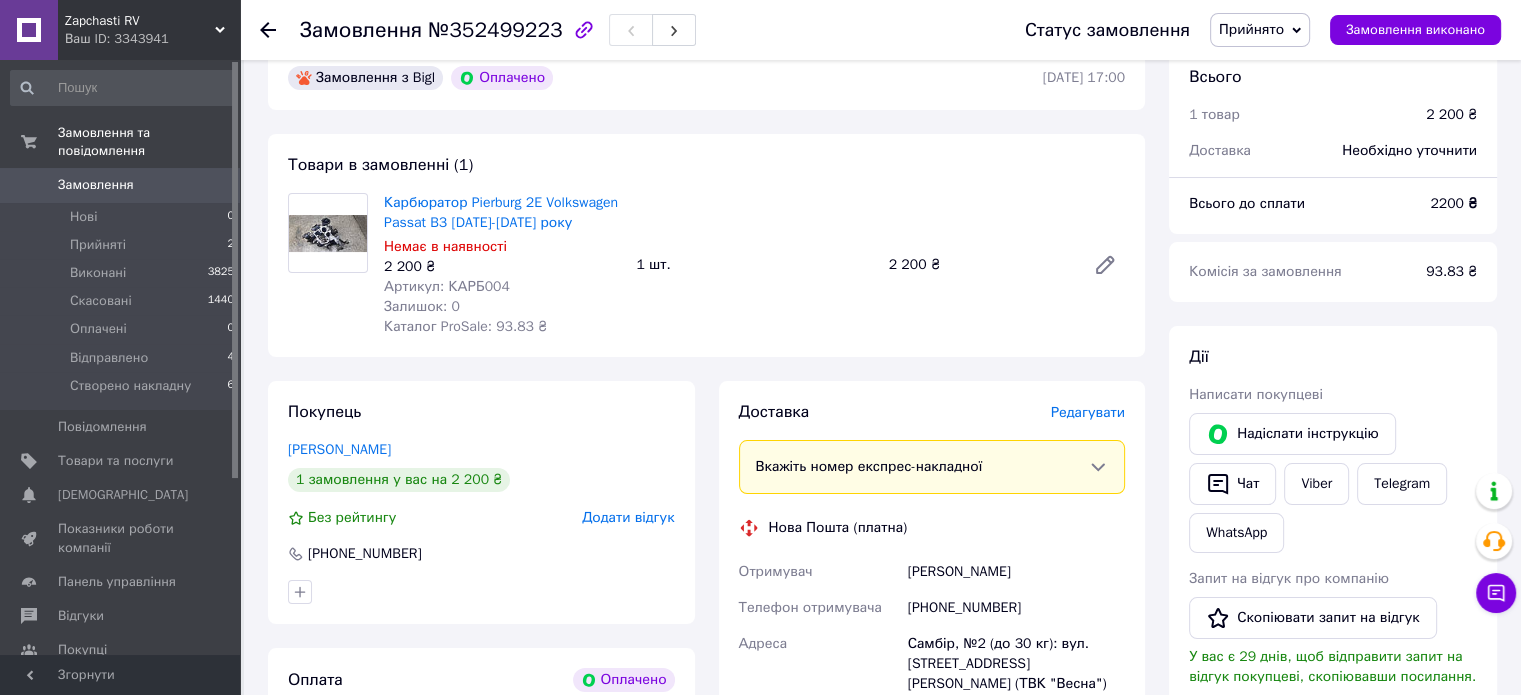 click on "Редагувати" at bounding box center [1088, 412] 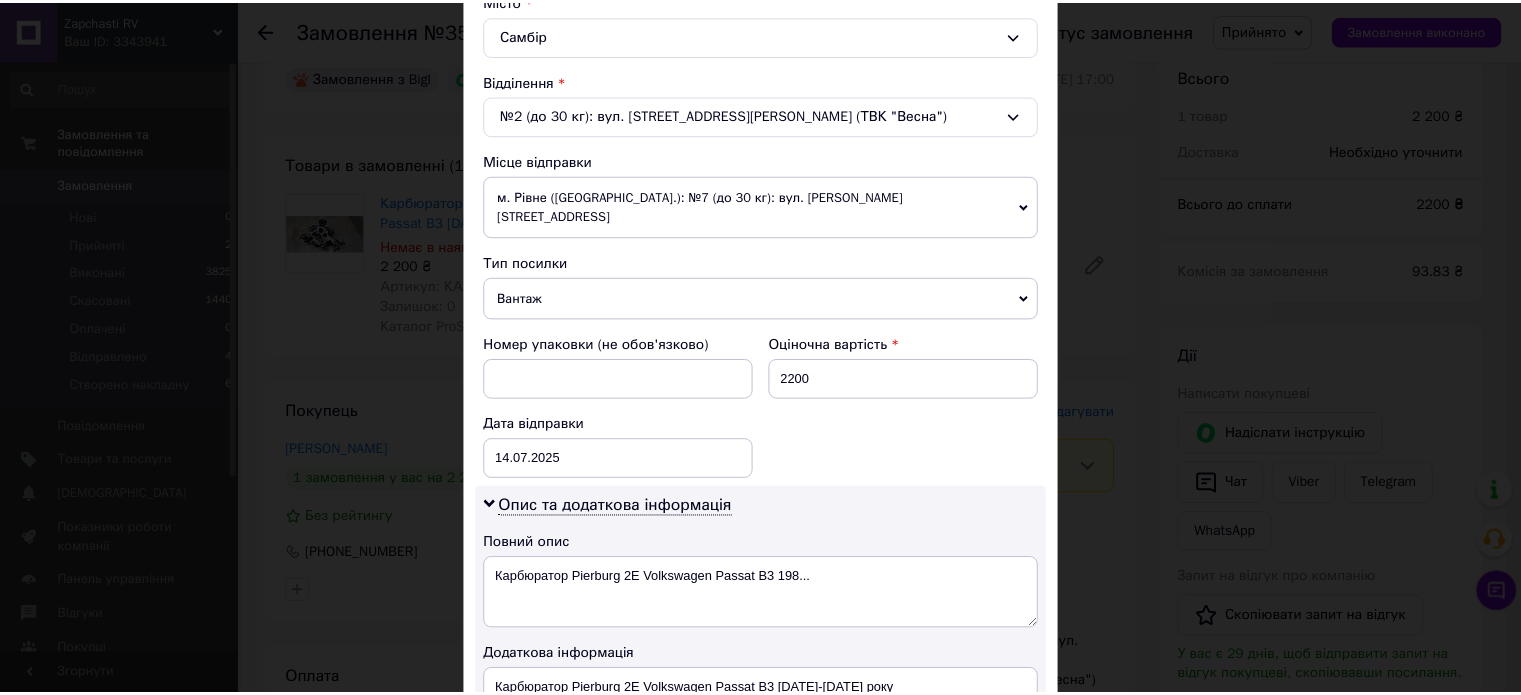 scroll, scrollTop: 850, scrollLeft: 0, axis: vertical 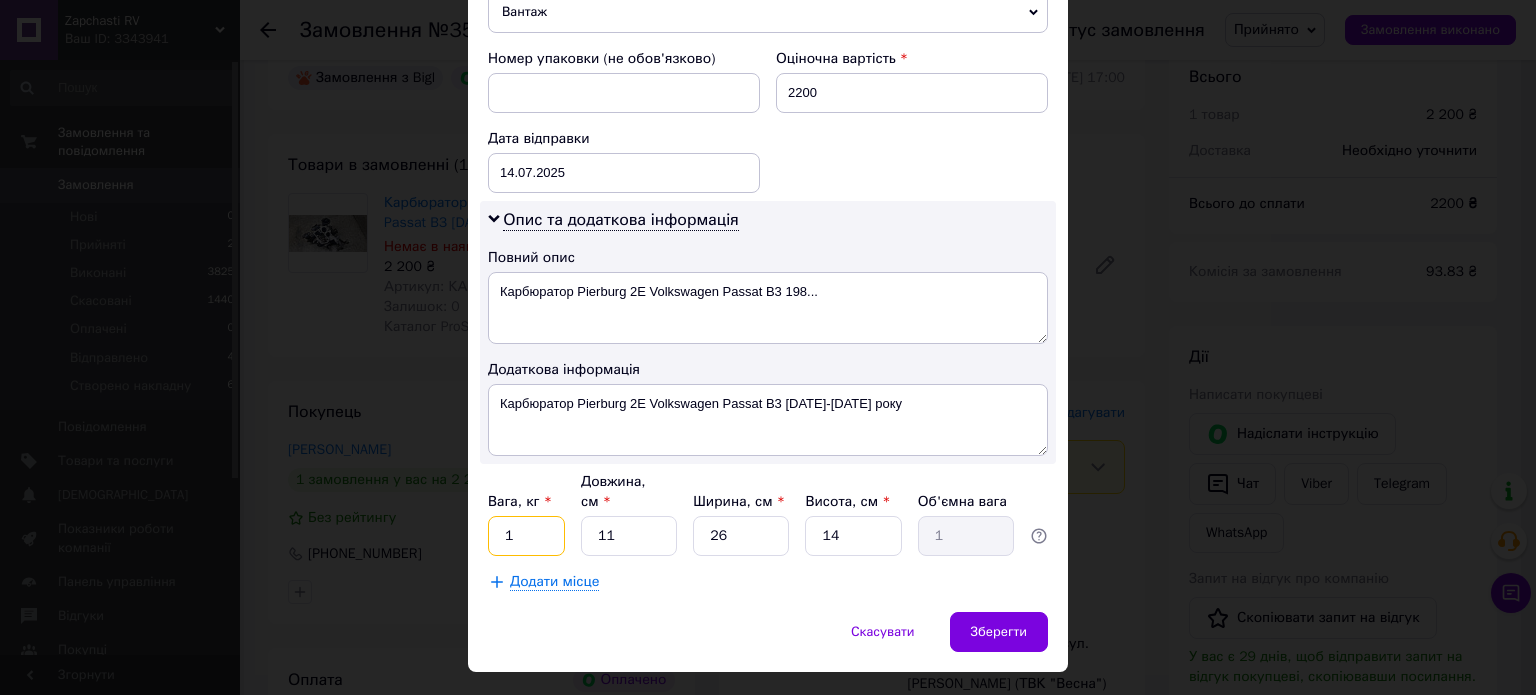 click on "1" at bounding box center (526, 536) 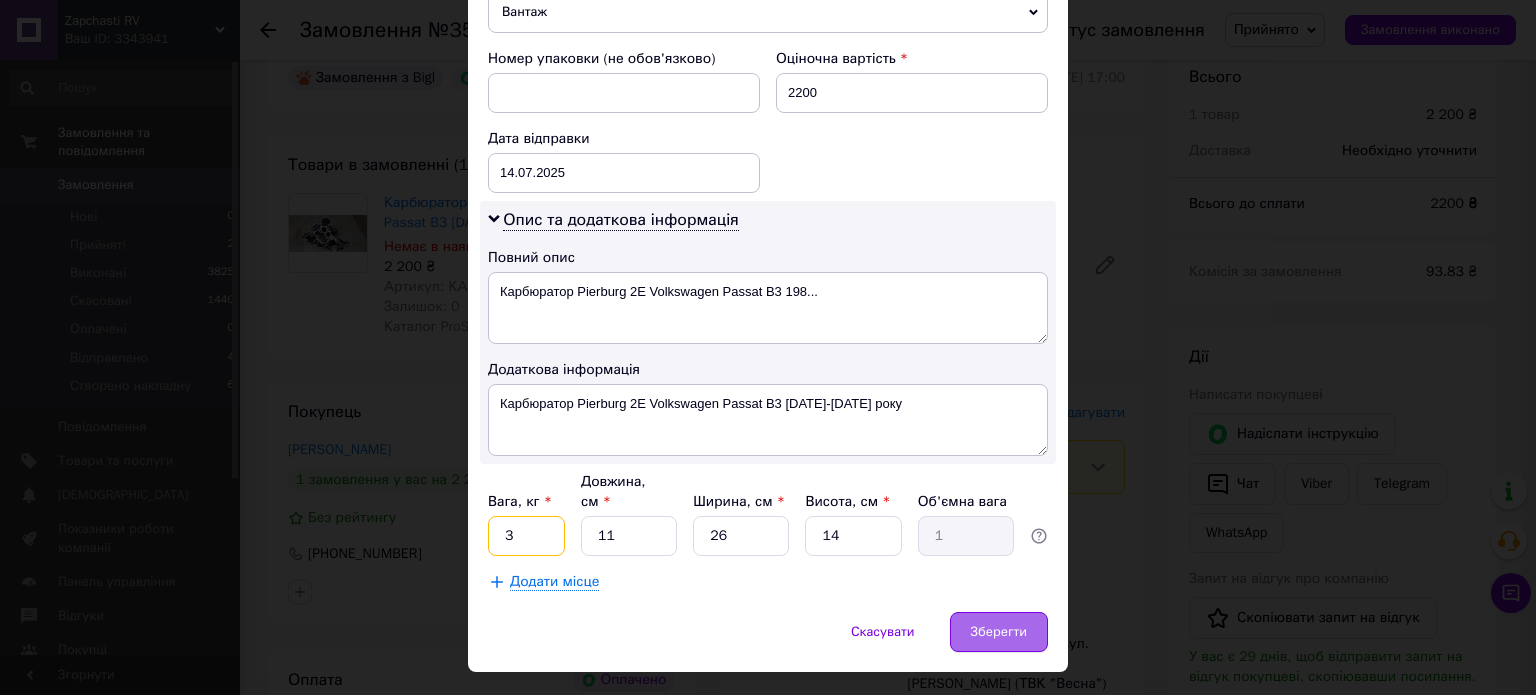 type on "3" 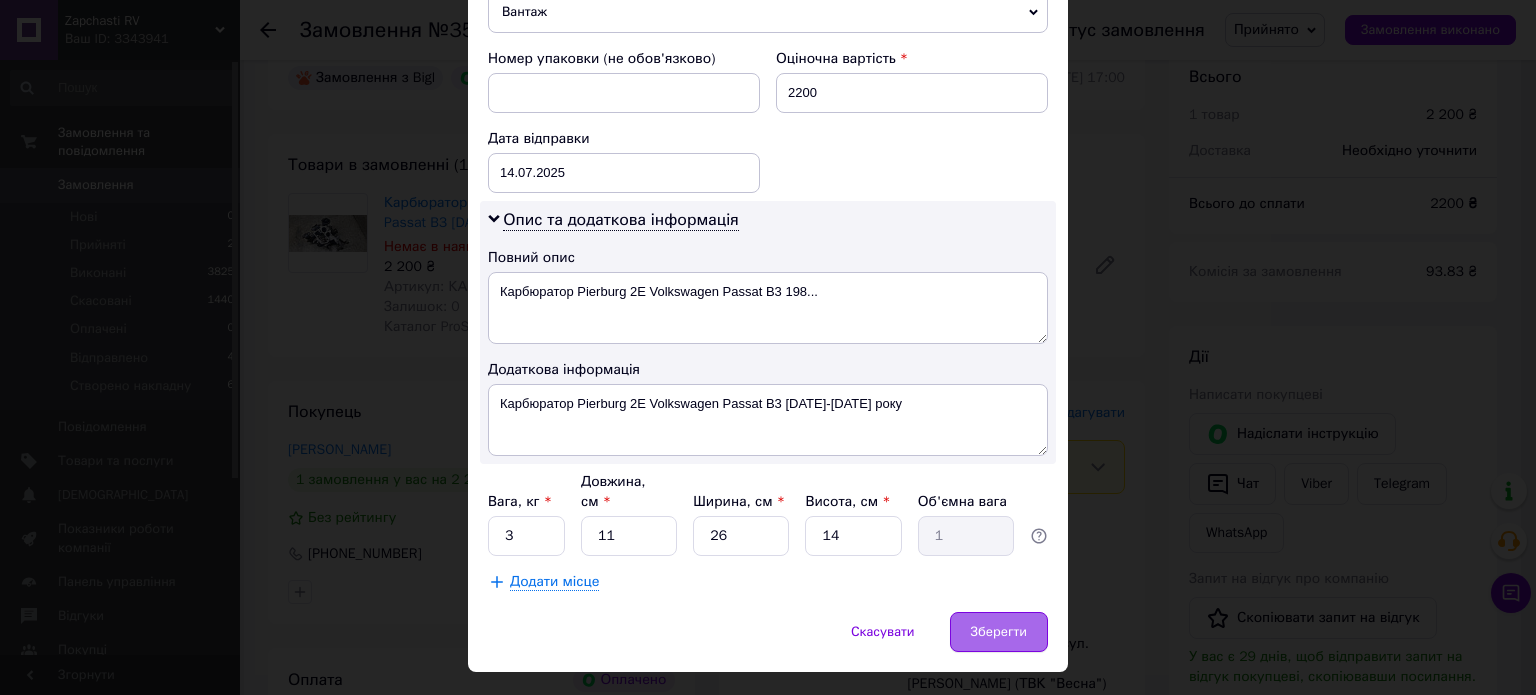 click on "Зберегти" at bounding box center [999, 632] 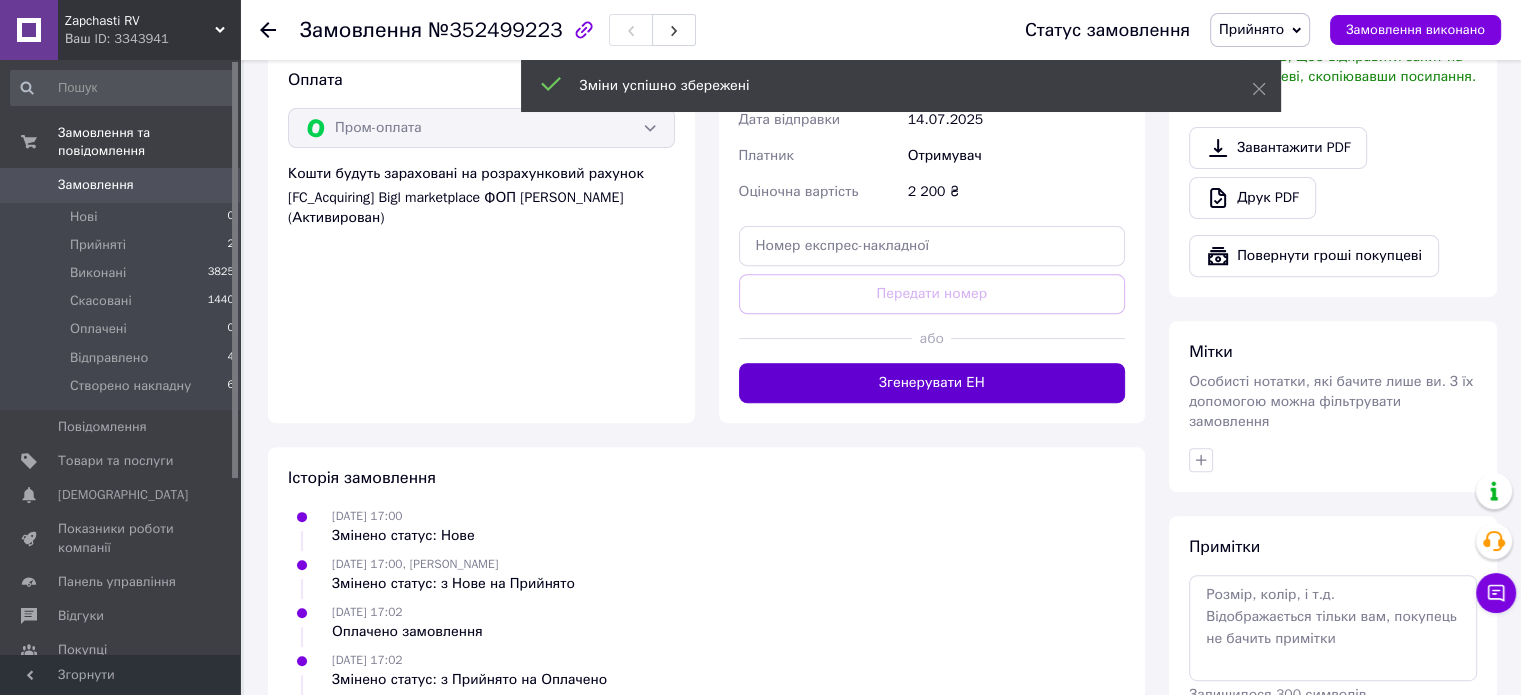 click on "Згенерувати ЕН" at bounding box center [932, 383] 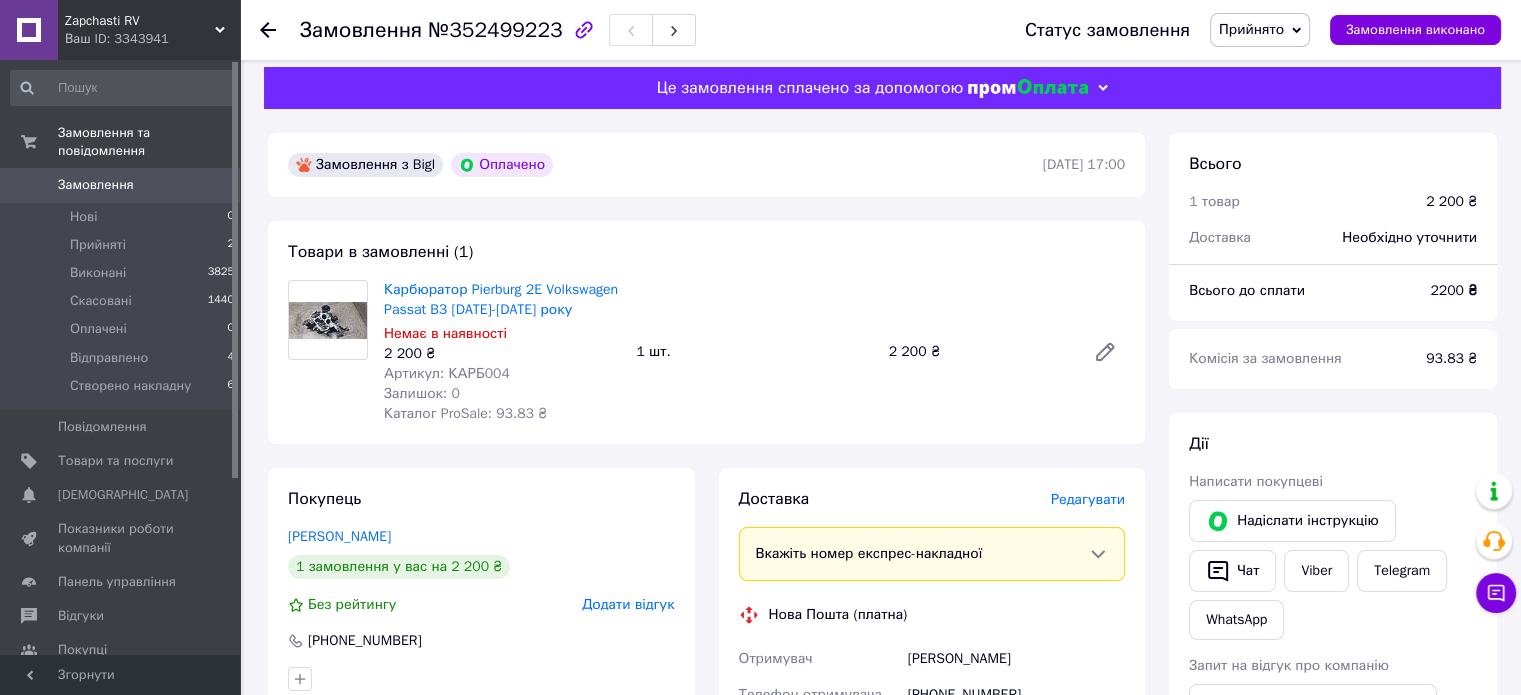 scroll, scrollTop: 0, scrollLeft: 0, axis: both 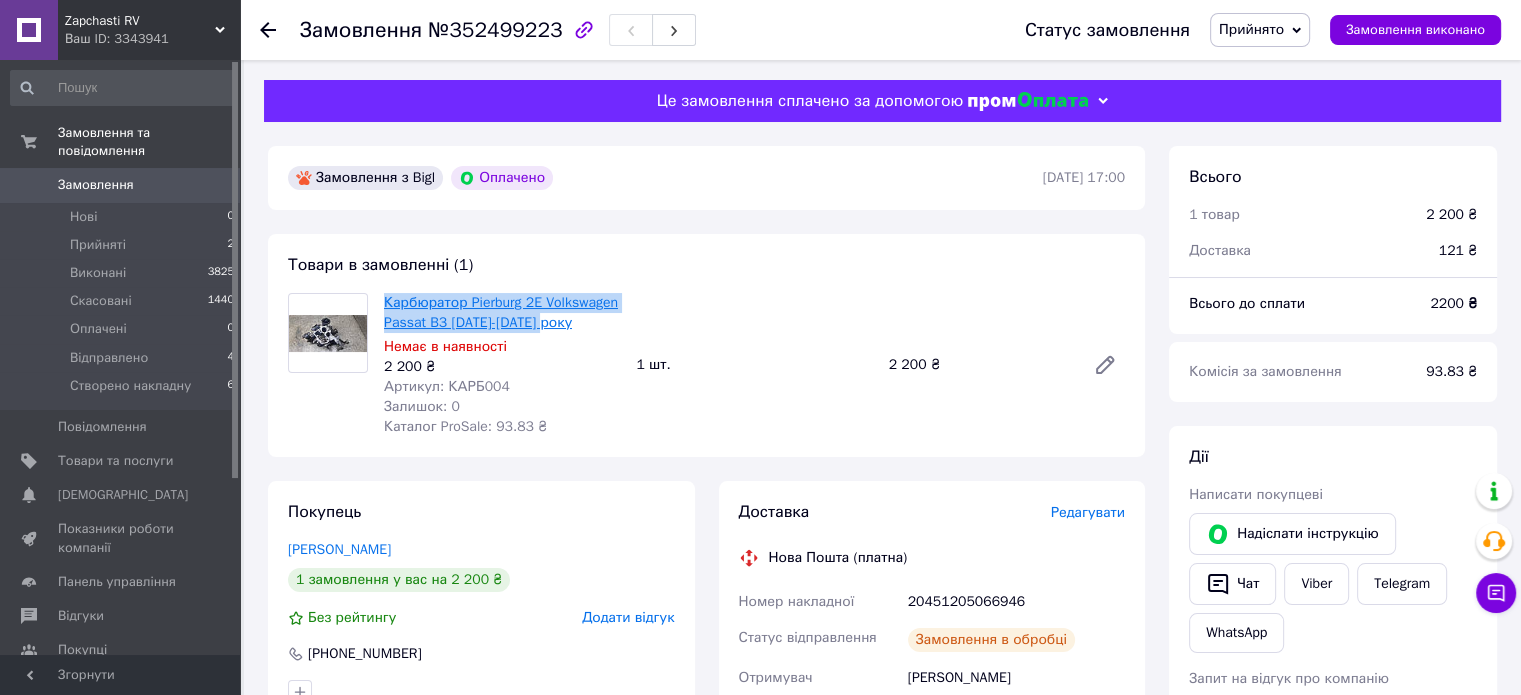 drag, startPoint x: 553, startPoint y: 326, endPoint x: 384, endPoint y: 305, distance: 170.29973 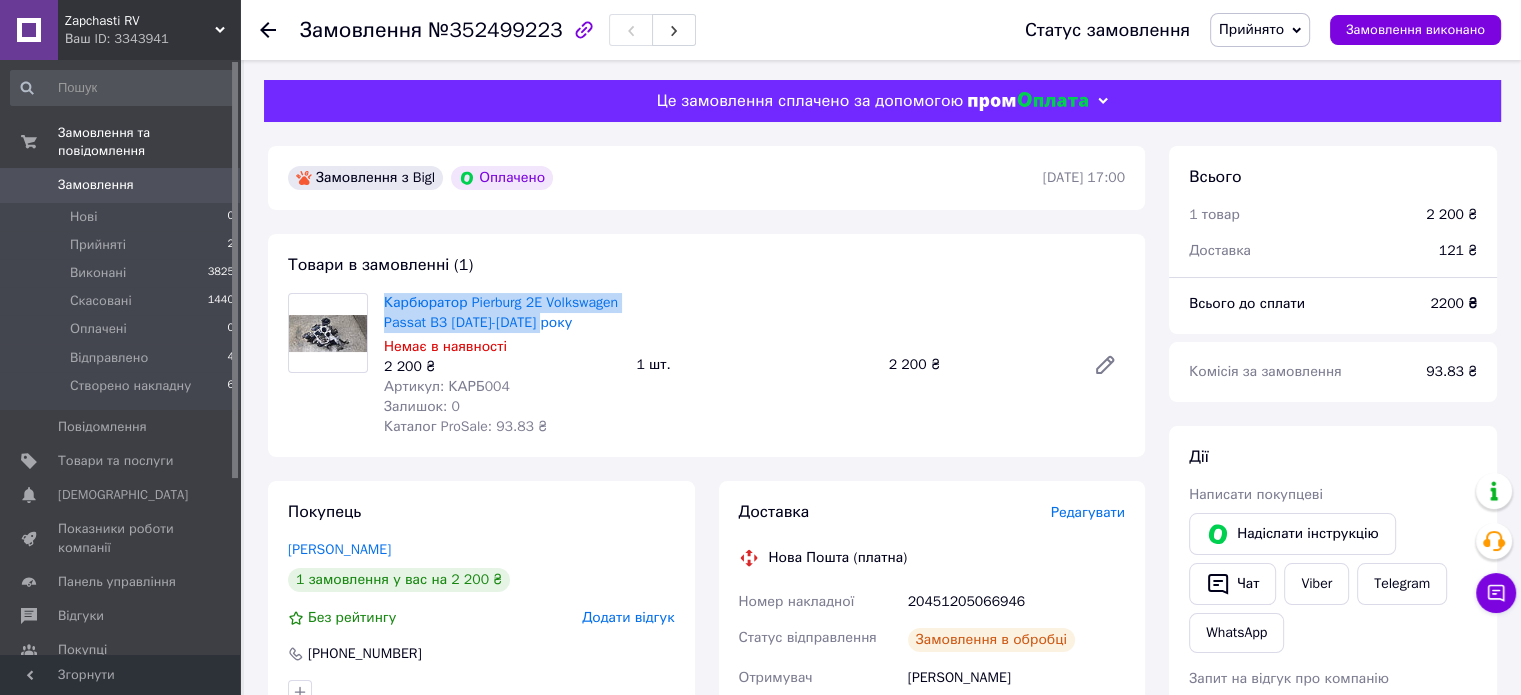 copy on "Карбюратор Pierburg 2E Volkswagen Passat B3 [DATE]-[DATE] року" 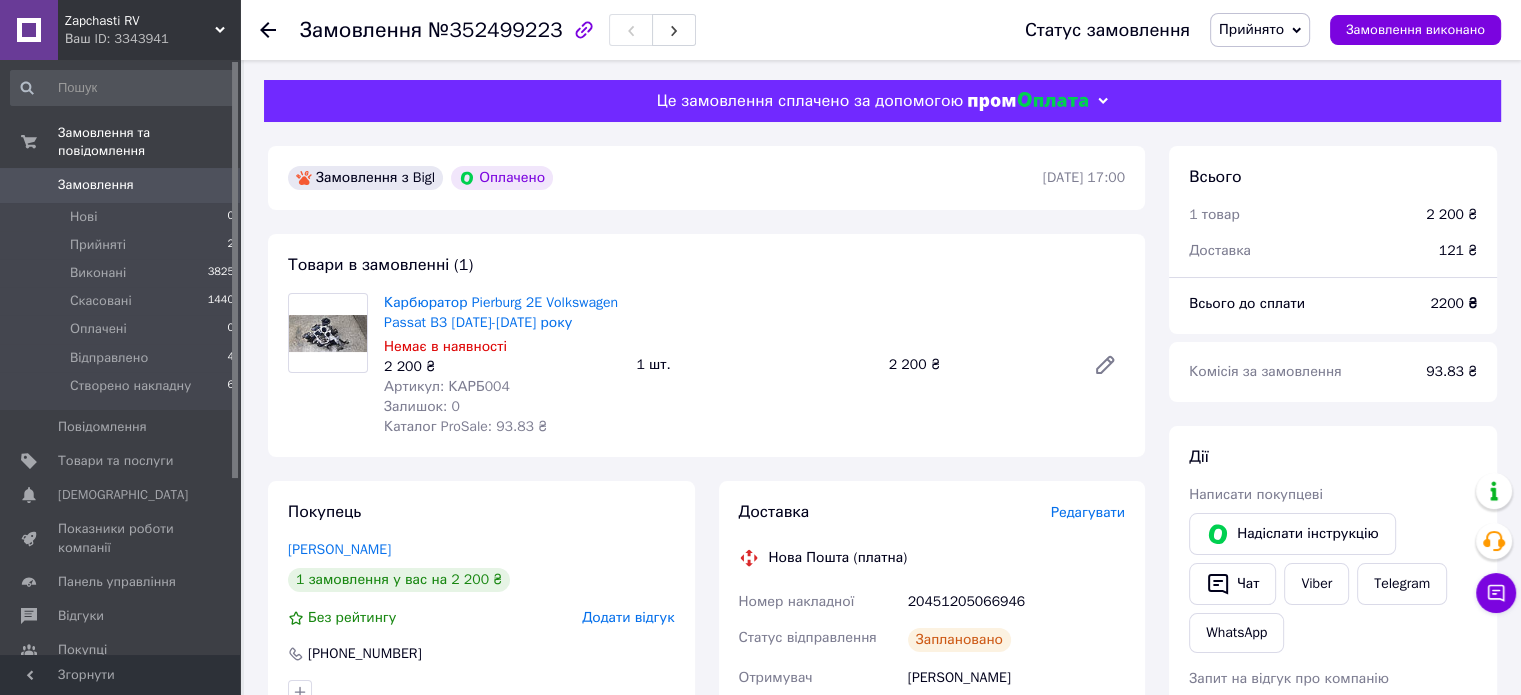 click on "Артикул: КАРБ004" at bounding box center (447, 386) 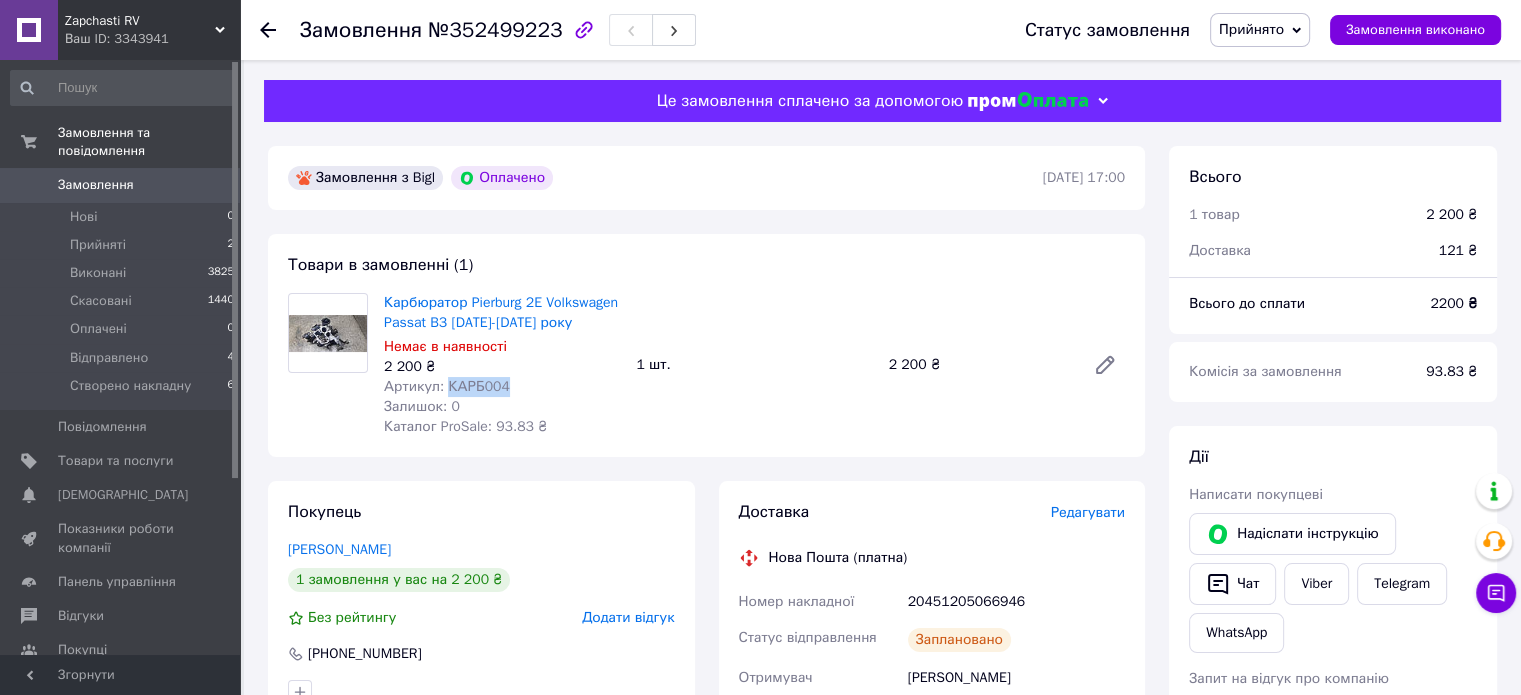 click on "Артикул: КАРБ004" at bounding box center (447, 386) 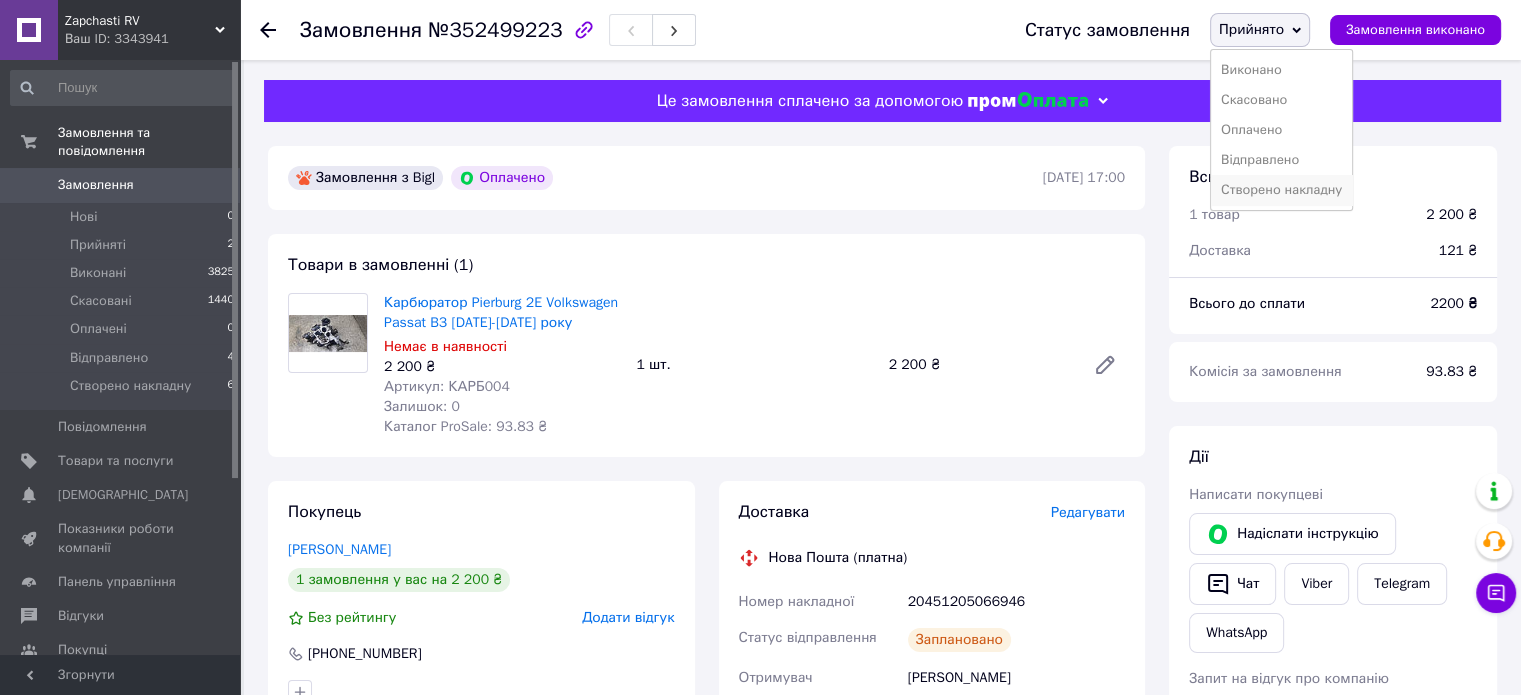 click on "Створено накладну" at bounding box center (1281, 190) 